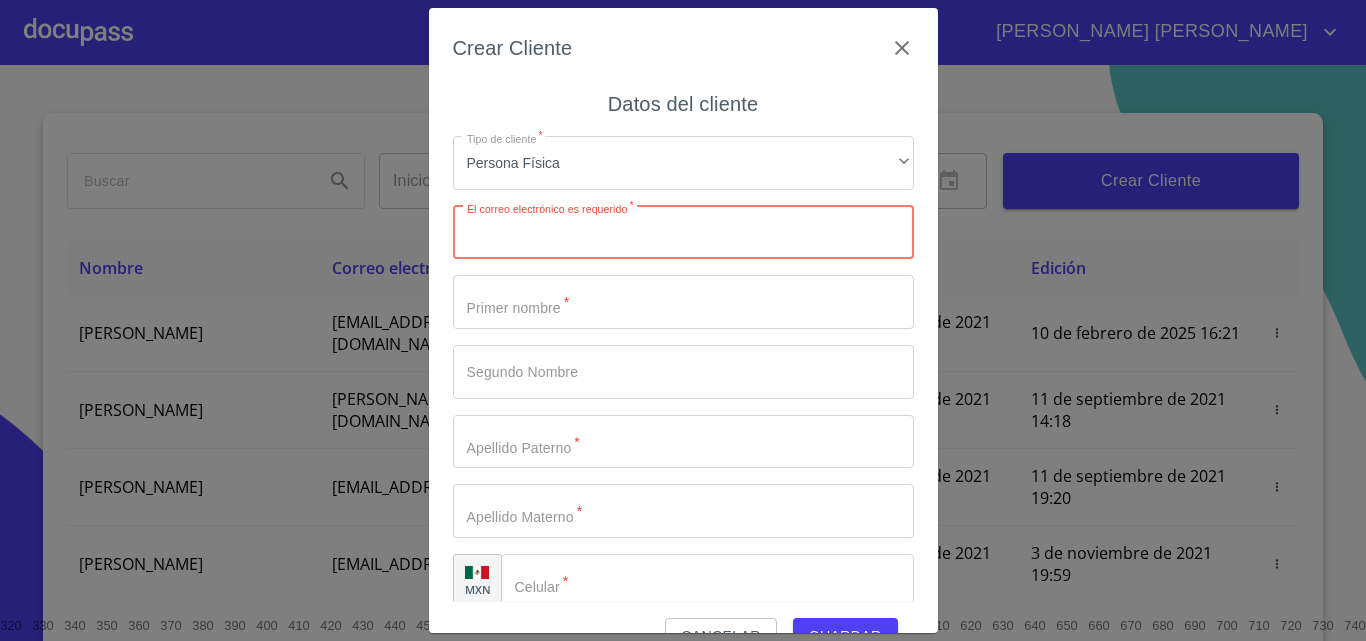 scroll, scrollTop: 0, scrollLeft: 0, axis: both 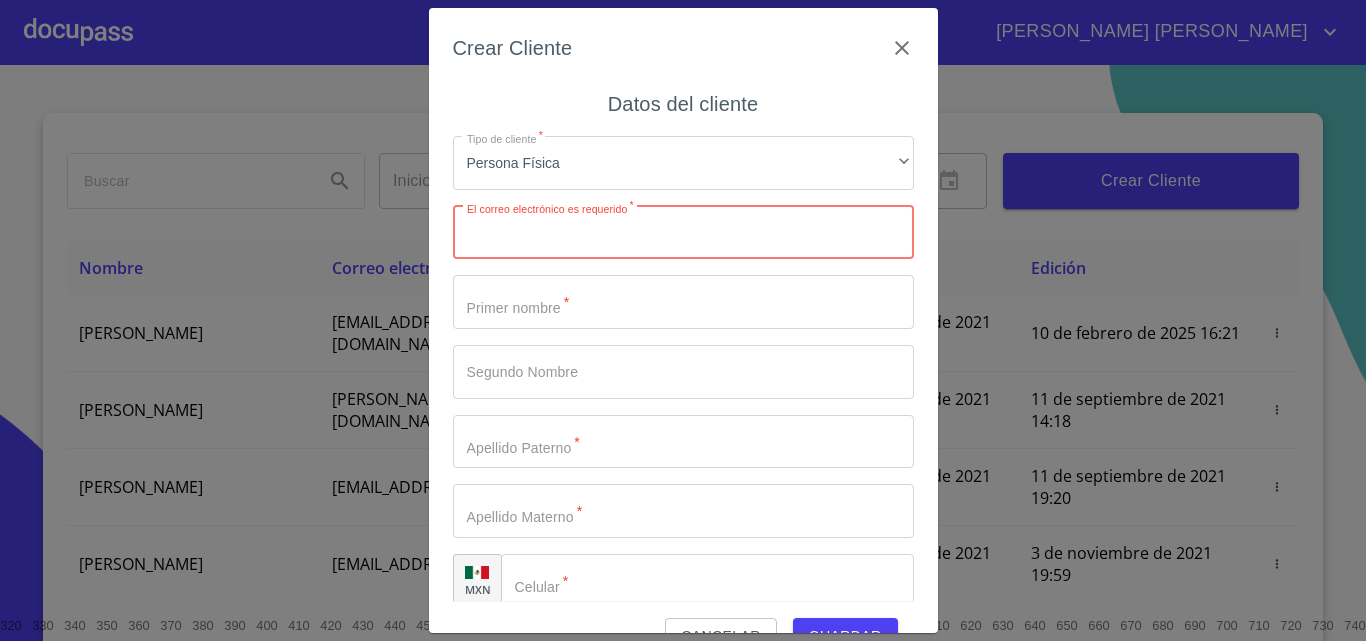 click on "Tipo de cliente   *" at bounding box center [683, 233] 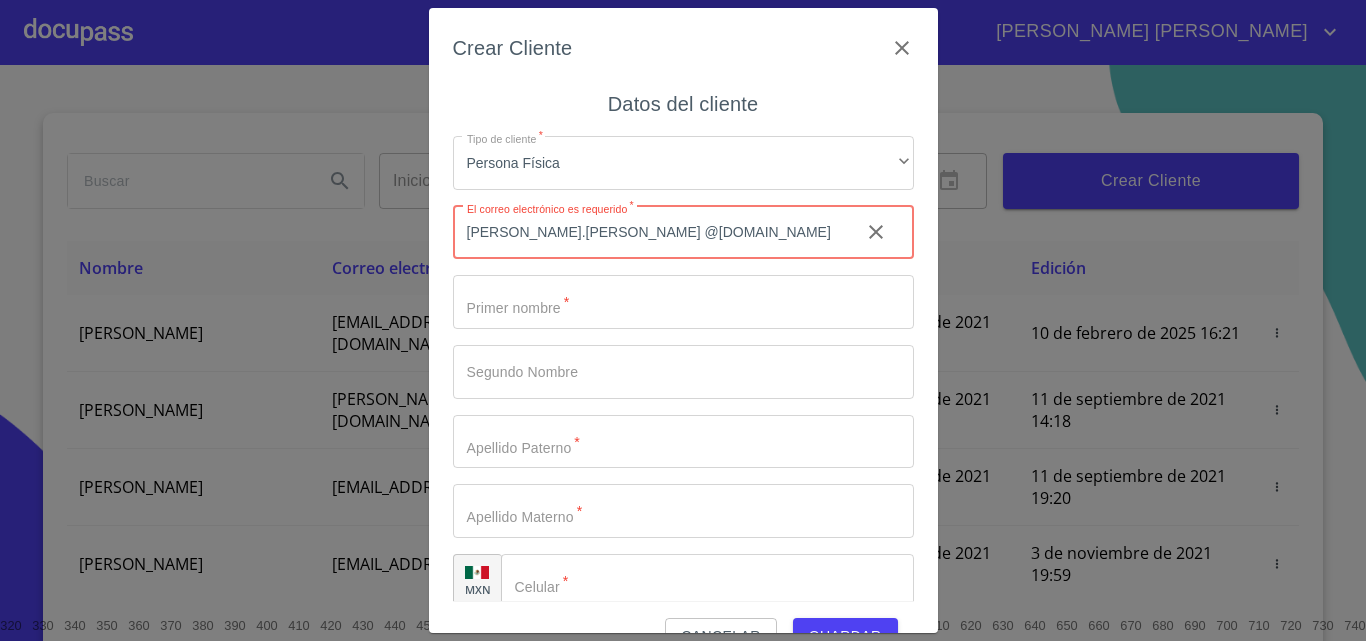 type on "[PERSON_NAME].[PERSON_NAME] @[DOMAIN_NAME]" 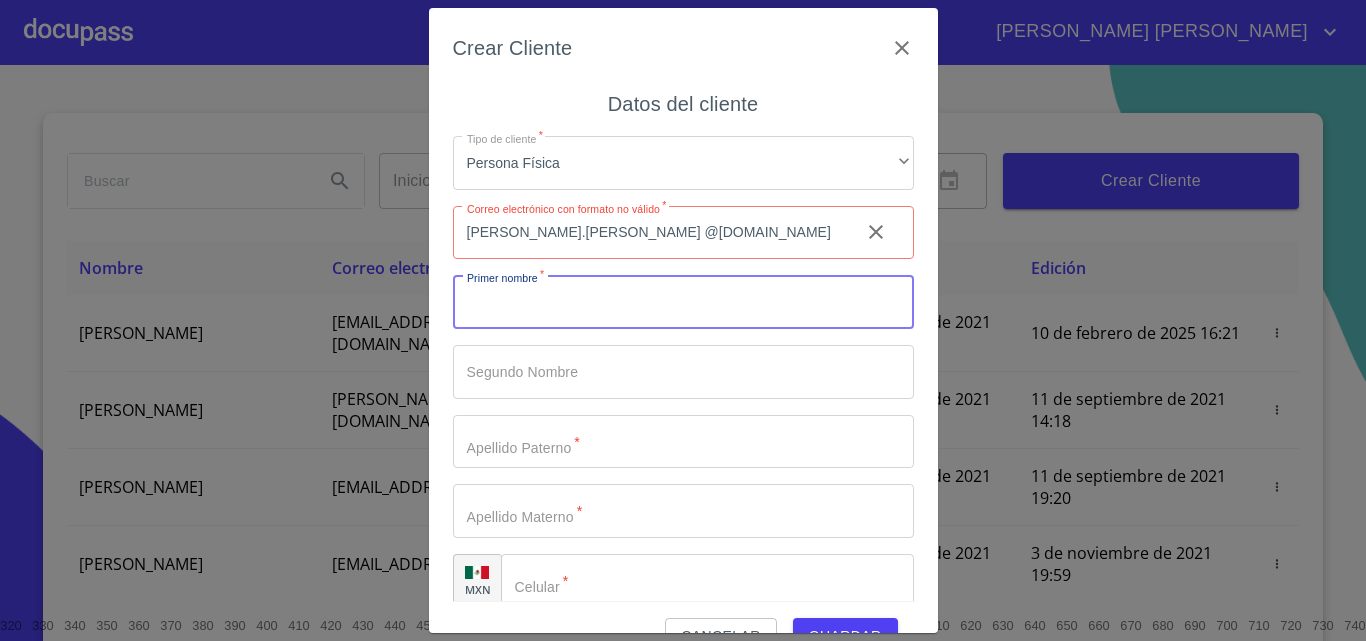 type on "m" 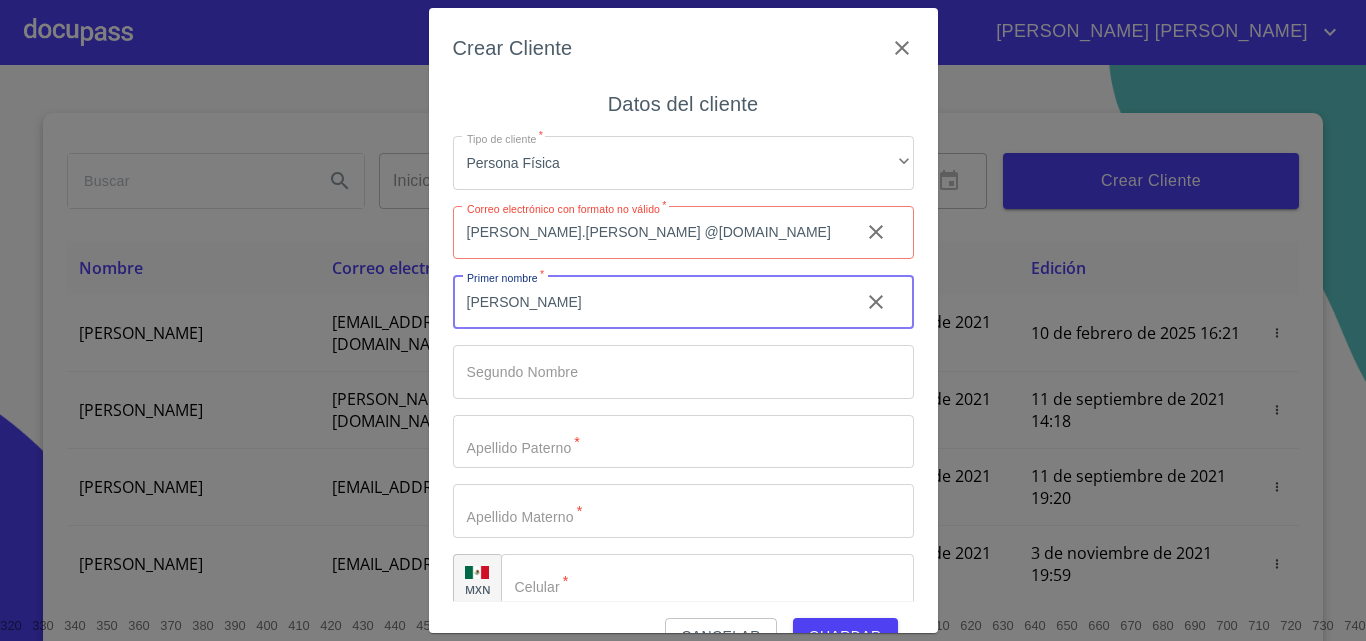 type on "[PERSON_NAME]" 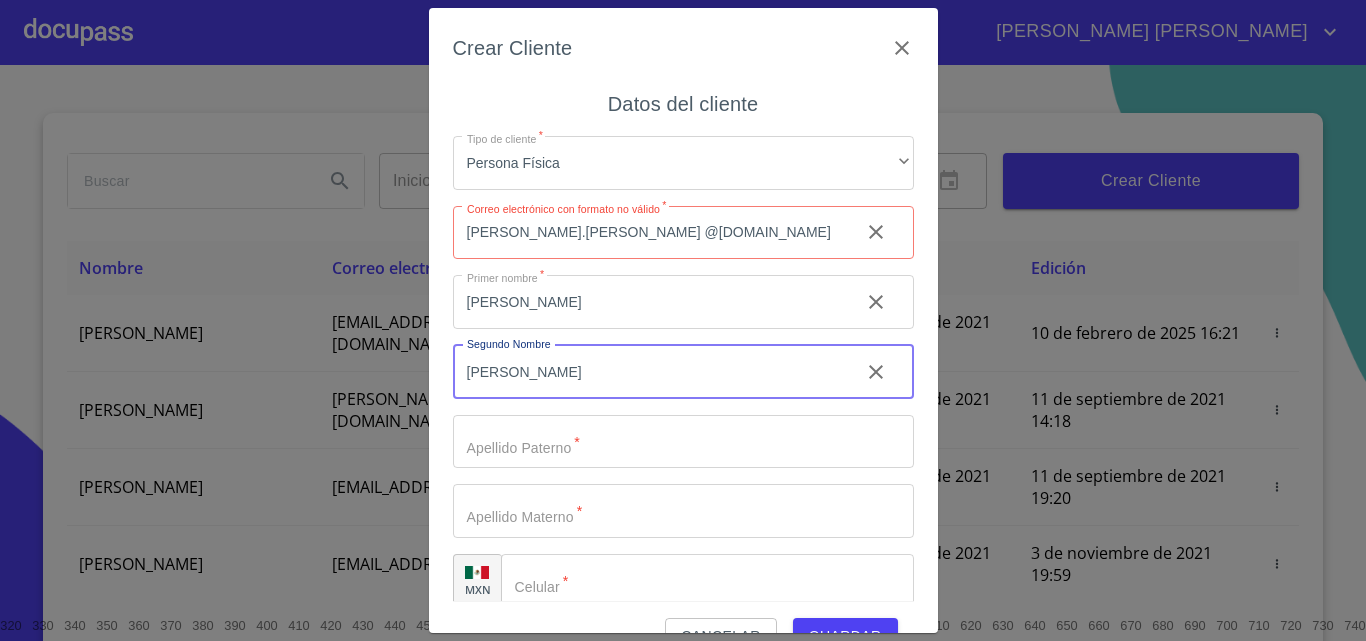 type on "[PERSON_NAME]" 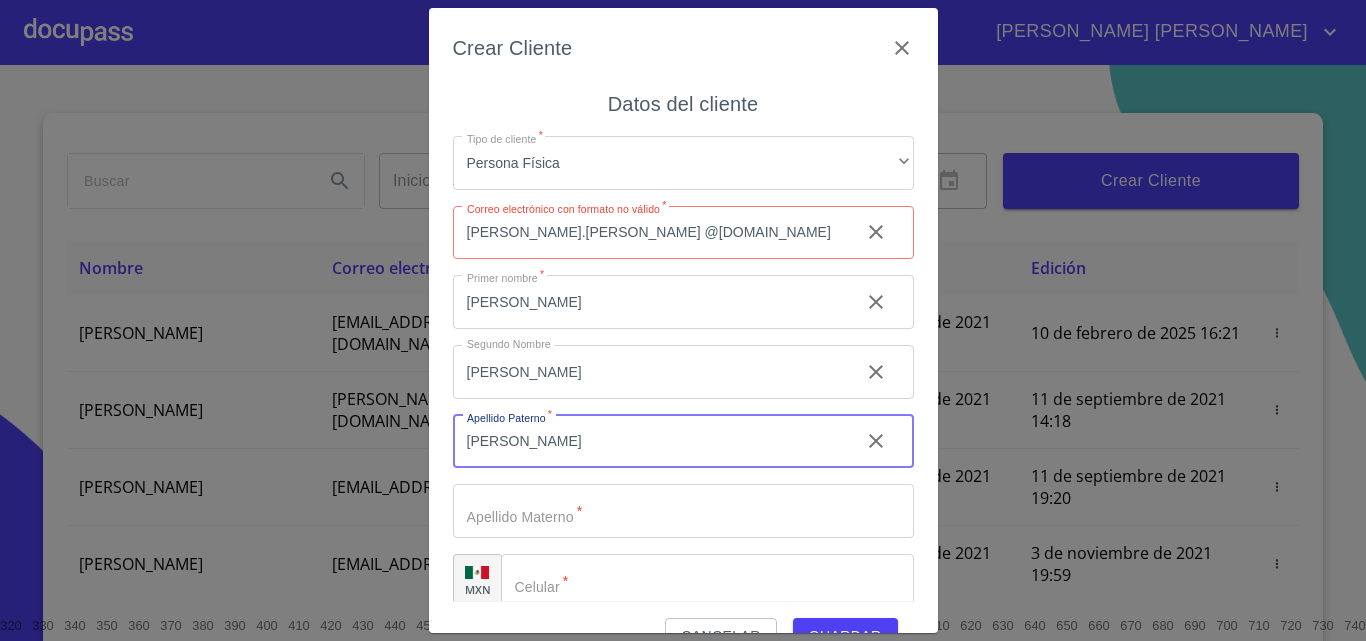 type on "[PERSON_NAME]" 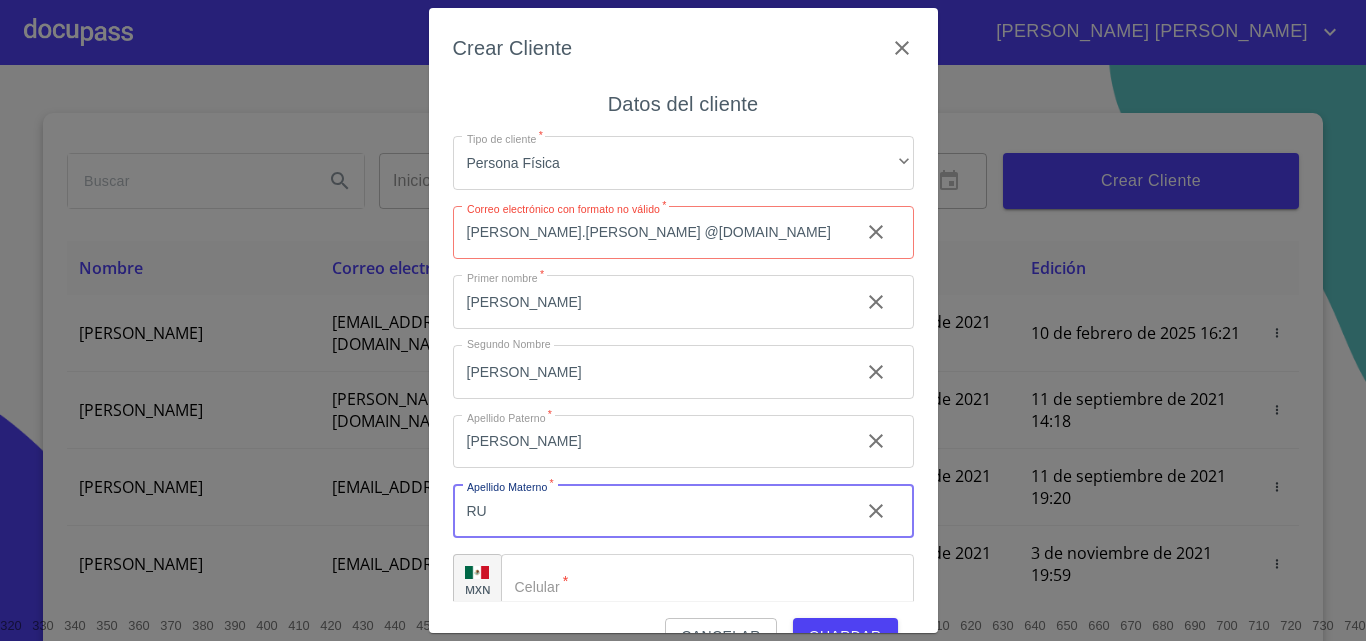 type on "R" 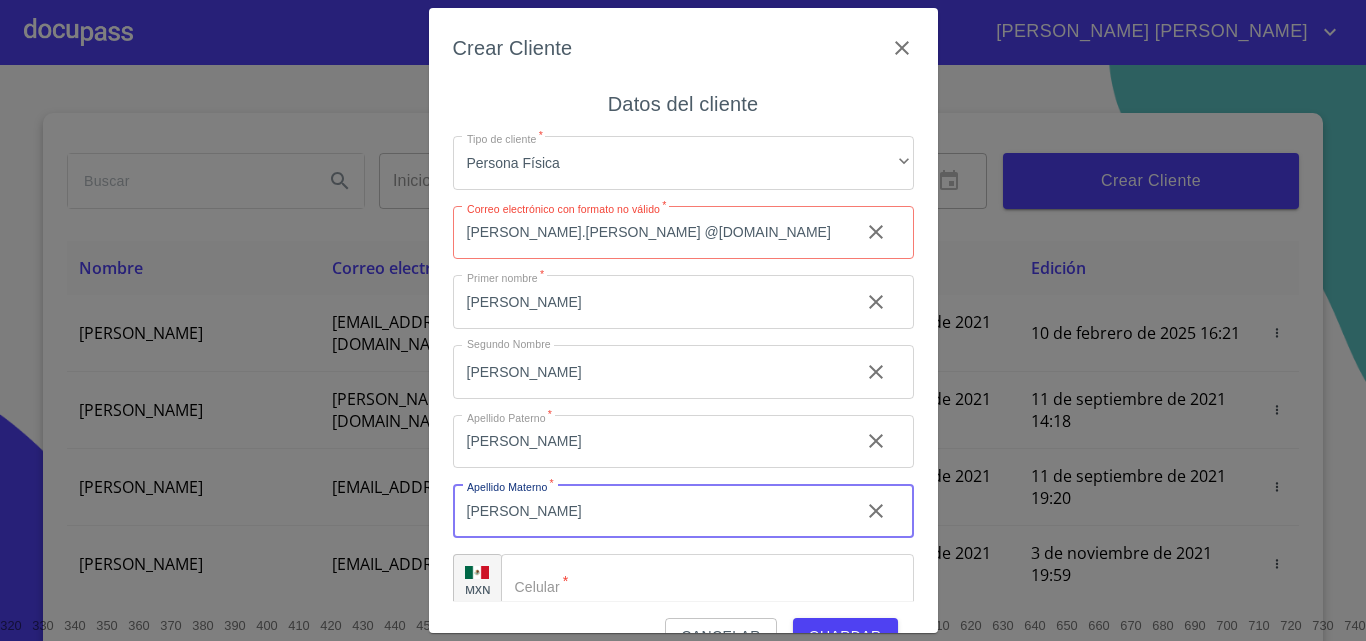 type on "[PERSON_NAME]" 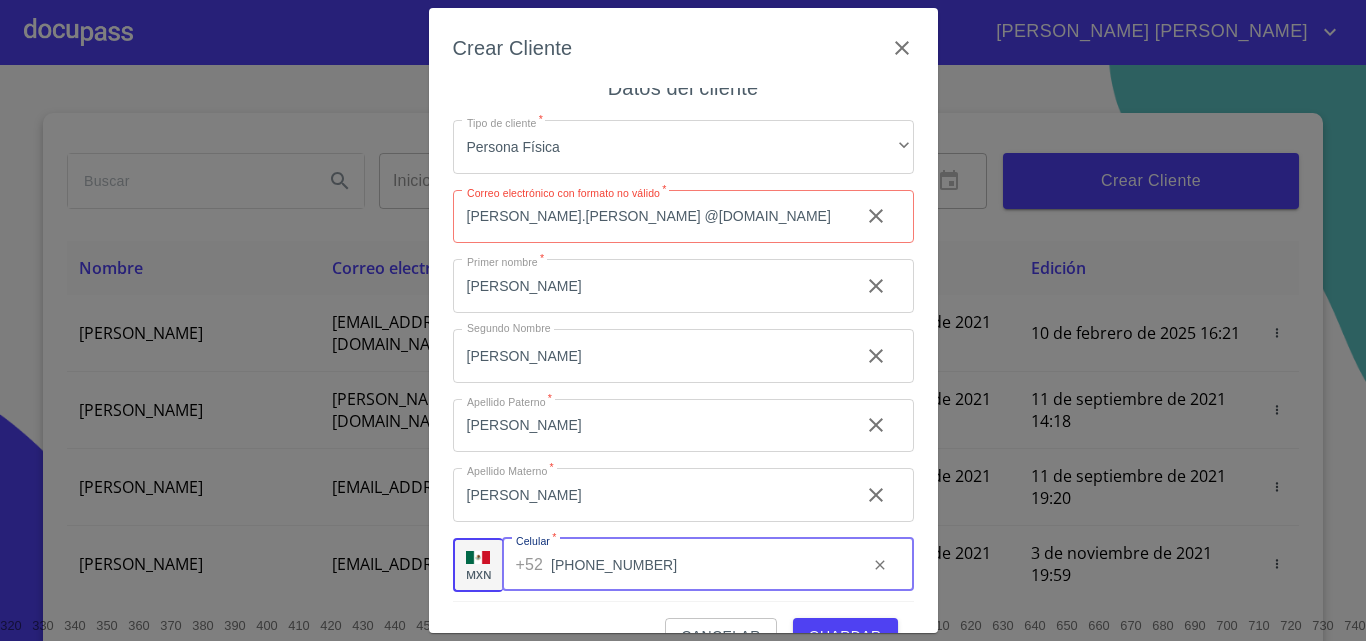 scroll, scrollTop: 23, scrollLeft: 0, axis: vertical 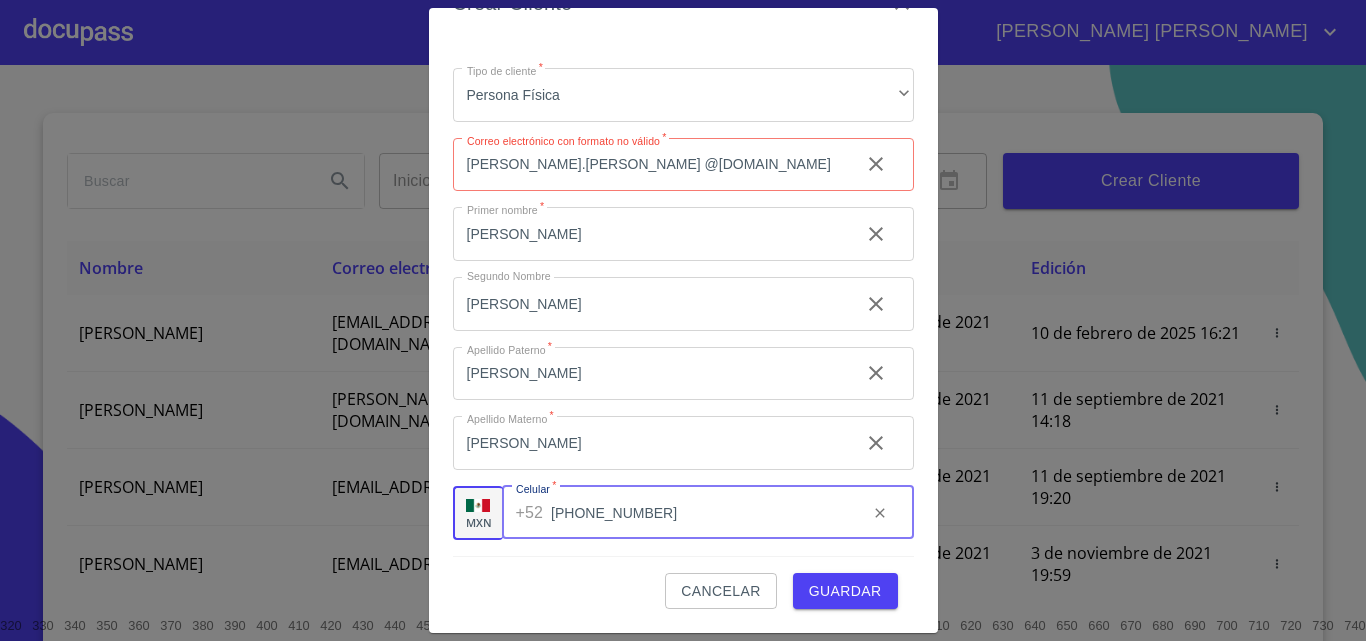 type on "[PHONE_NUMBER]" 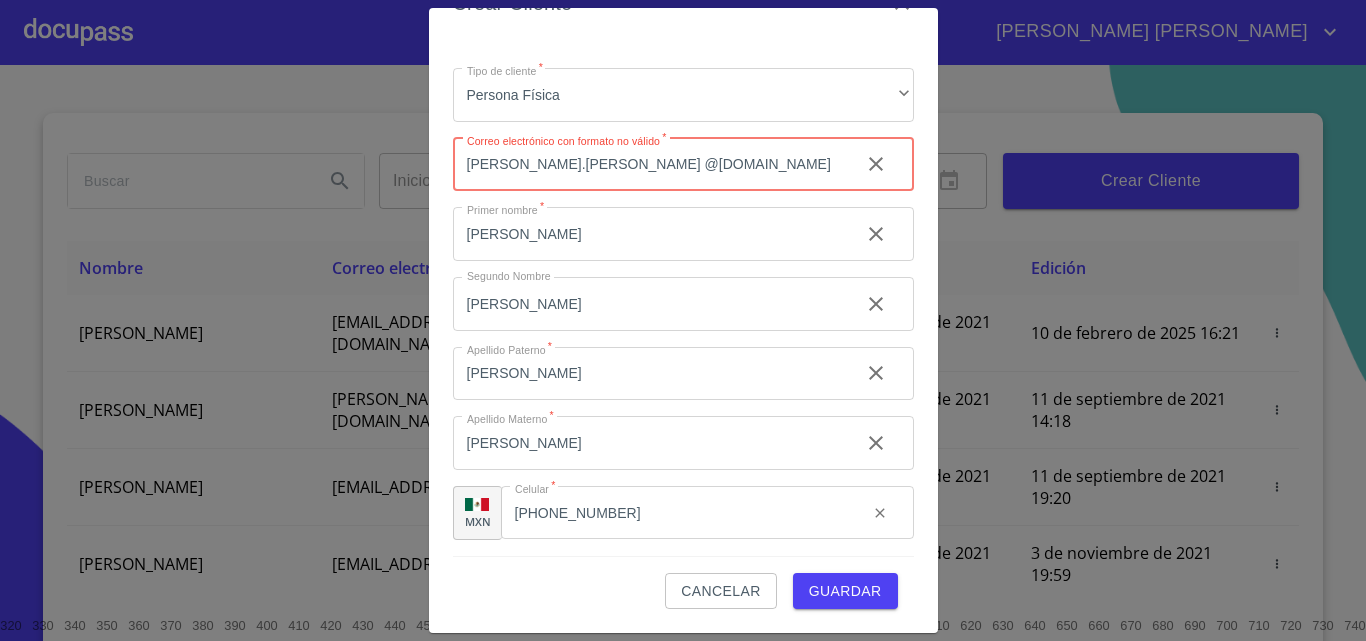 click on "[PERSON_NAME].[PERSON_NAME] @[DOMAIN_NAME]" at bounding box center (648, 165) 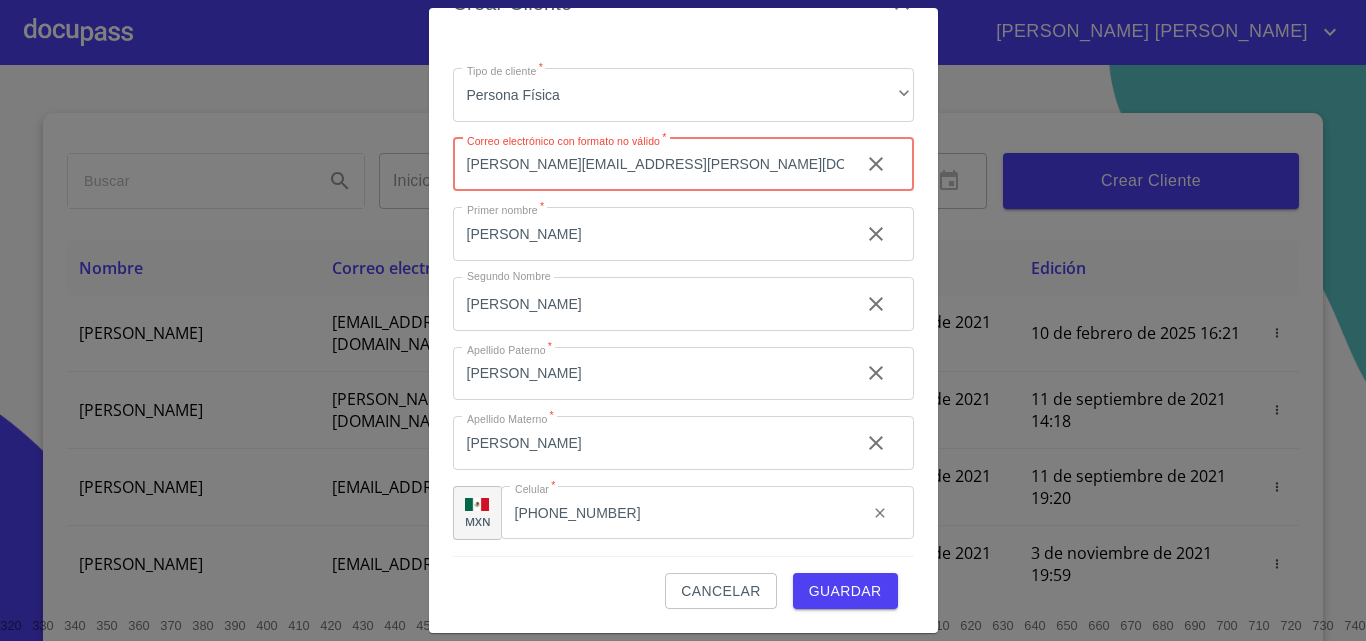 type on "[PERSON_NAME][EMAIL_ADDRESS][PERSON_NAME][DOMAIN_NAME]" 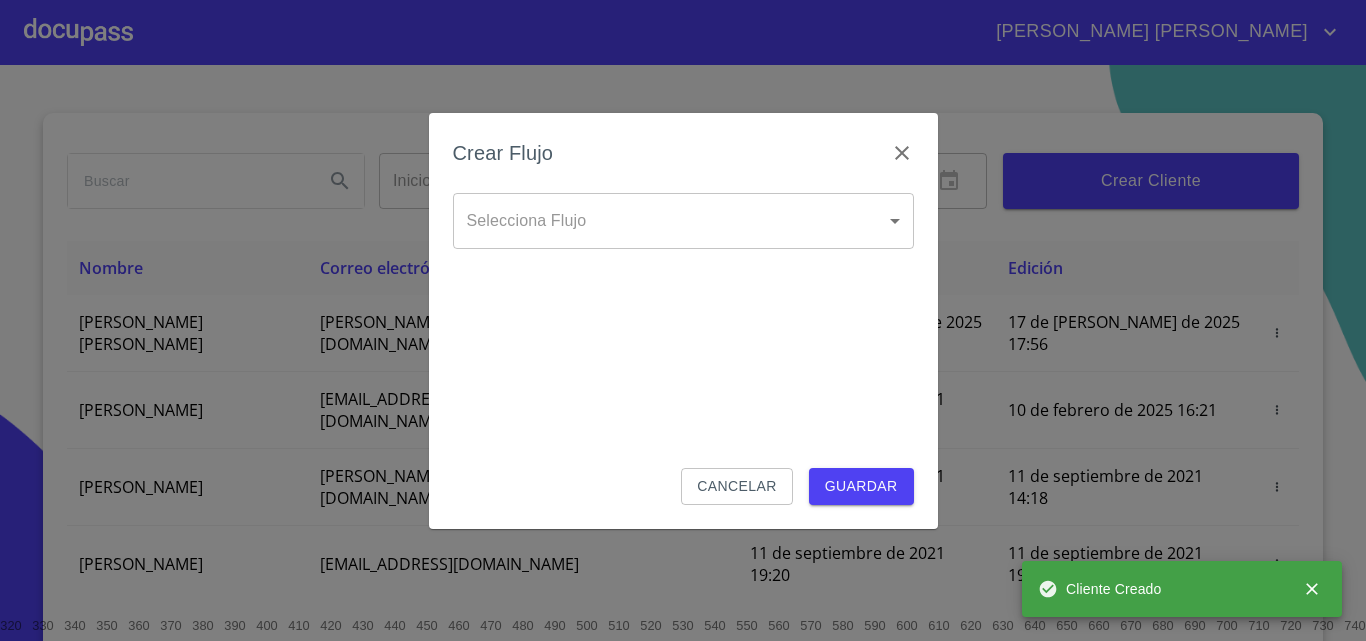 click on "[PERSON_NAME] [PERSON_NAME]  Inicio ​ Fin ​ Crear Cliente Nombre   Correo electrónico   Registro   Edición     [PERSON_NAME]  [PERSON_NAME]  ORTIZ [EMAIL_ADDRESS][PERSON_NAME][DOMAIN_NAME] 17 de [PERSON_NAME] de 2025 17:56 17 de [PERSON_NAME] de 2025 17:56 [PERSON_NAME] GROVER [EMAIL_ADDRESS][PERSON_NAME][PERSON_NAME][DOMAIN_NAME] 10 de septiembre de 2021 18:55 10 de febrero de 2025 16:21 [PERSON_NAME] CELIS  [EMAIL_ADDRESS][PERSON_NAME][DOMAIN_NAME] 11 de septiembre de 2021 14:18 11 de septiembre de 2021 14:18 [PERSON_NAME] [PERSON_NAME][EMAIL_ADDRESS][DOMAIN_NAME] 11 de septiembre de 2021 19:20 11 de septiembre de 2021 19:20 [PERSON_NAME] [EMAIL_ADDRESS][DOMAIN_NAME] 13 de septiembre de 2021 11:06 3 de noviembre de 2021 19:59 [PERSON_NAME] [EMAIL_ADDRESS][DOMAIN_NAME] 14 de septiembre de 2021 12:26 14 de septiembre de 2021 12:26 [PERSON_NAME] [EMAIL_ADDRESS][DOMAIN_NAME] 14 de septiembre de 2021 16:35 14 de septiembre de 2021 16:35 [PERSON_NAME] [EMAIL_ADDRESS][DOMAIN_NAME] 14 de septiembre de 2021 18:24 14 de septiembre de 2021 18:24 [PERSON_NAME]  [EMAIL_ADDRESS][DOMAIN_NAME] 15 de septiembre de 2021 13:18 1" at bounding box center [683, 320] 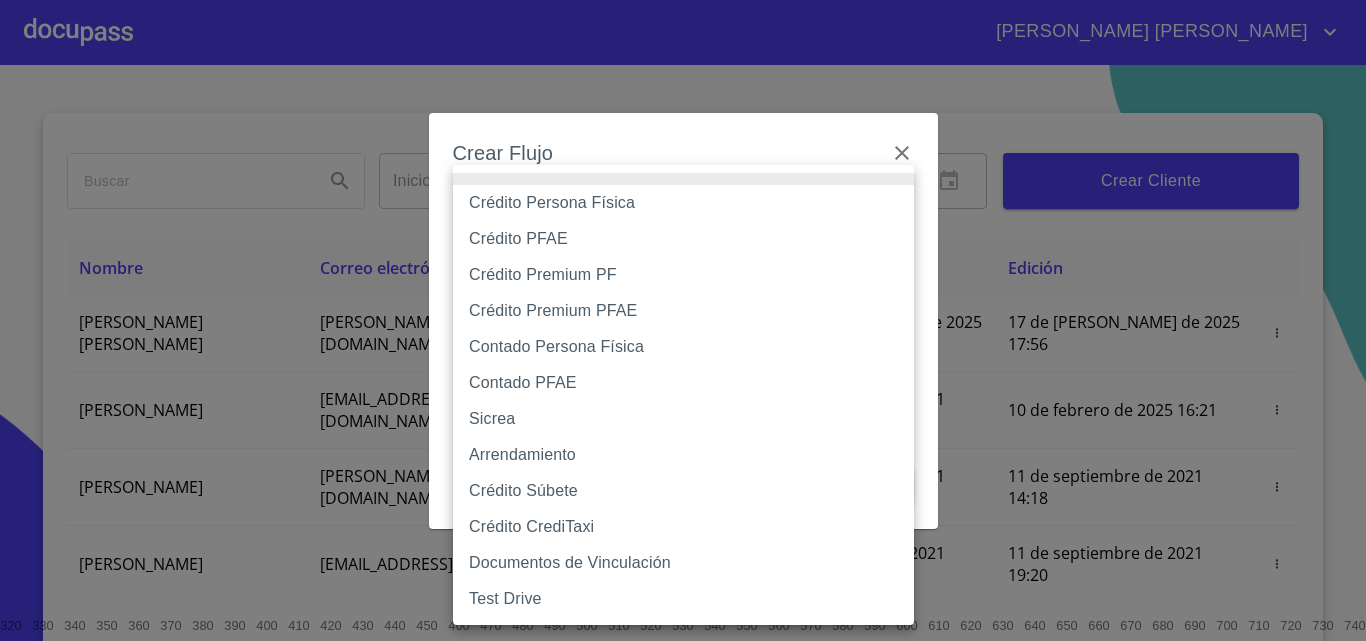 click on "Crédito Persona Física" at bounding box center [683, 203] 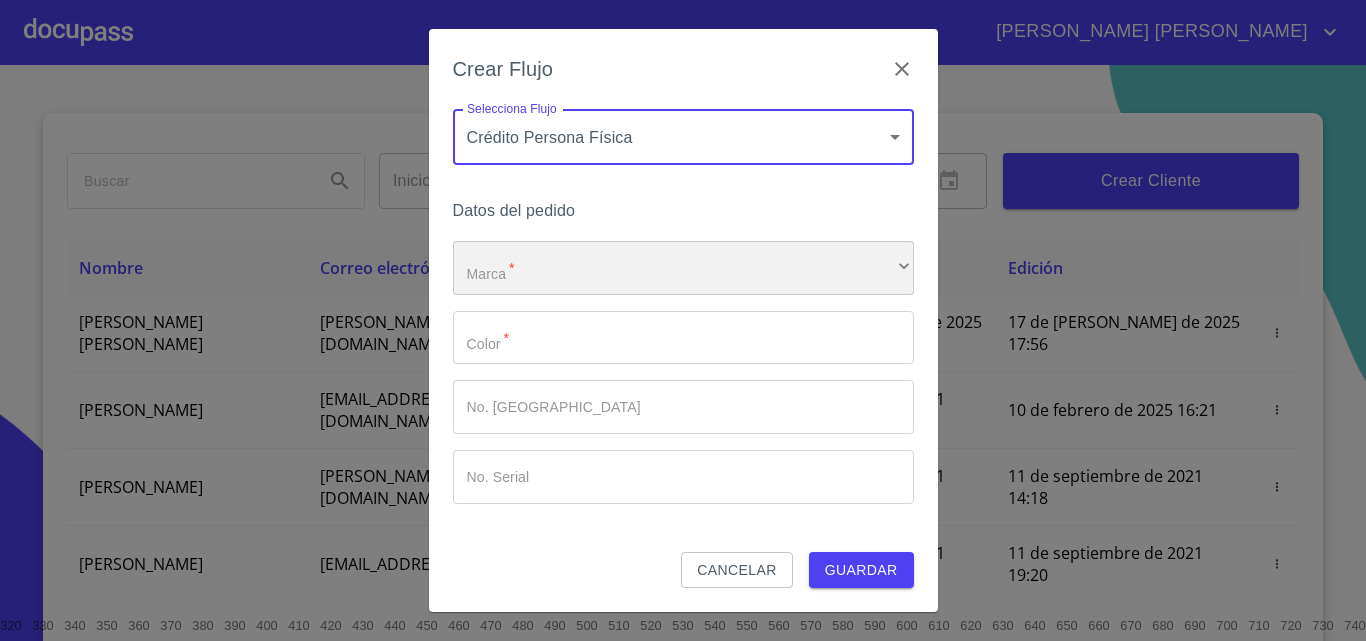 click on "​" at bounding box center [683, 268] 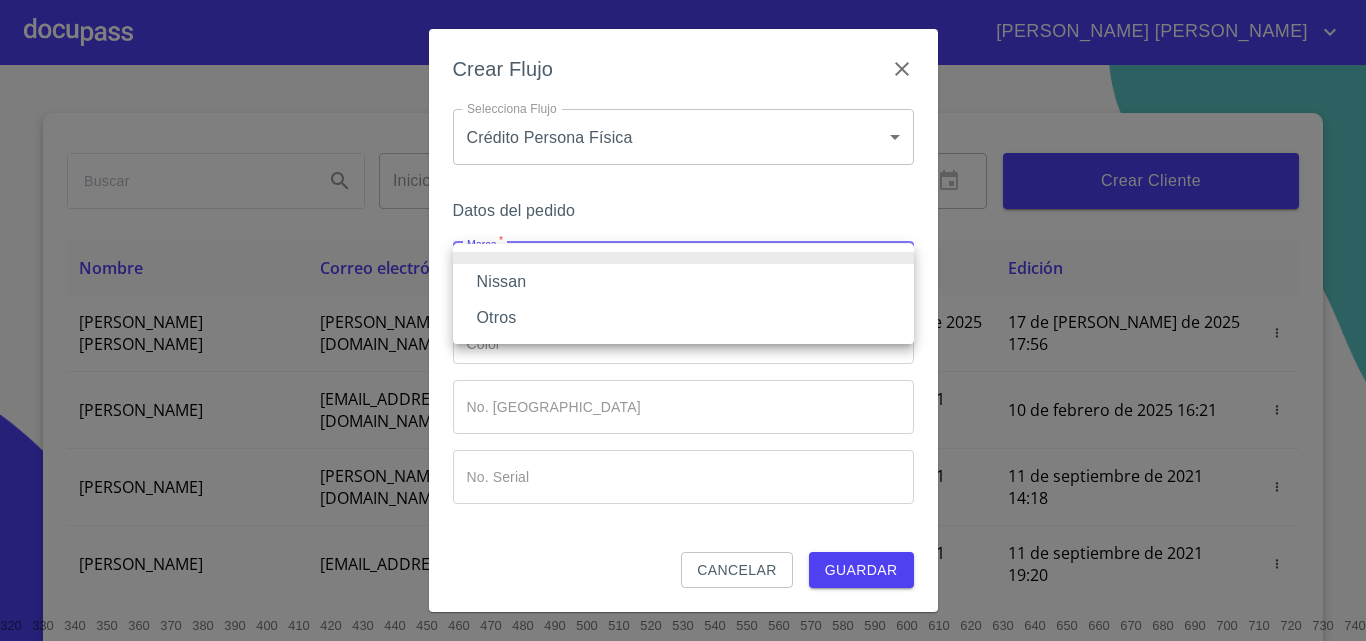 click on "Nissan" at bounding box center [683, 282] 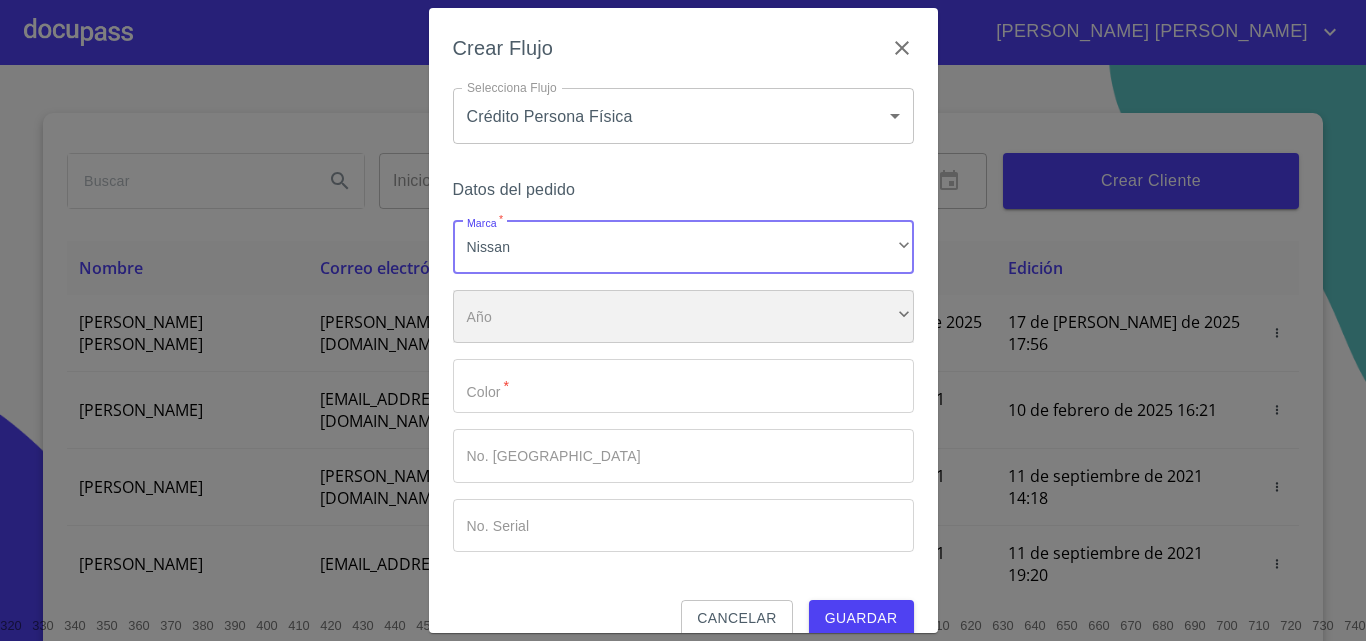 click on "​" at bounding box center (683, 317) 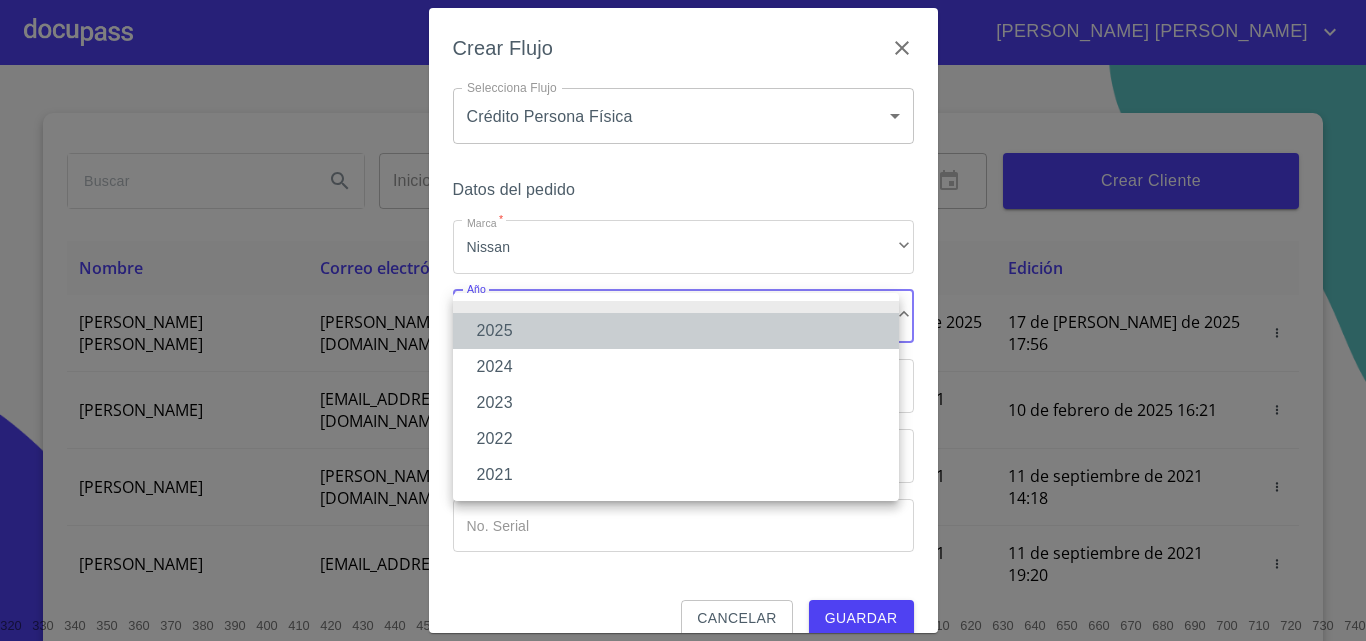 click on "2025" at bounding box center (676, 331) 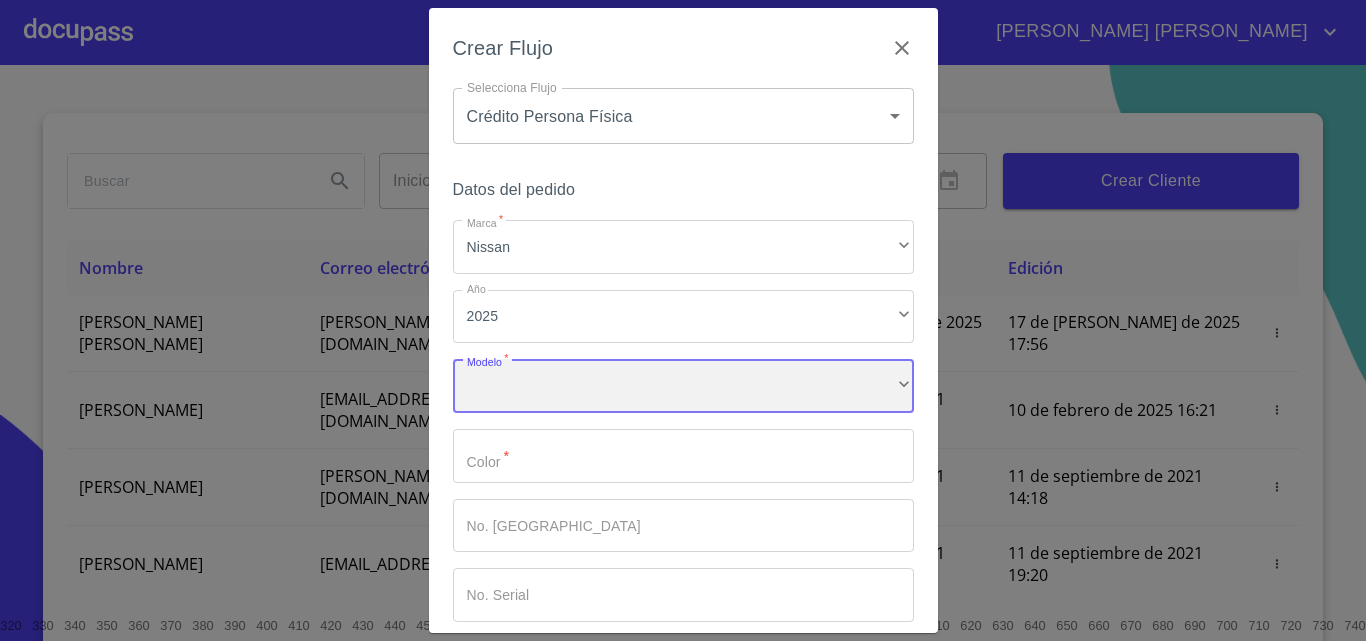 click on "​" at bounding box center (683, 386) 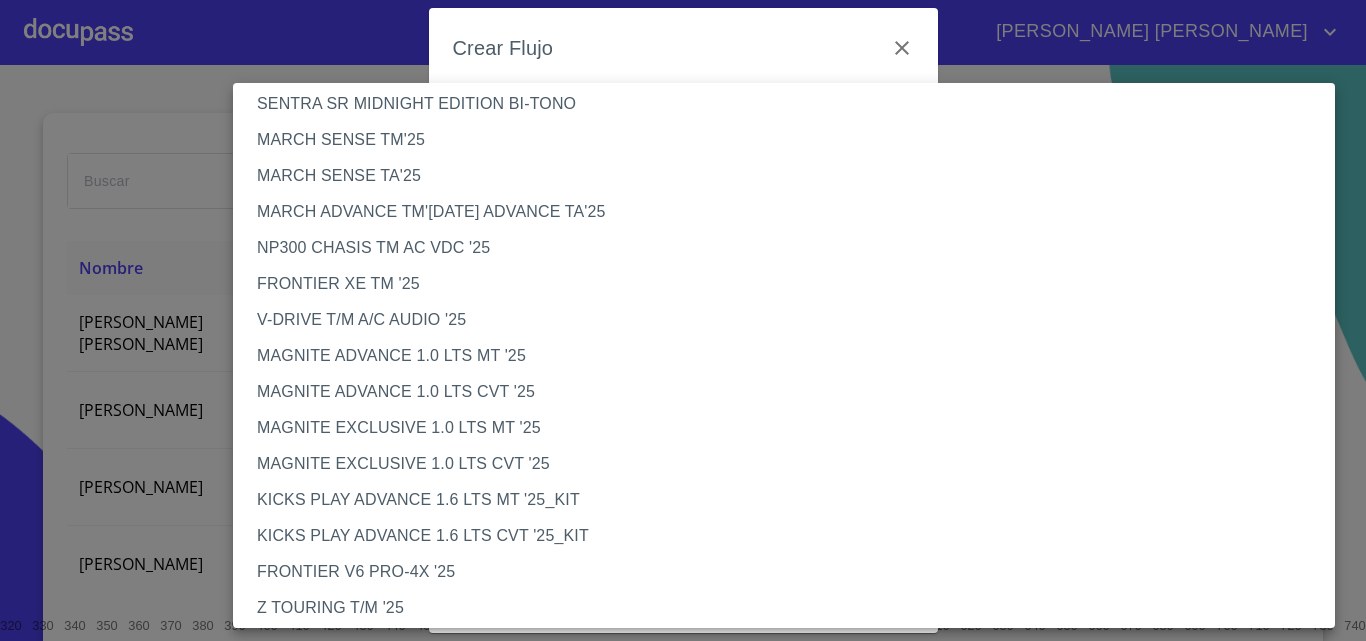 scroll, scrollTop: 100, scrollLeft: 0, axis: vertical 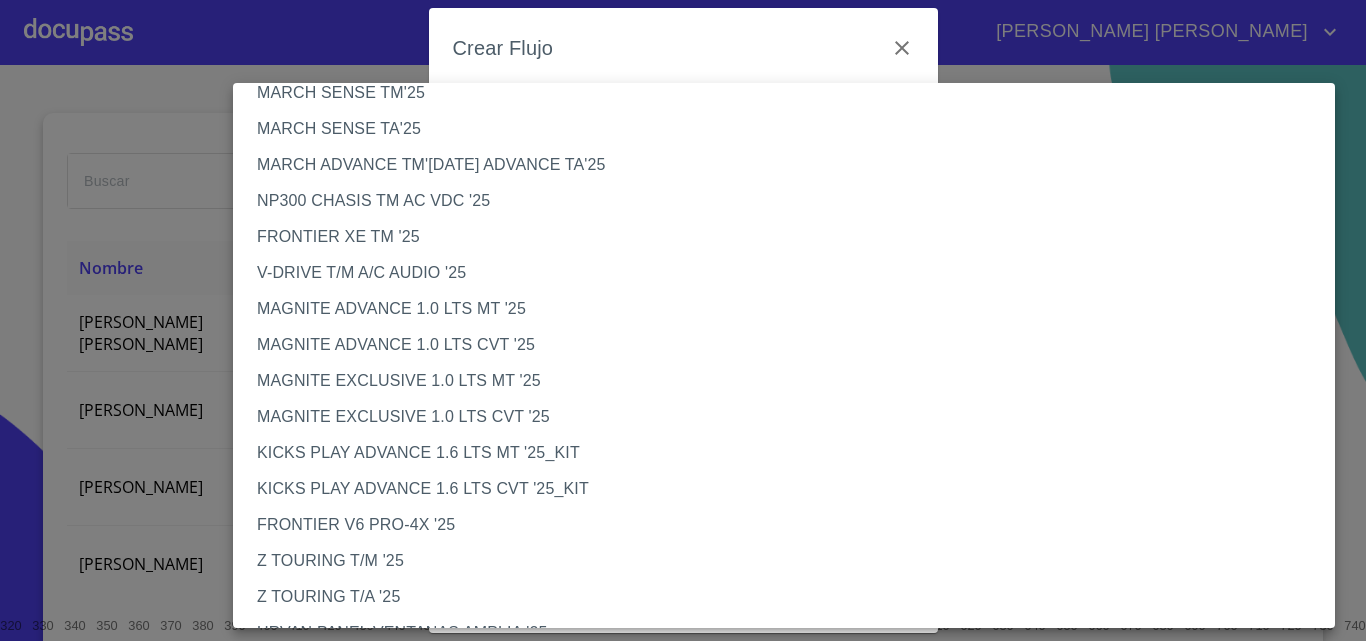 click on "MAGNITE EXCLUSIVE 1.0 LTS CVT '25" at bounding box center (791, 417) 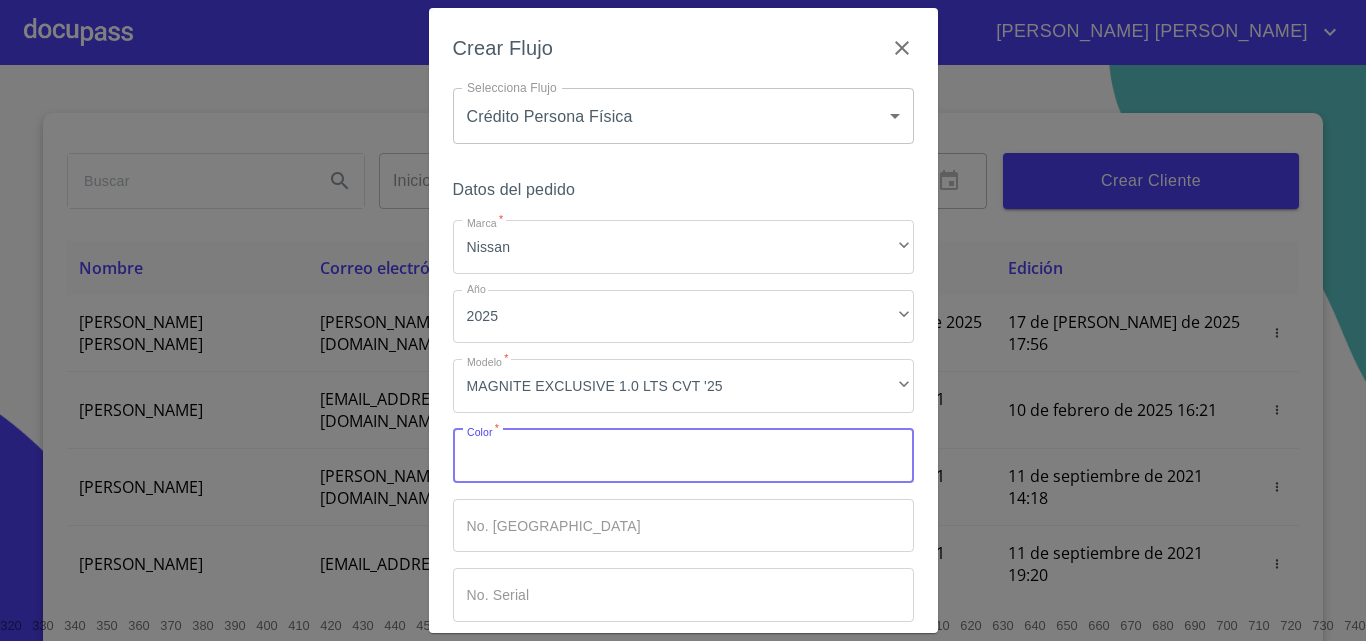 click on "Marca   *" at bounding box center [683, 456] 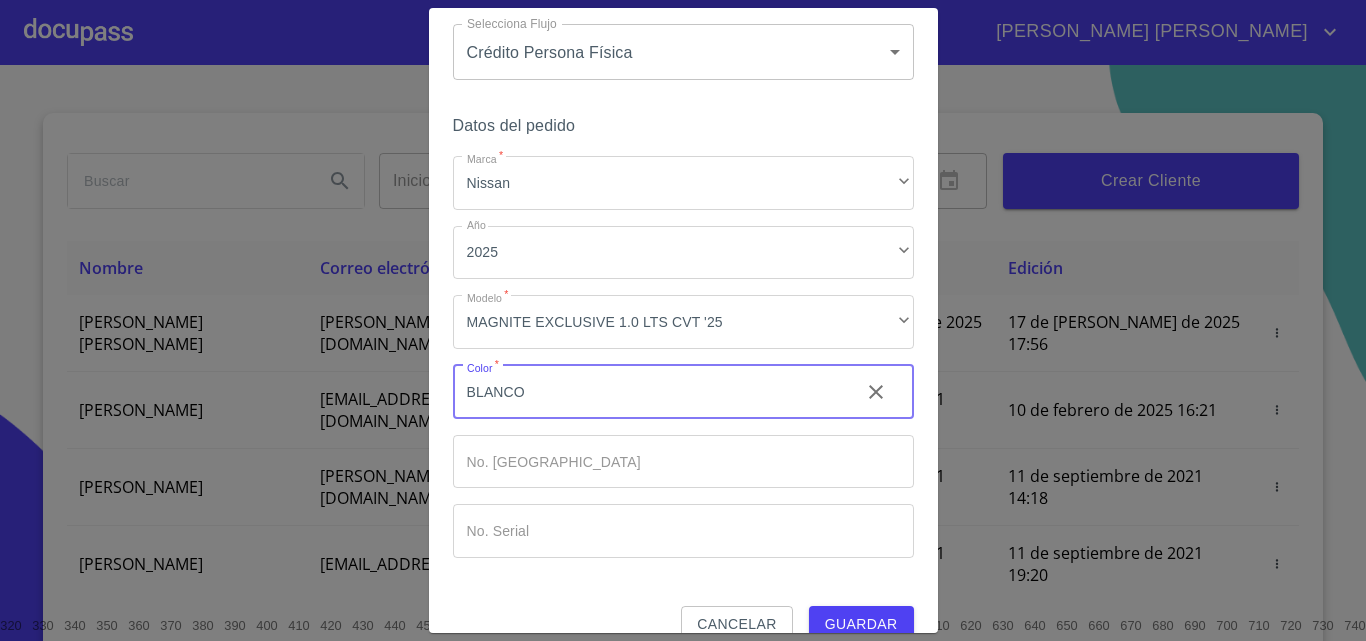 scroll, scrollTop: 97, scrollLeft: 0, axis: vertical 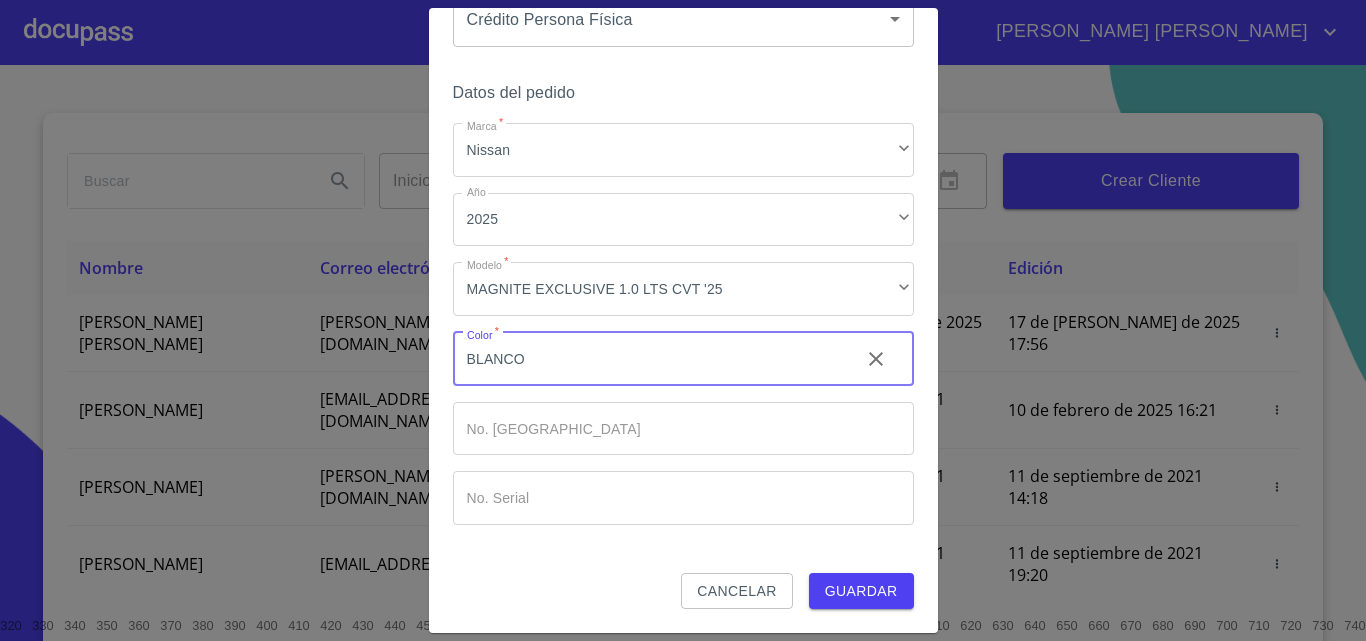 type on "BLANCO" 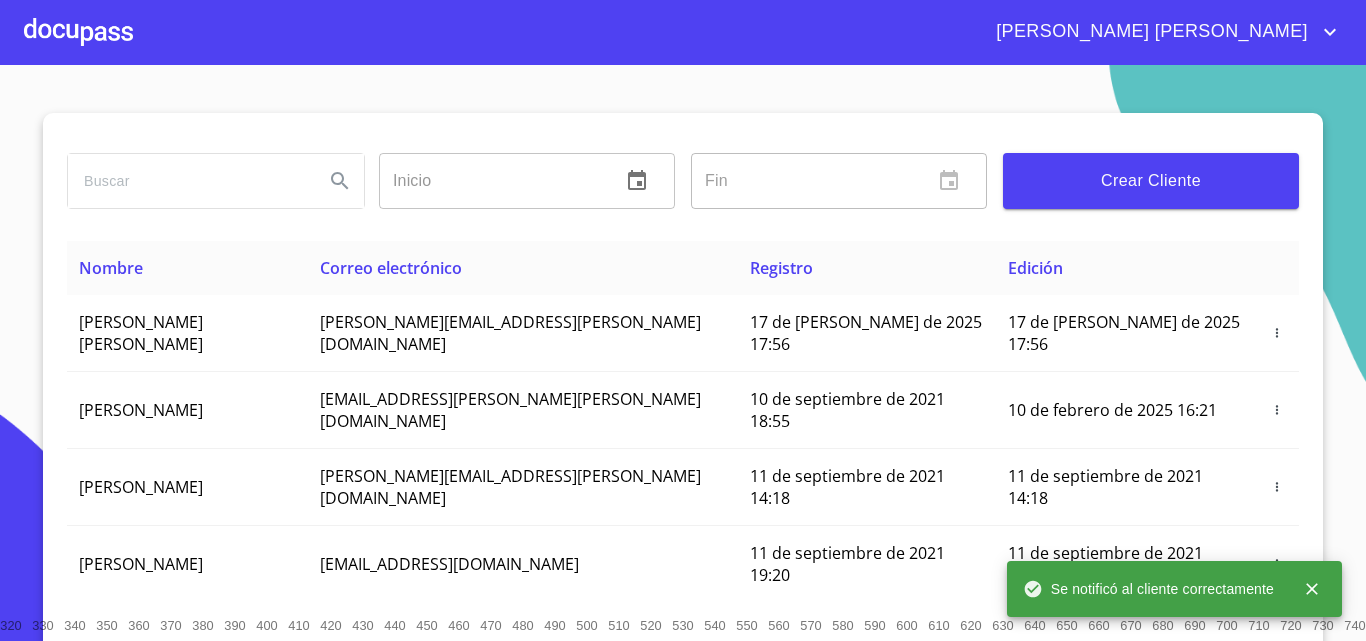 click at bounding box center [78, 32] 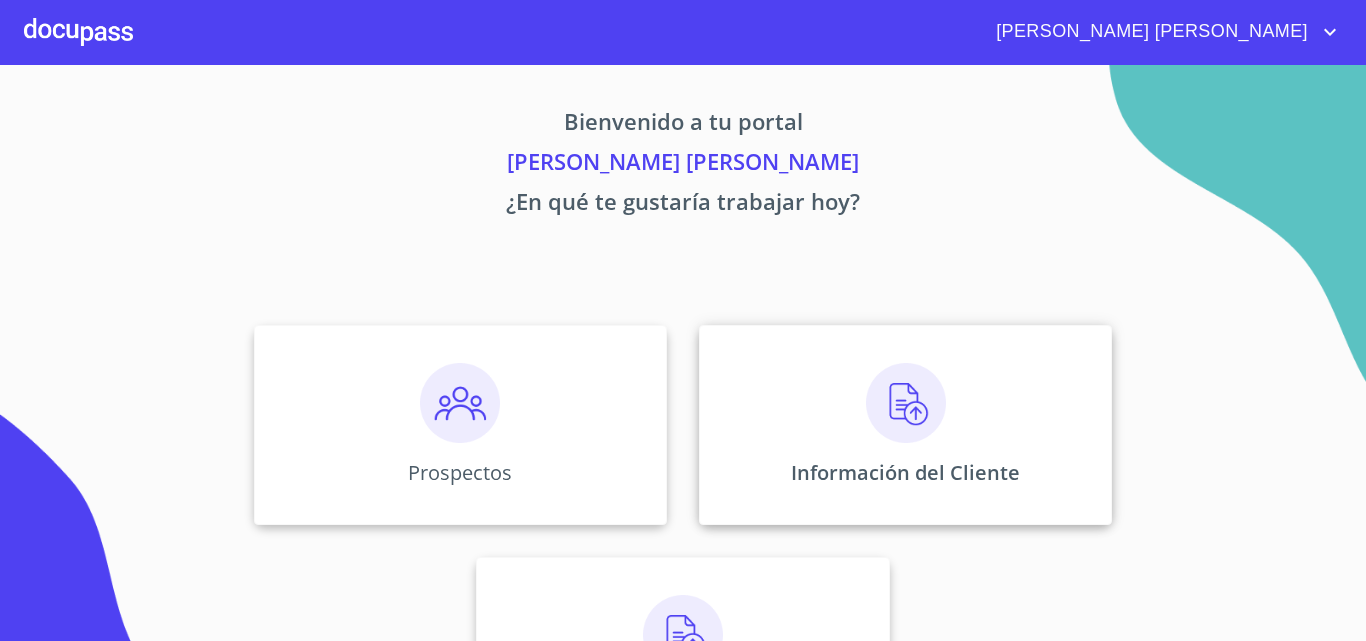 click at bounding box center [906, 403] 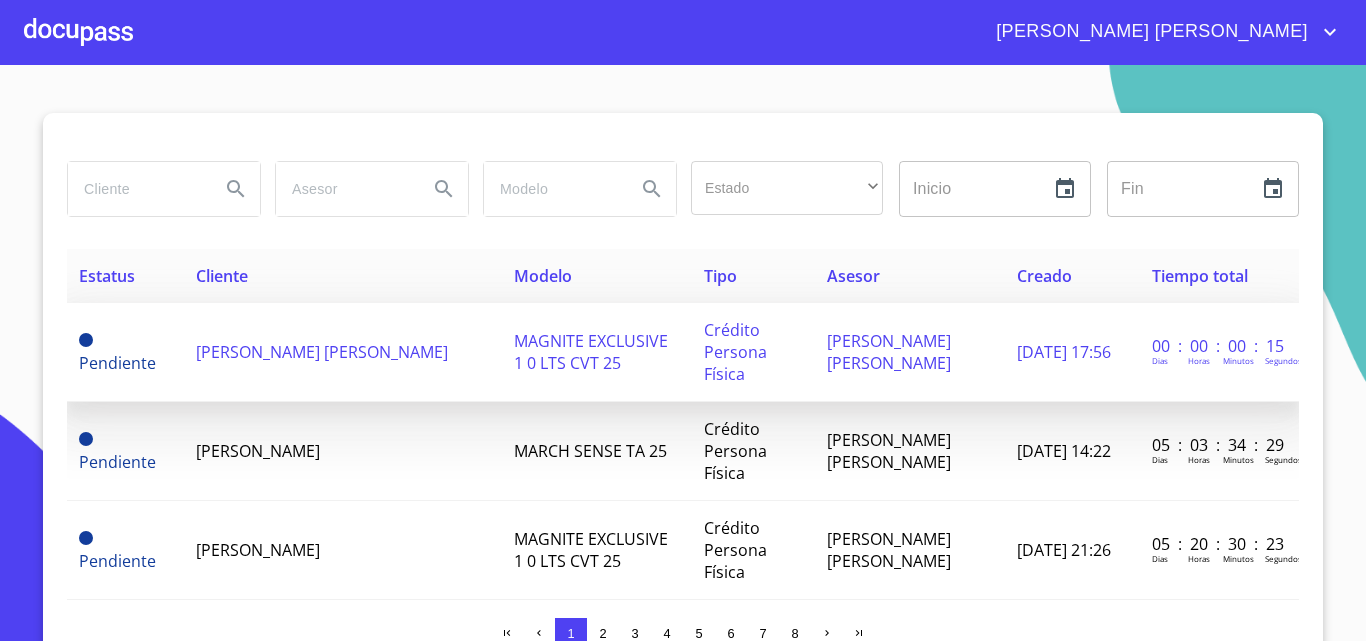 click on "[PERSON_NAME]  [PERSON_NAME]" at bounding box center (322, 352) 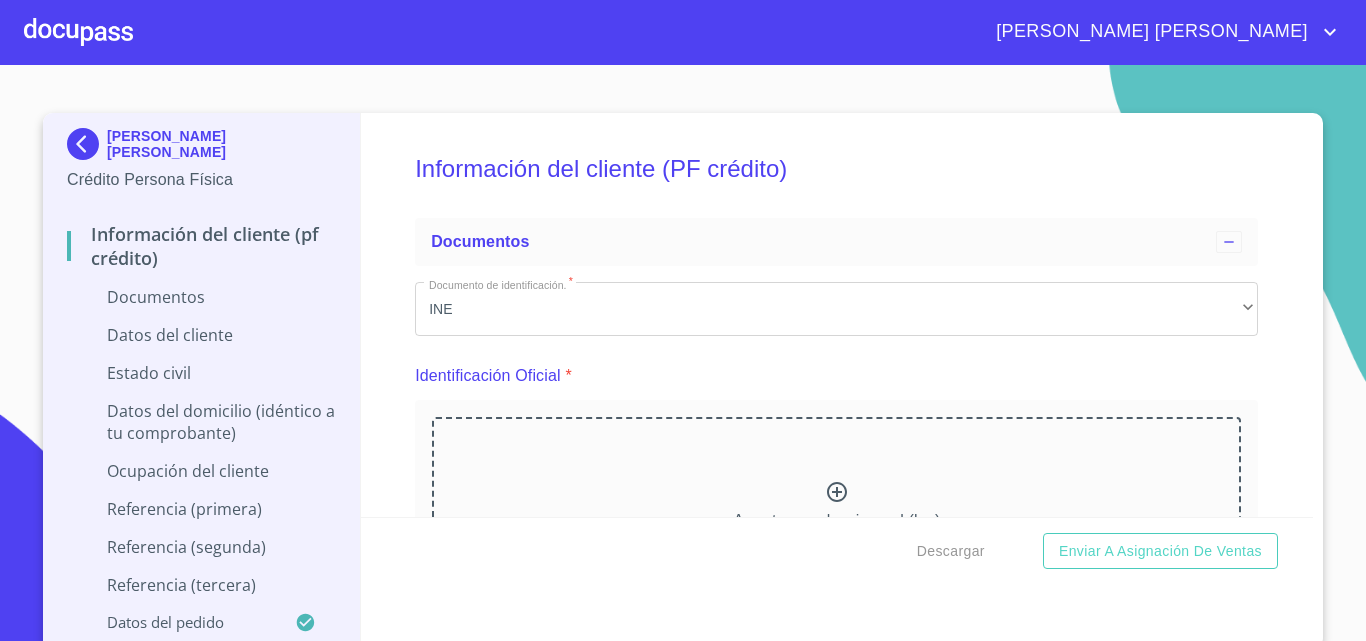 click 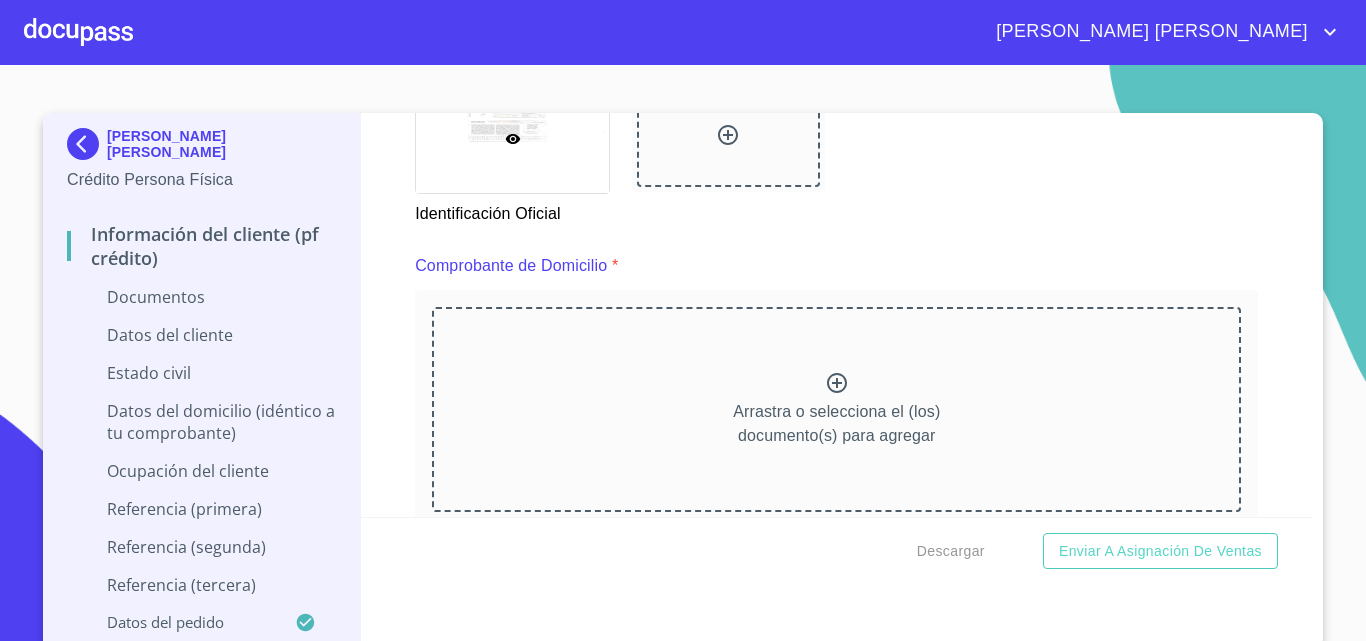 scroll, scrollTop: 1016, scrollLeft: 0, axis: vertical 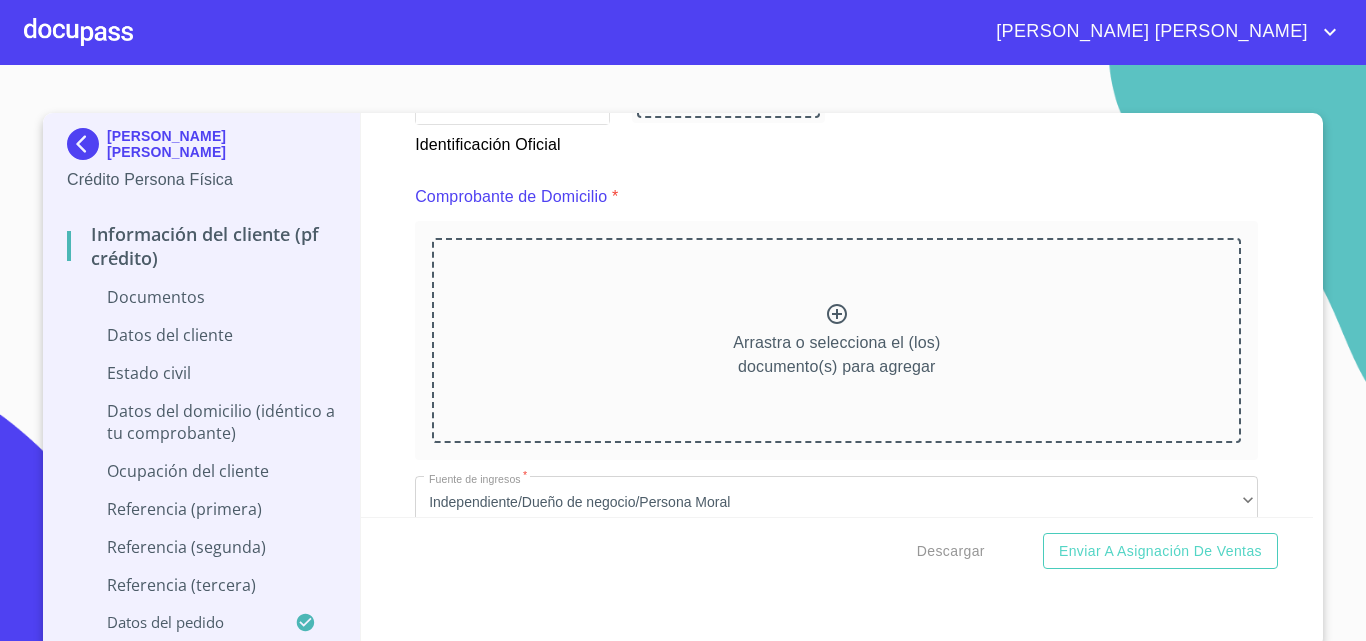 click 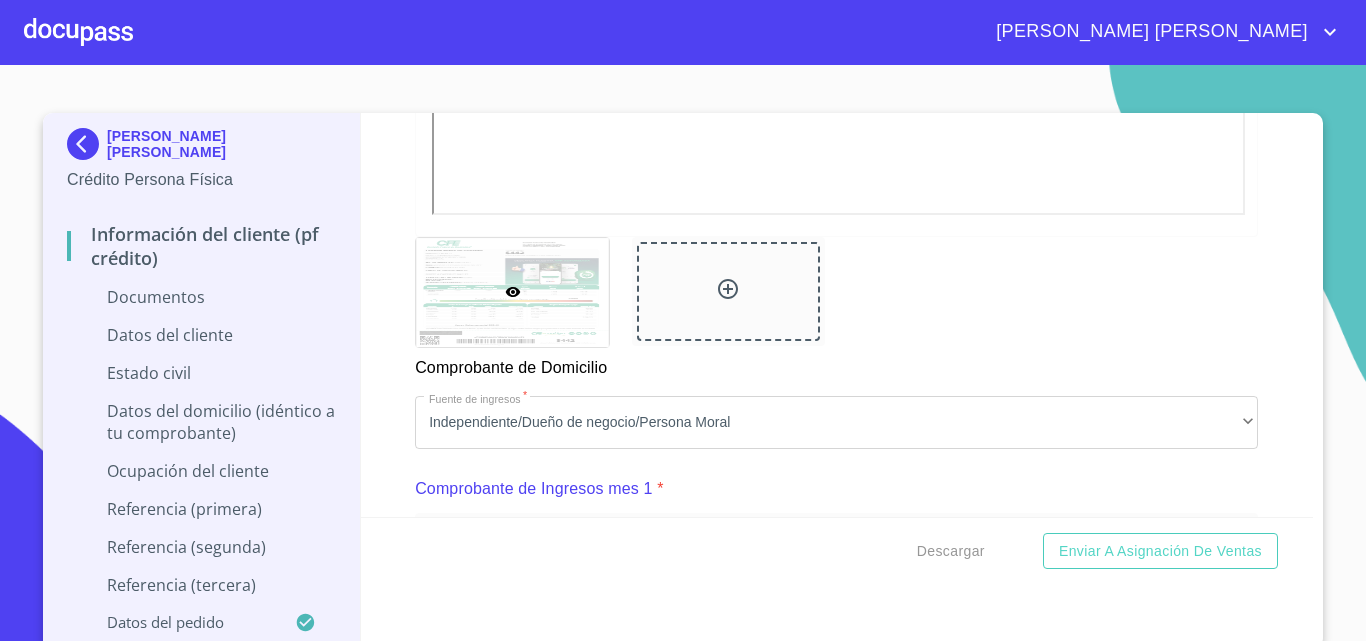 scroll, scrollTop: 1656, scrollLeft: 0, axis: vertical 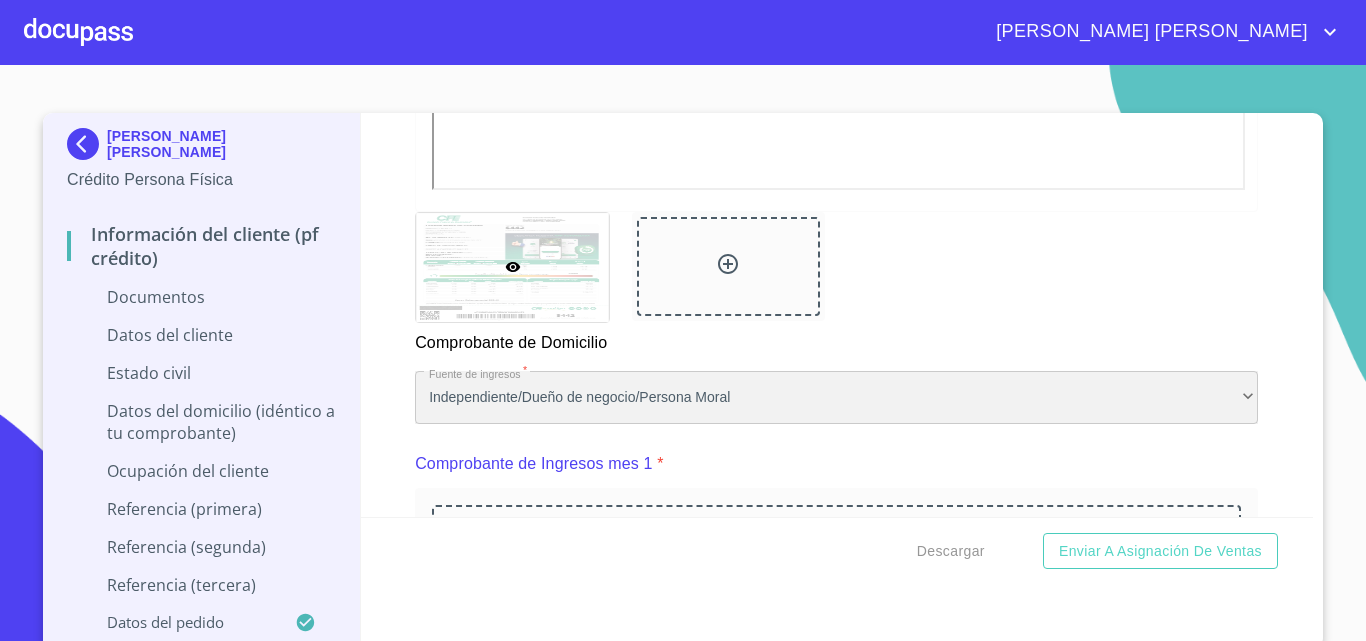 click on "Independiente/Dueño de negocio/Persona Moral" at bounding box center [836, 398] 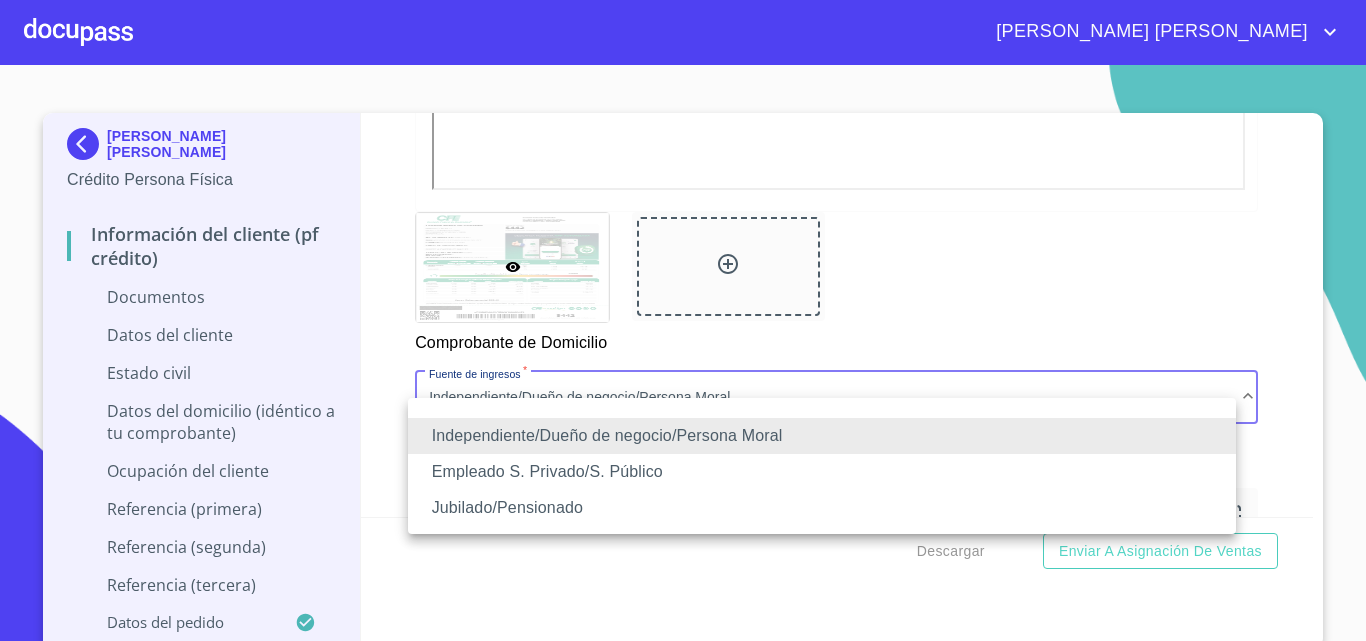 click at bounding box center (683, 320) 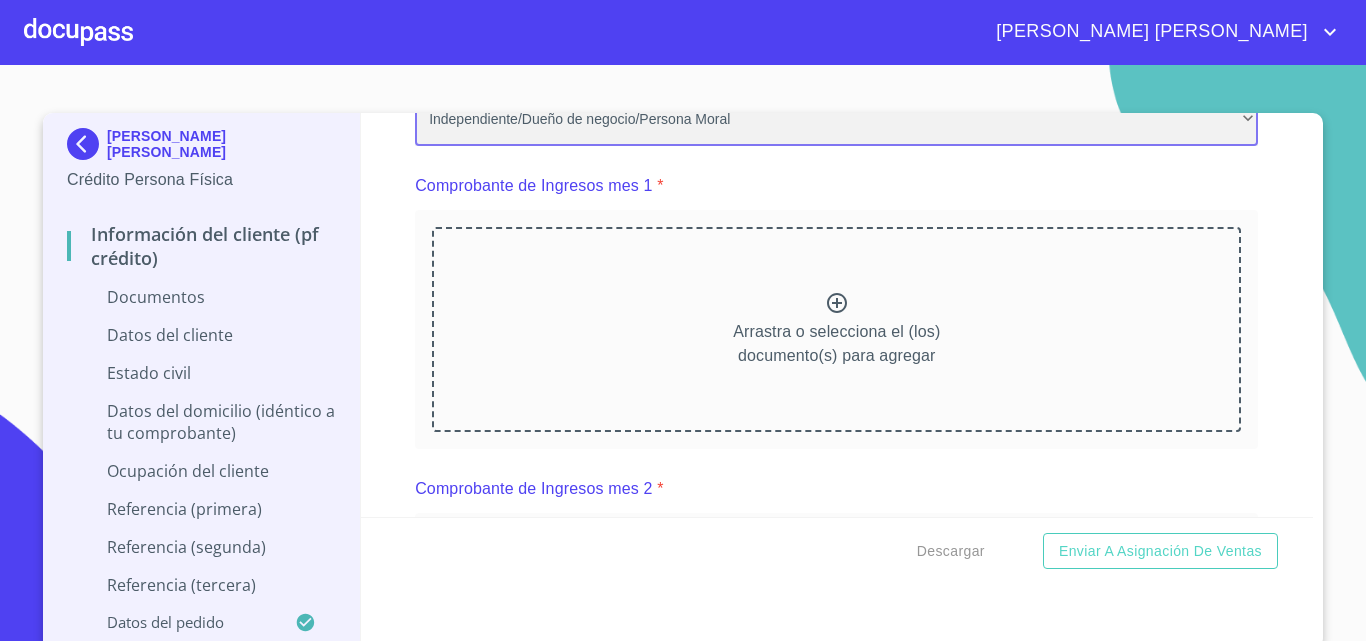 scroll, scrollTop: 1956, scrollLeft: 0, axis: vertical 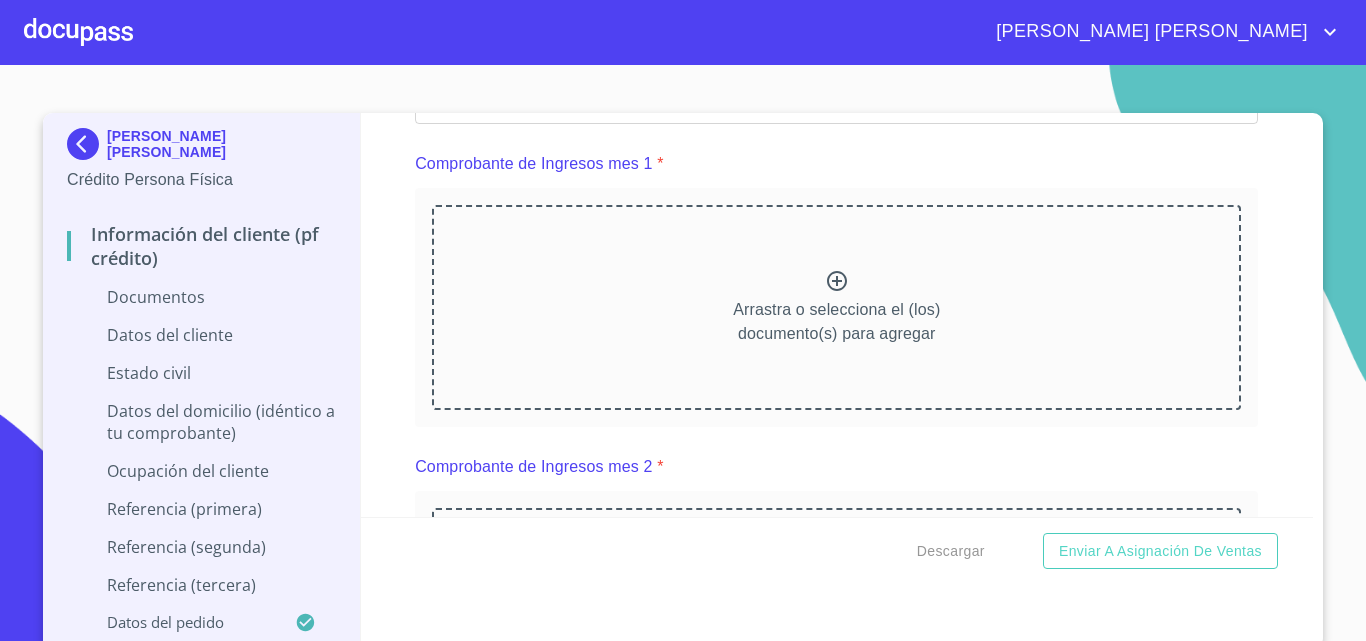 click 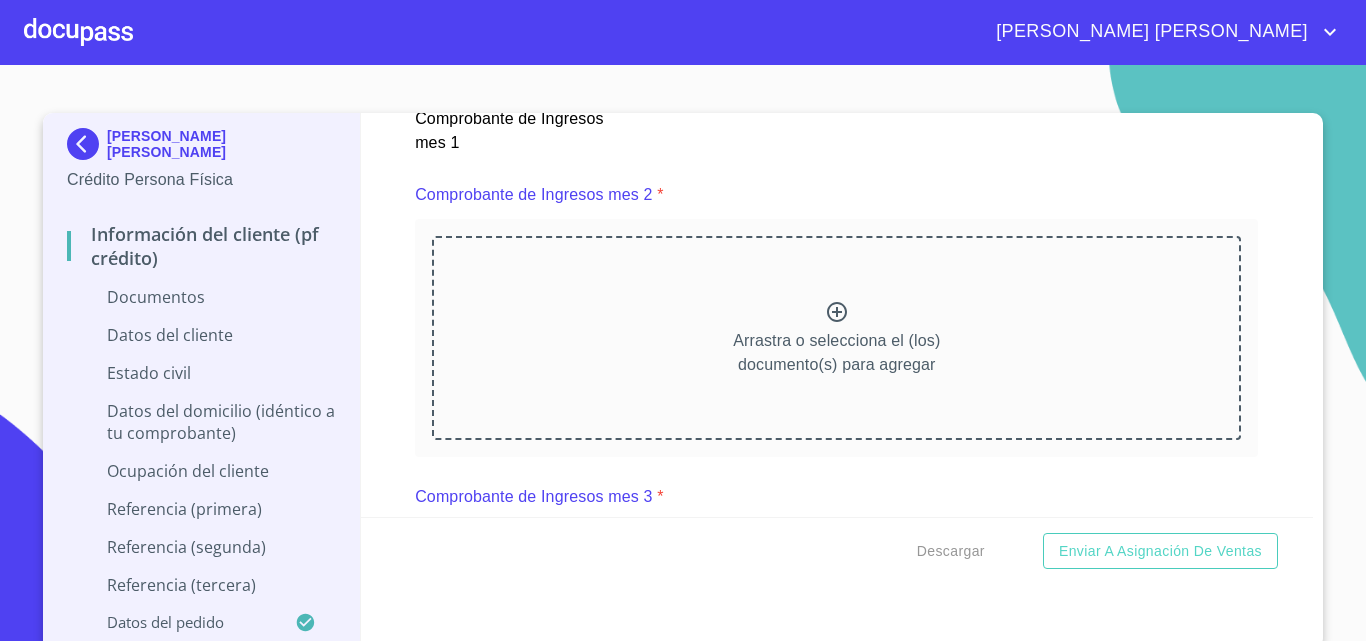 scroll, scrollTop: 2856, scrollLeft: 0, axis: vertical 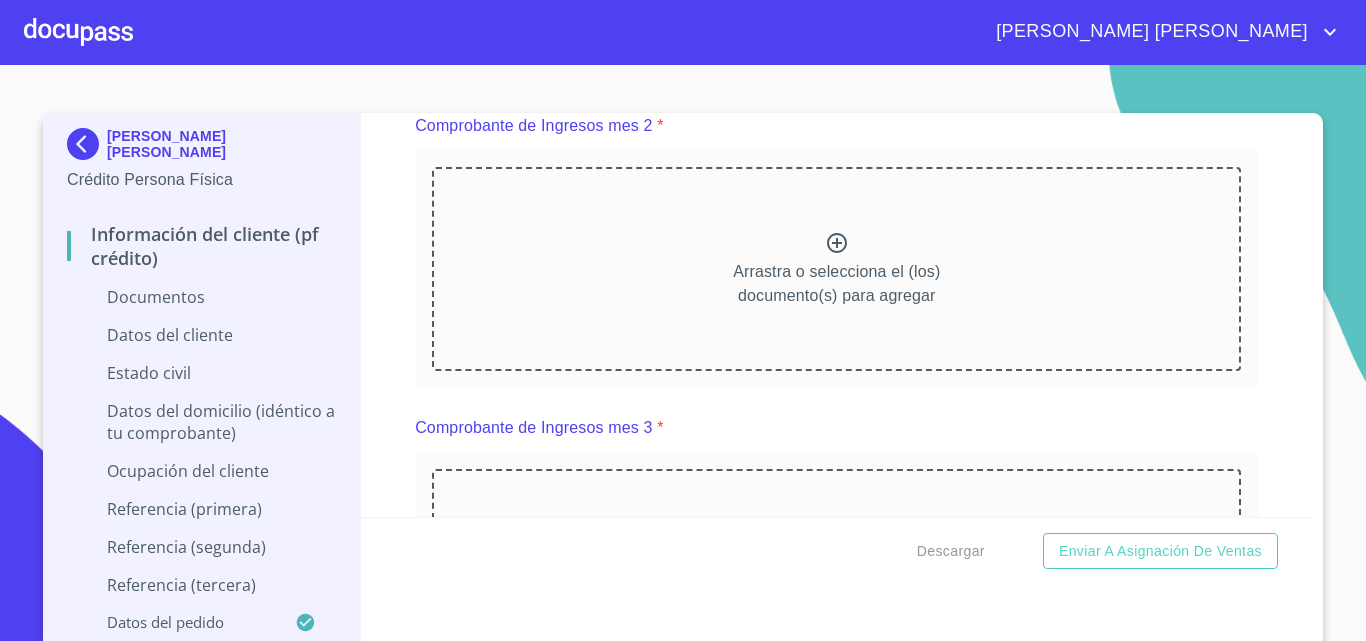 click 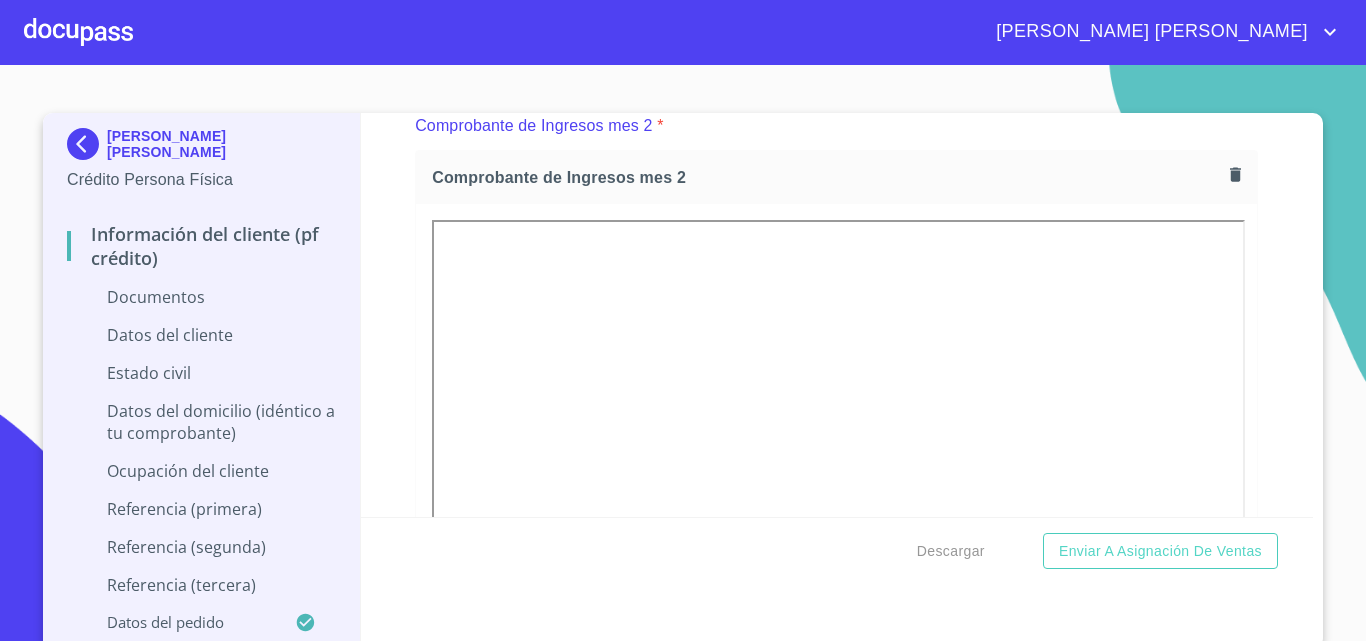 click on "Información del cliente (PF crédito)   Documentos Documento de identificación.   * INE ​ Identificación Oficial * Identificación Oficial Identificación Oficial Comprobante de Domicilio * Comprobante de Domicilio Comprobante de Domicilio Fuente de ingresos   * Independiente/Dueño de negocio/Persona Moral ​ Comprobante de Ingresos mes 1 * Comprobante de Ingresos mes 1 Comprobante de Ingresos mes 1 Comprobante de Ingresos mes 2 * Comprobante de Ingresos mes 2 Comprobante de Ingresos mes 2 Comprobante de Ingresos mes 3 * Arrastra o selecciona el (los) documento(s) para agregar CURP * Arrastra o selecciona el (los) documento(s) para agregar [PERSON_NAME] de situación fiscal Arrastra o selecciona el (los) documento(s) para agregar Datos del cliente Apellido [PERSON_NAME]   * [PERSON_NAME] ​ Apellido Materno   * [PERSON_NAME] ​ Primer nombre   * [PERSON_NAME] ​ [PERSON_NAME] Nombre FERNANDA ​ Fecha de nacimiento * ​ RFC   * ​ CURP   * ​ ID de Identificación ​ Nacionalidad   * ​ ​ País de nacimiento *" at bounding box center [837, 315] 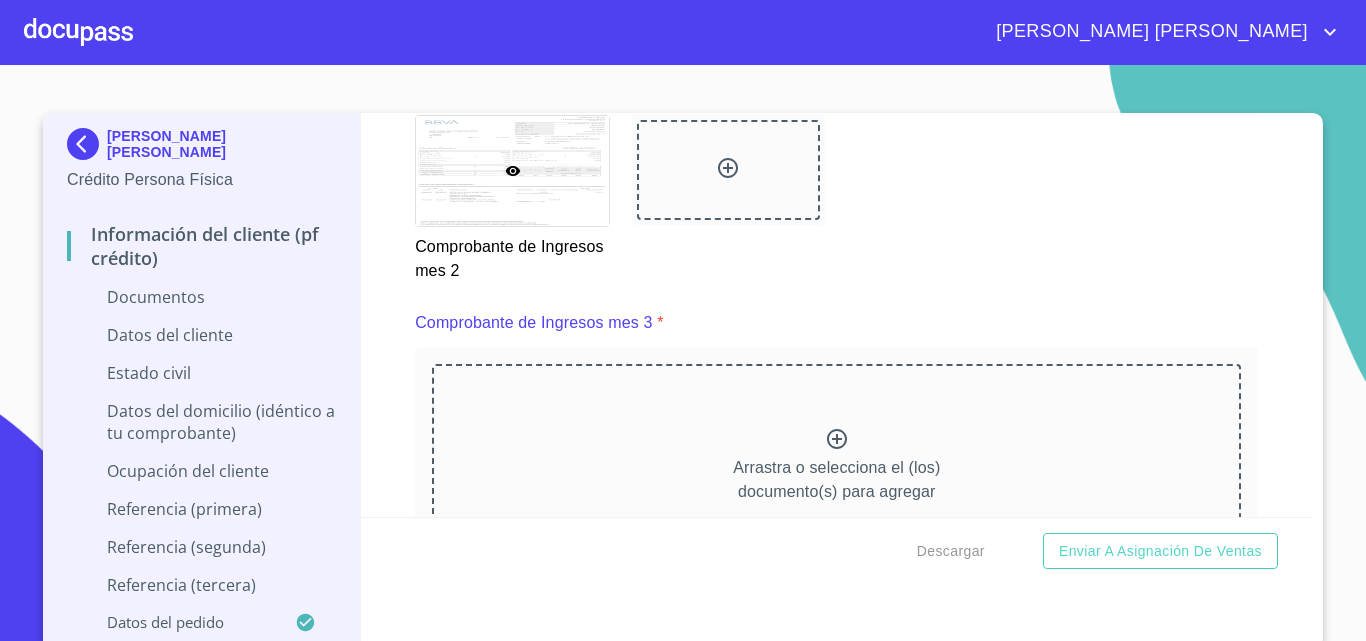 scroll, scrollTop: 3556, scrollLeft: 0, axis: vertical 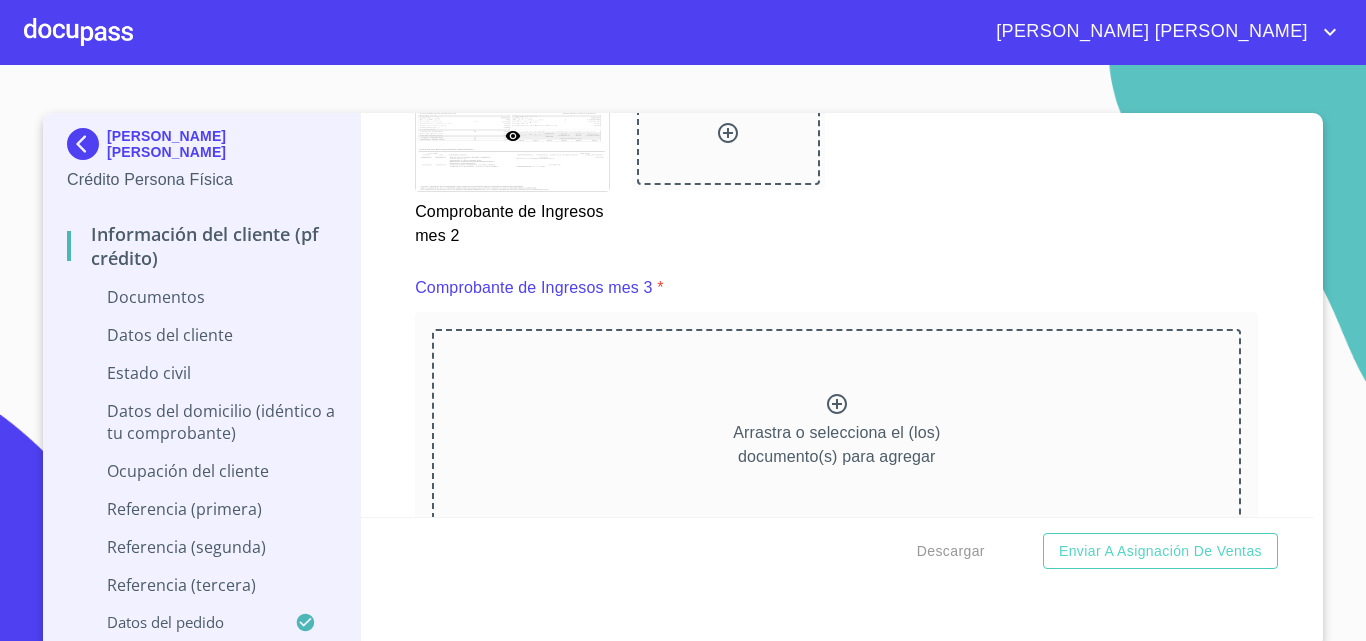 click 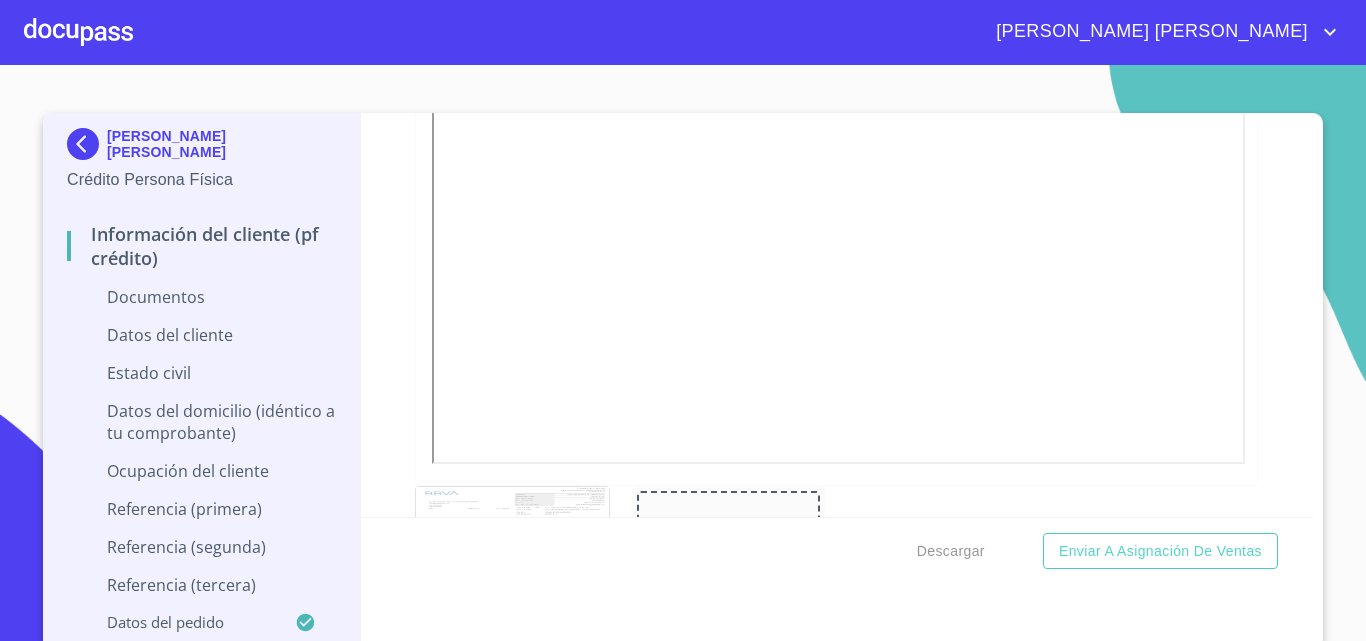 scroll, scrollTop: 2256, scrollLeft: 0, axis: vertical 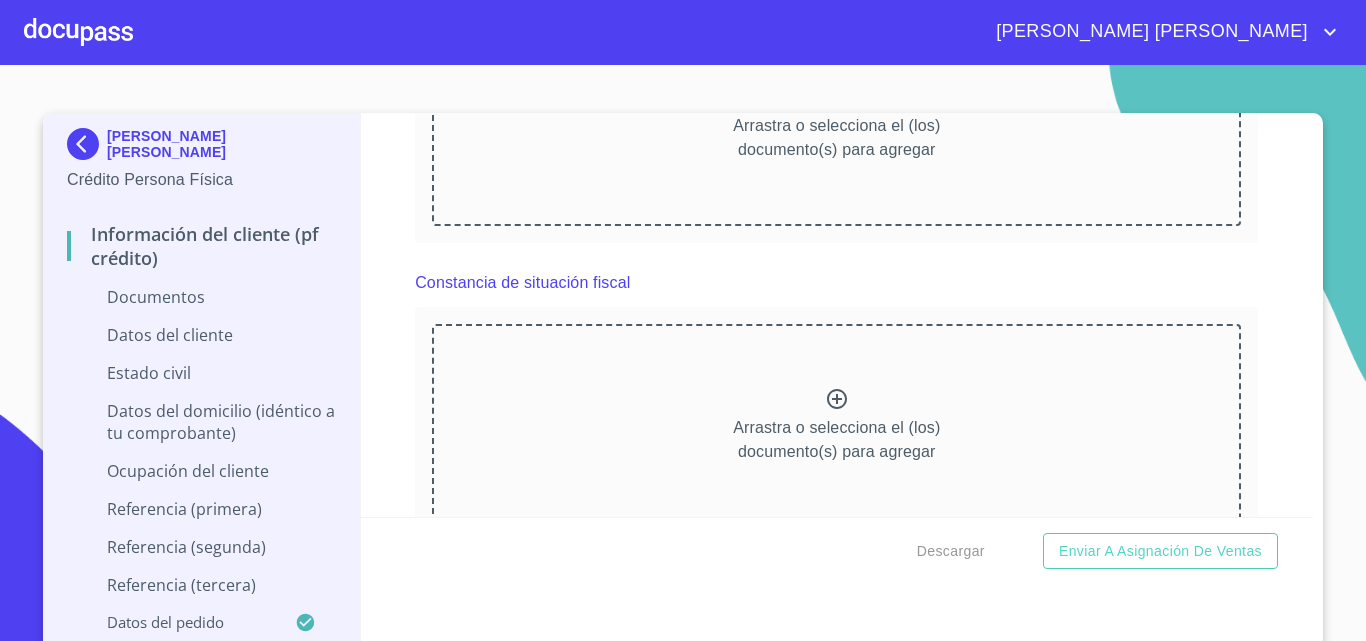 click 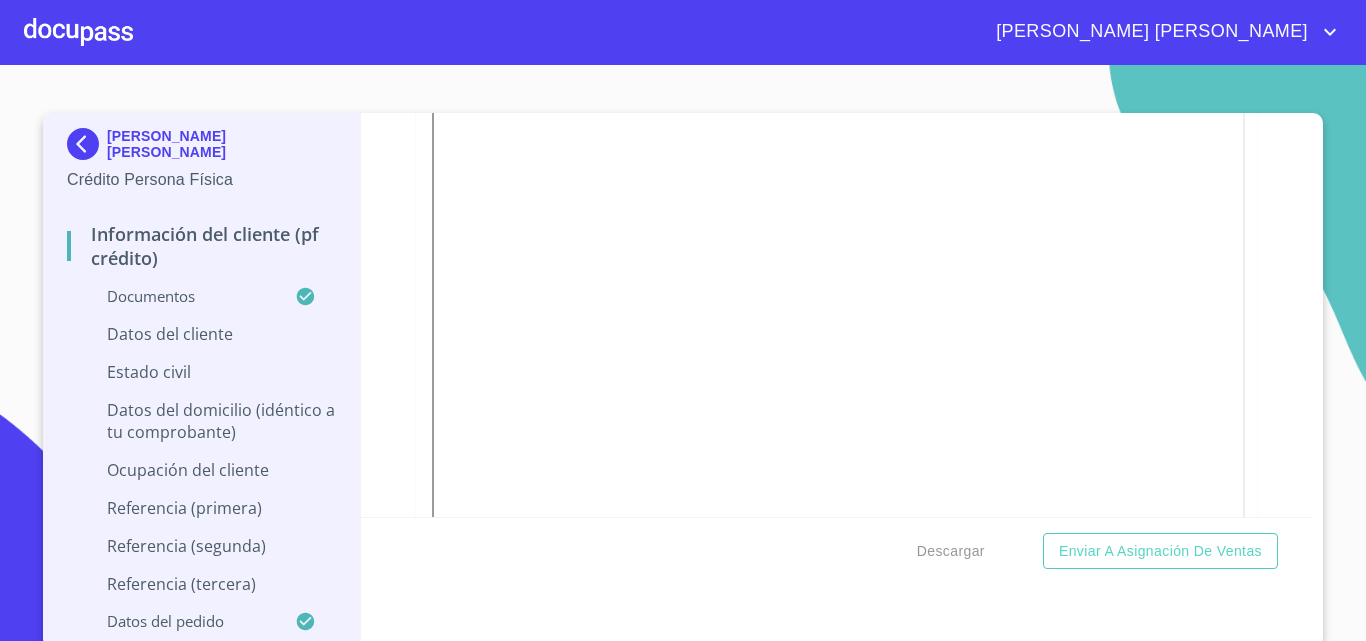 click on "Información del cliente (PF crédito)   Documentos Documento de identificación.   * INE ​ Identificación Oficial * Identificación Oficial Identificación Oficial Comprobante de Domicilio * Comprobante de Domicilio Comprobante de Domicilio Fuente de ingresos   * Independiente/Dueño de negocio/Persona Moral ​ Comprobante de Ingresos mes 1 * Comprobante de Ingresos mes 1 Comprobante de Ingresos mes 1 Comprobante de Ingresos mes 2 * Comprobante de Ingresos mes 2 Comprobante de Ingresos mes 2 Comprobante de Ingresos mes 3 * Comprobante de Ingresos mes 3 Comprobante de Ingresos mes 3 CURP * CURP [PERSON_NAME] de situación fiscal Arrastra o selecciona el (los) documento(s) para agregar Datos del cliente Apellido [PERSON_NAME]   * [PERSON_NAME] ​ Apellido Materno   * [PERSON_NAME] ​ Primer nombre   * [PERSON_NAME] ​ [PERSON_NAME] Nombre FERNANDA ​ Fecha de nacimiento * ​ RFC   * ​ CURP   * ​ ID de Identificación ​ Nacionalidad   * ​ ​ País de nacimiento   * ​ Sexo   * ​ ​ MXN Celular" at bounding box center [837, 315] 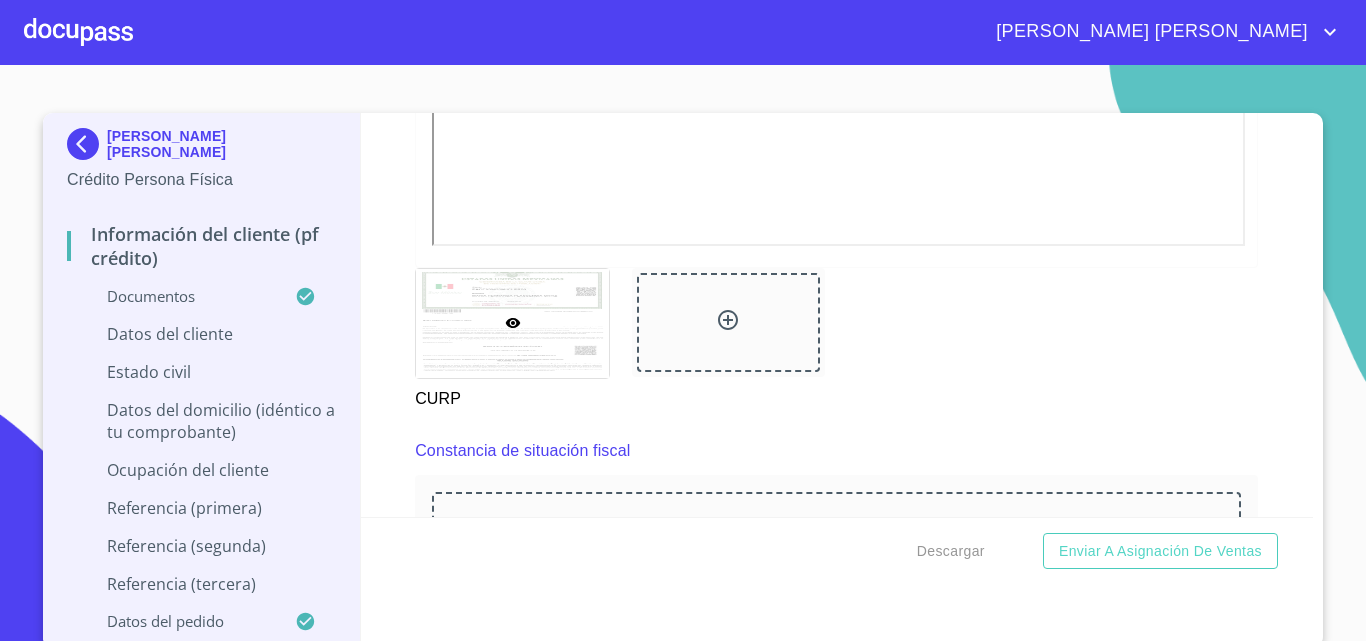 scroll, scrollTop: 5225, scrollLeft: 0, axis: vertical 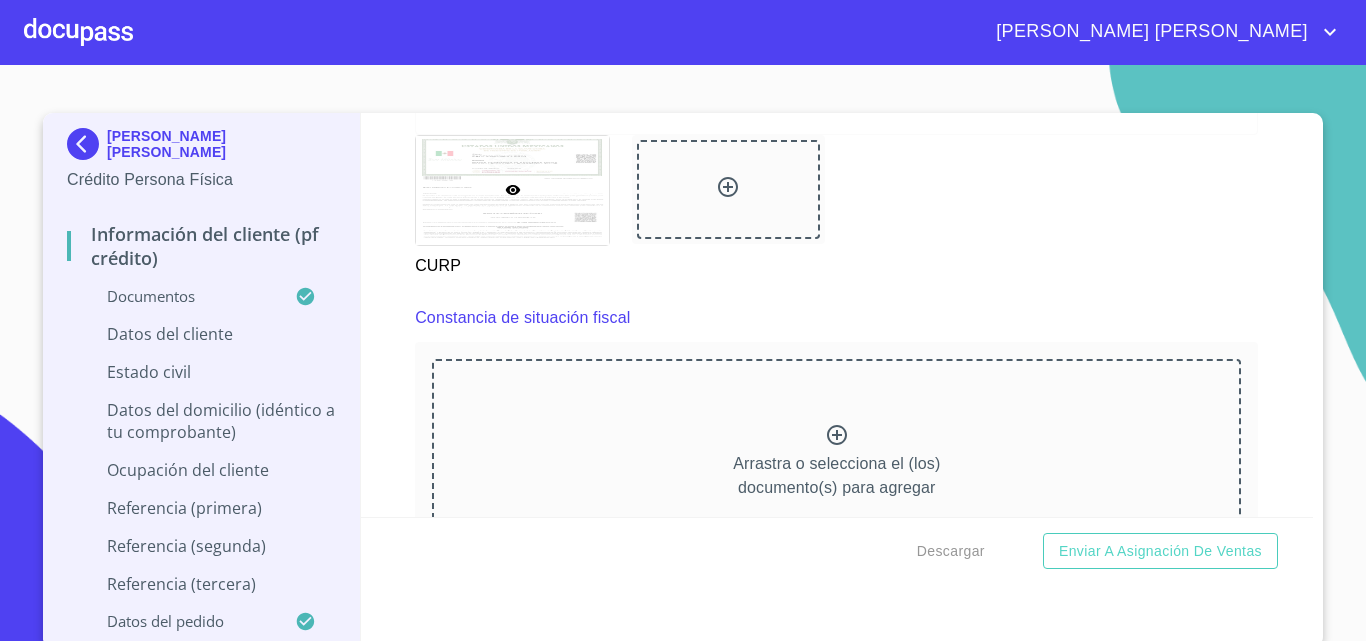 click 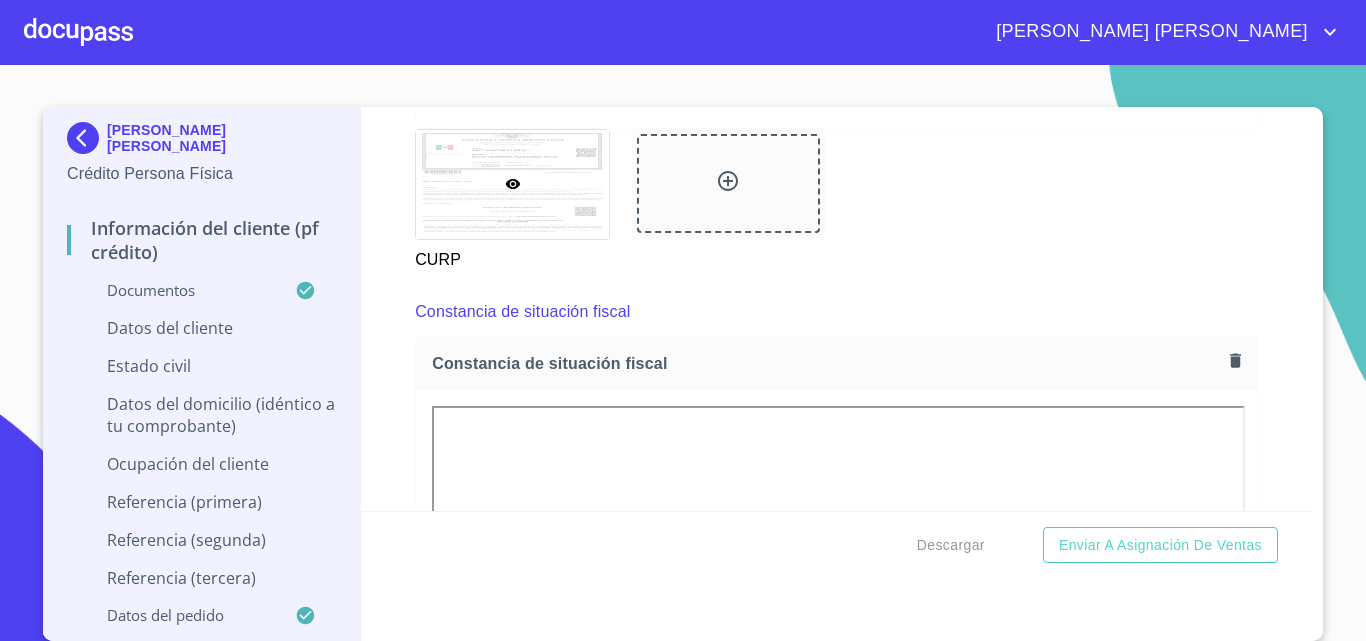 scroll, scrollTop: 6, scrollLeft: 0, axis: vertical 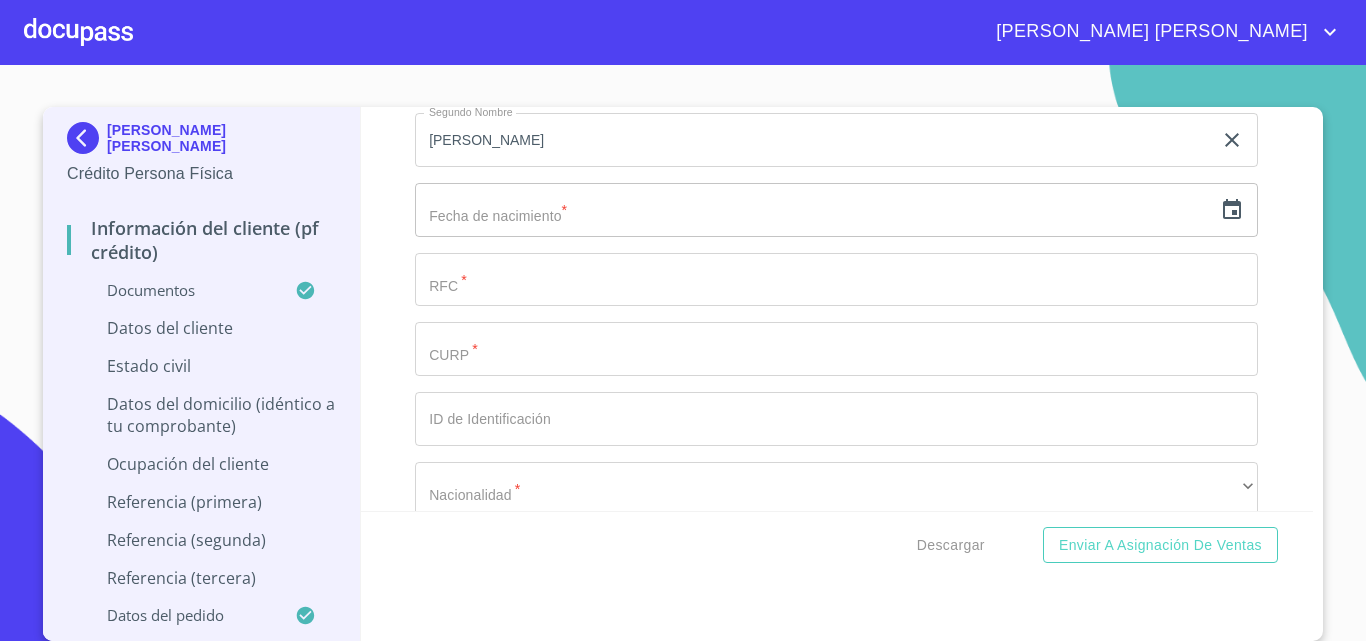 click 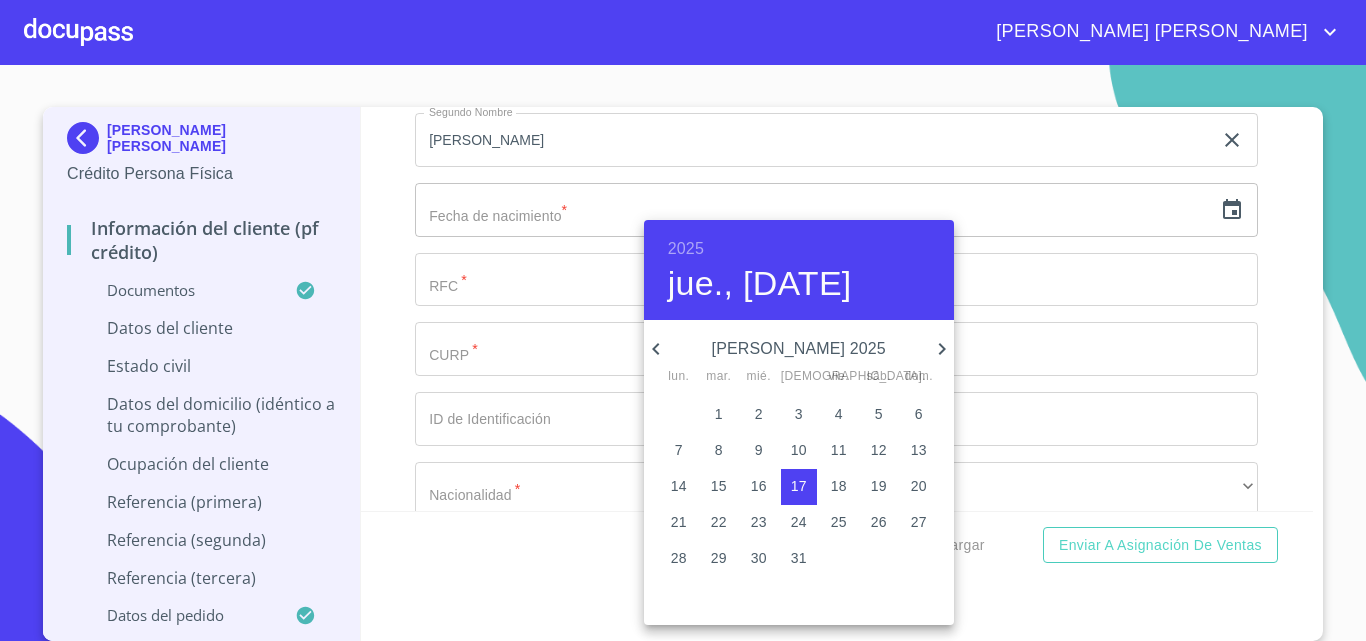 click on "2025" at bounding box center (686, 249) 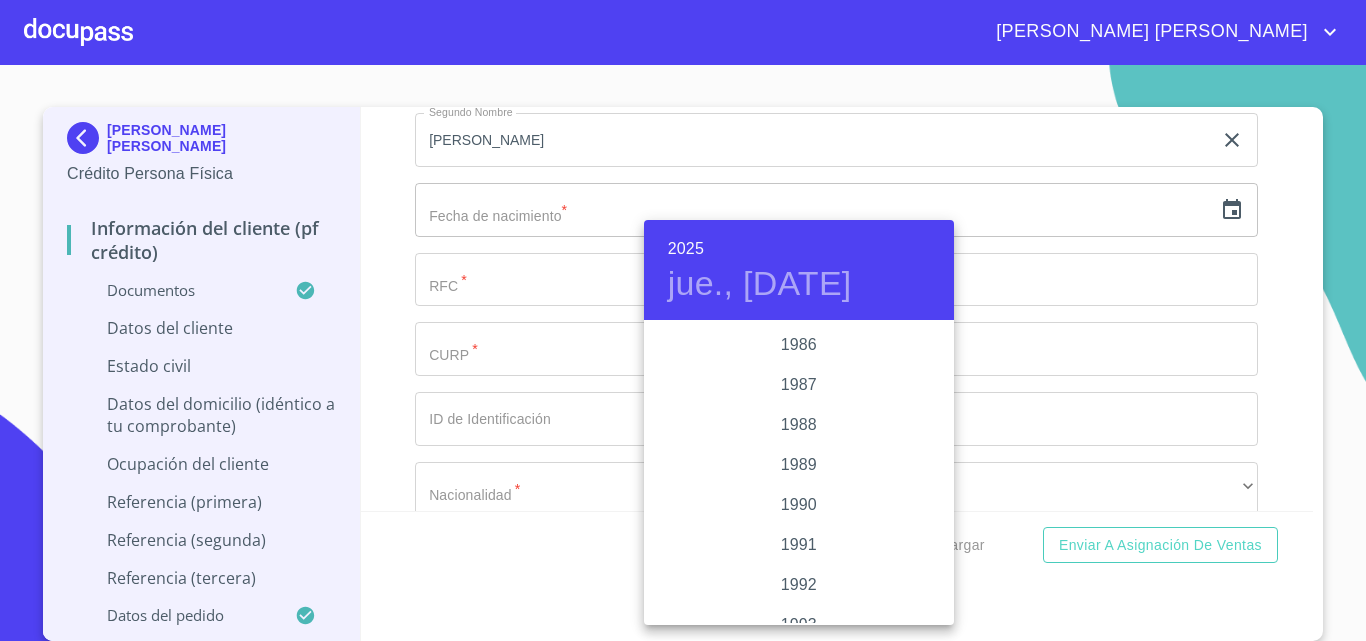 scroll, scrollTop: 2520, scrollLeft: 0, axis: vertical 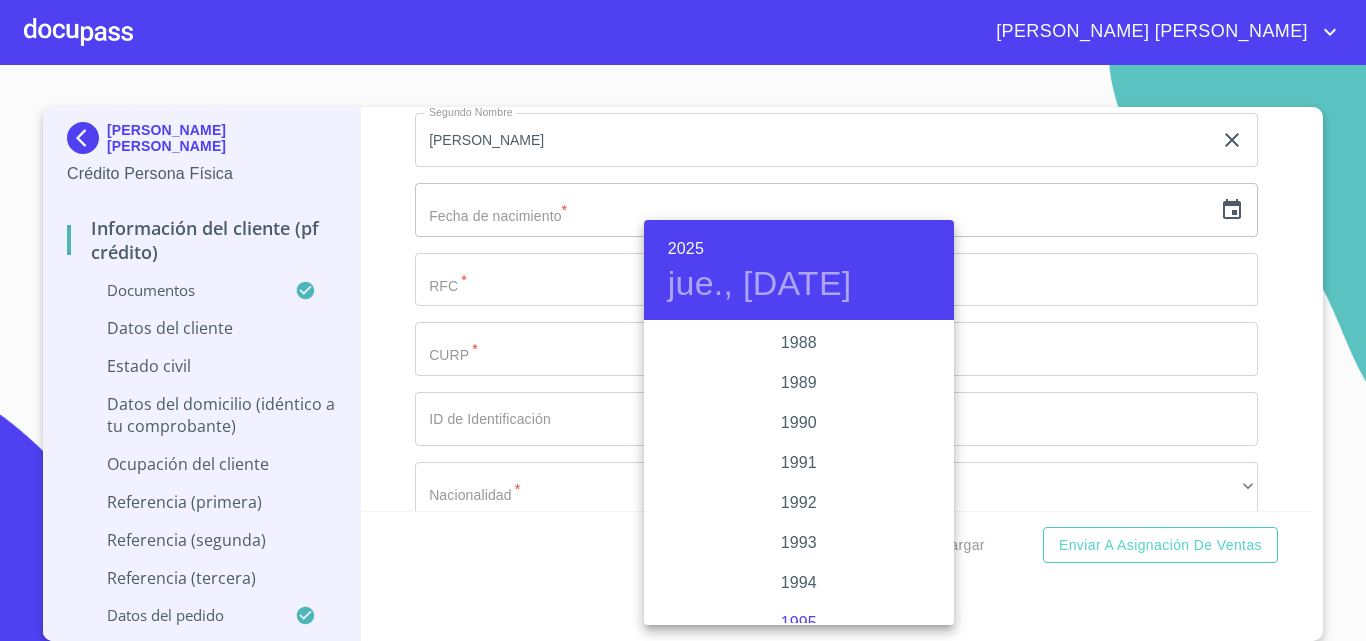 click on "1995" at bounding box center [799, 623] 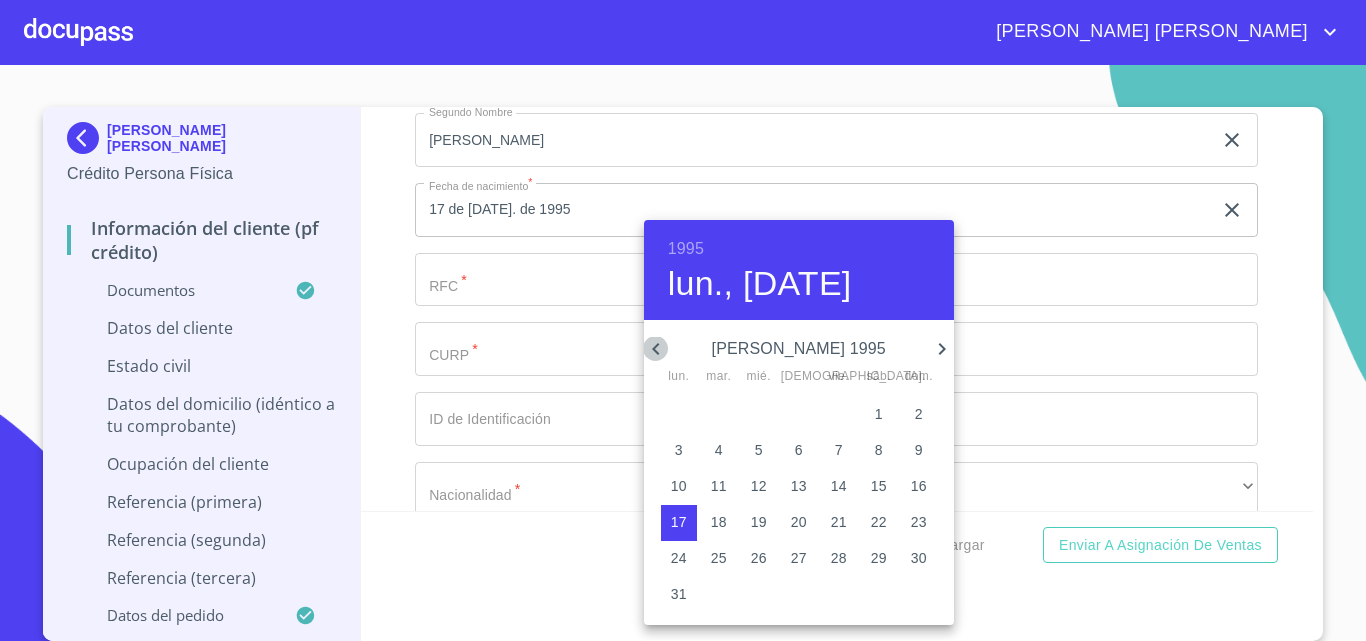 click 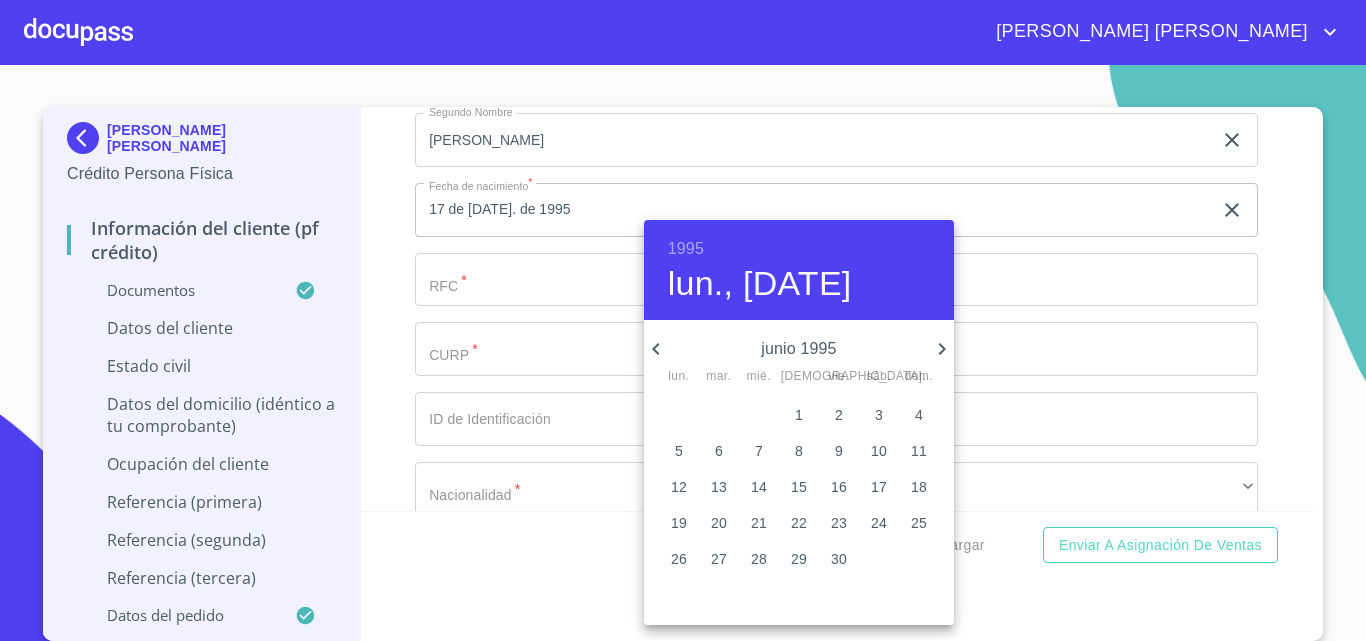 click 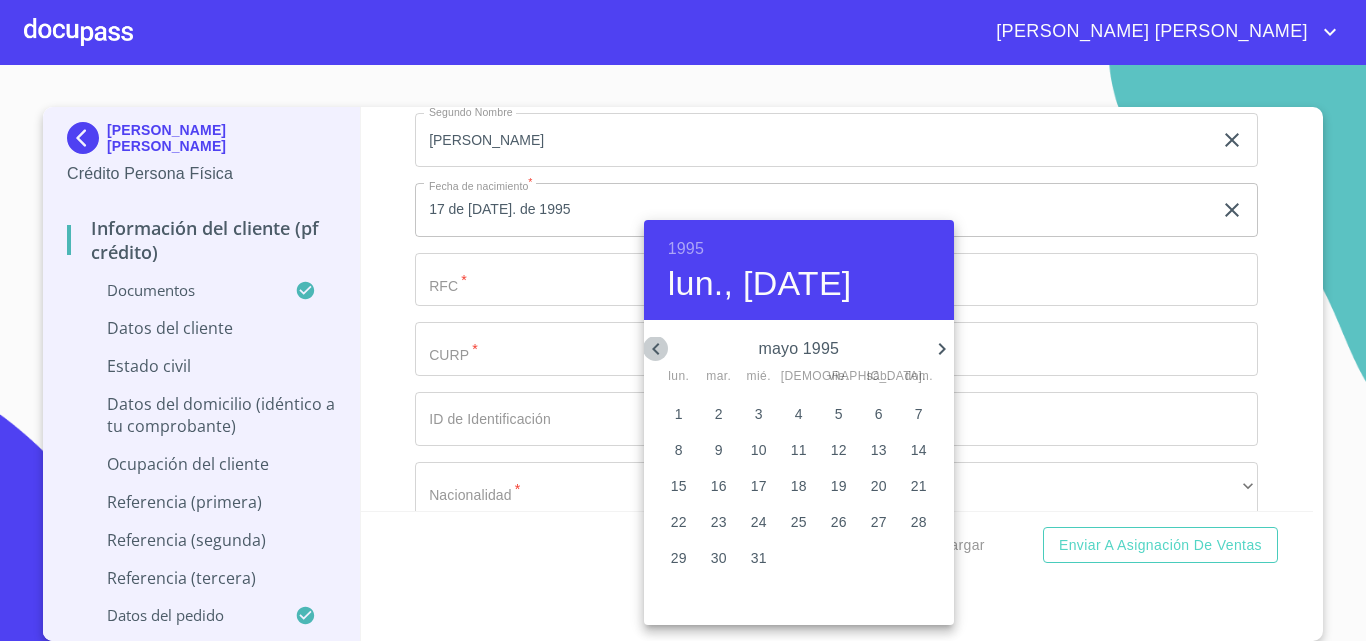 click 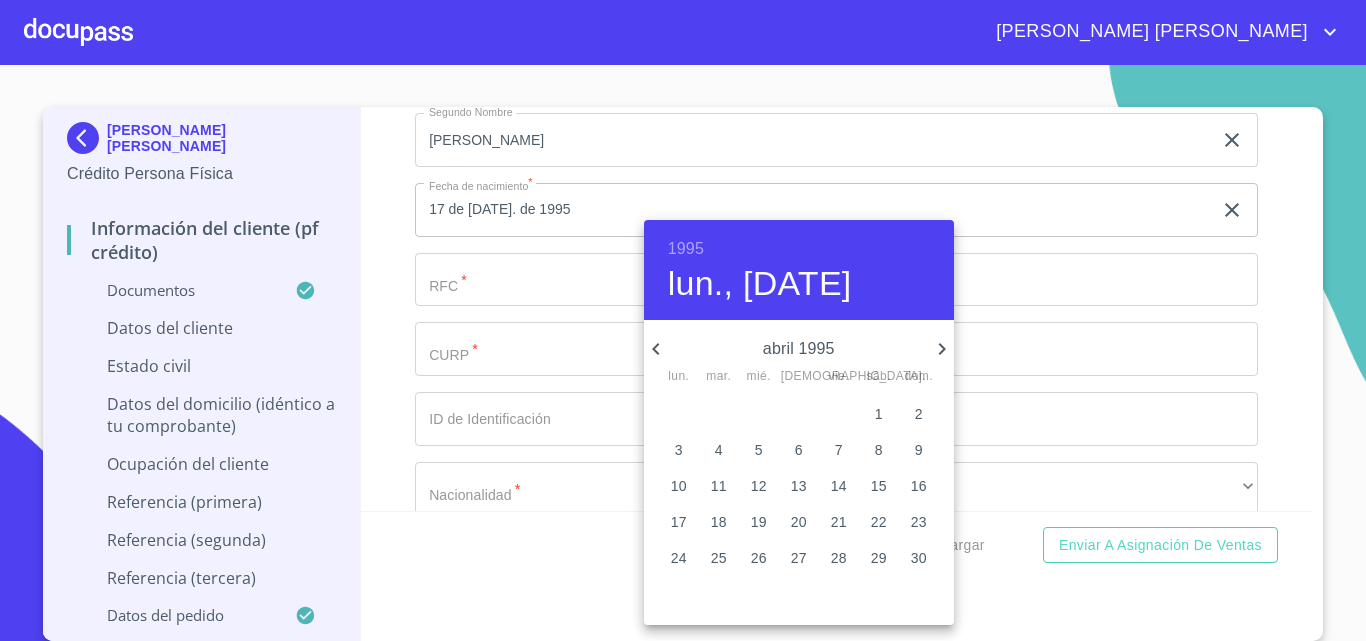 click on "20" at bounding box center (799, 522) 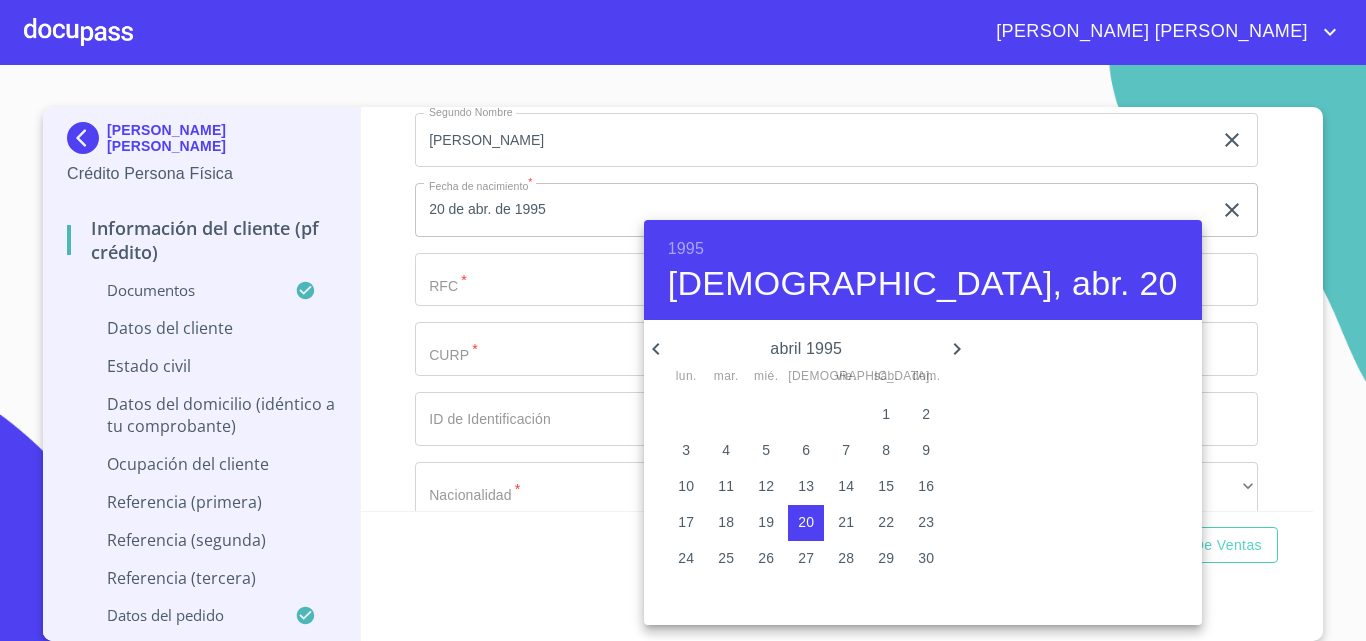 click at bounding box center (683, 320) 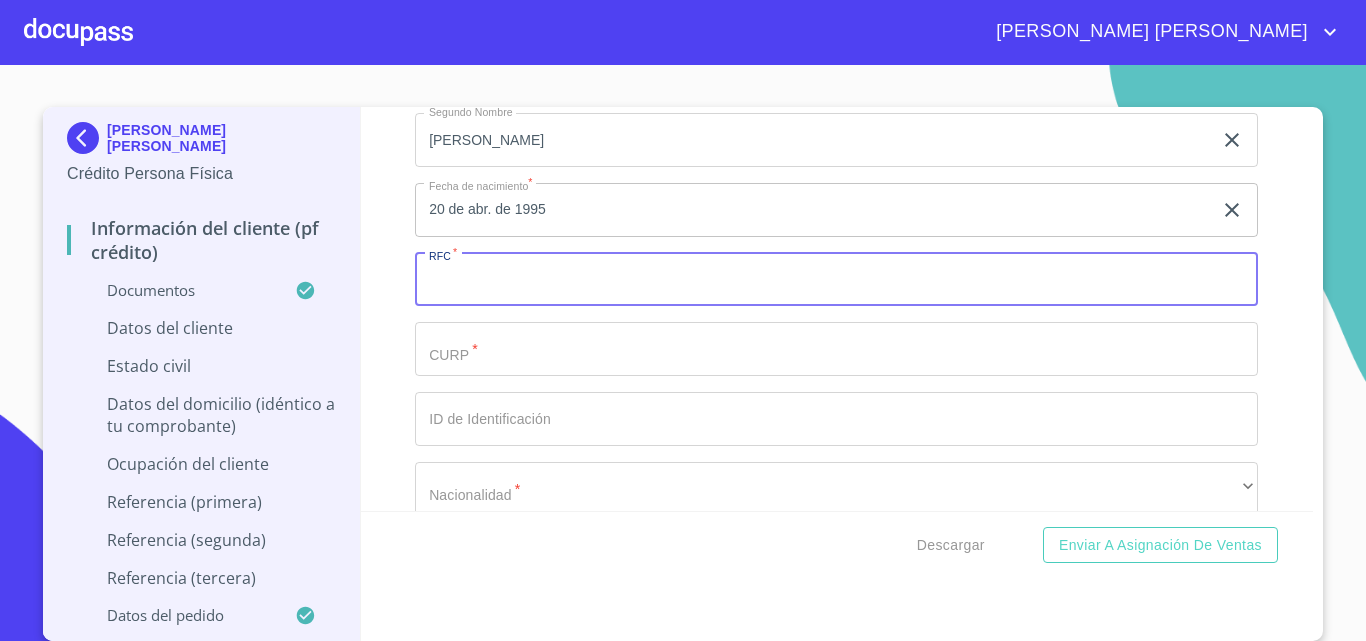 click on "Documento de identificación.   *" at bounding box center (836, 280) 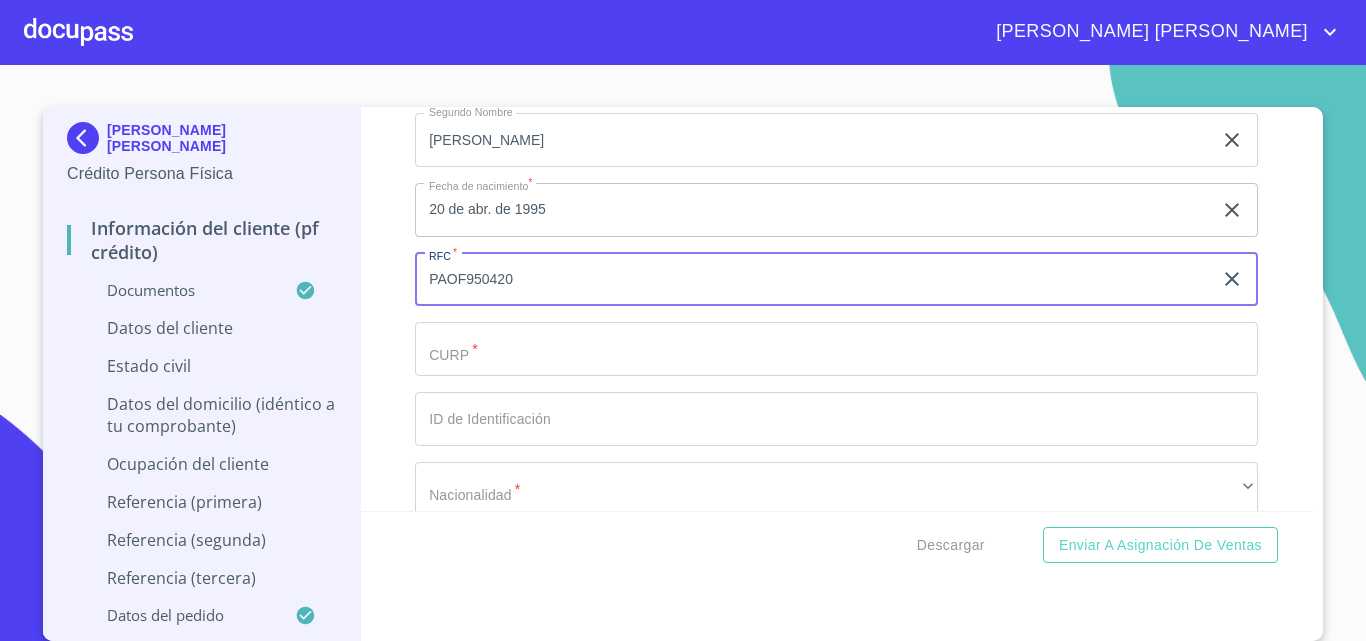 click on "PAOF950420" at bounding box center (813, 280) 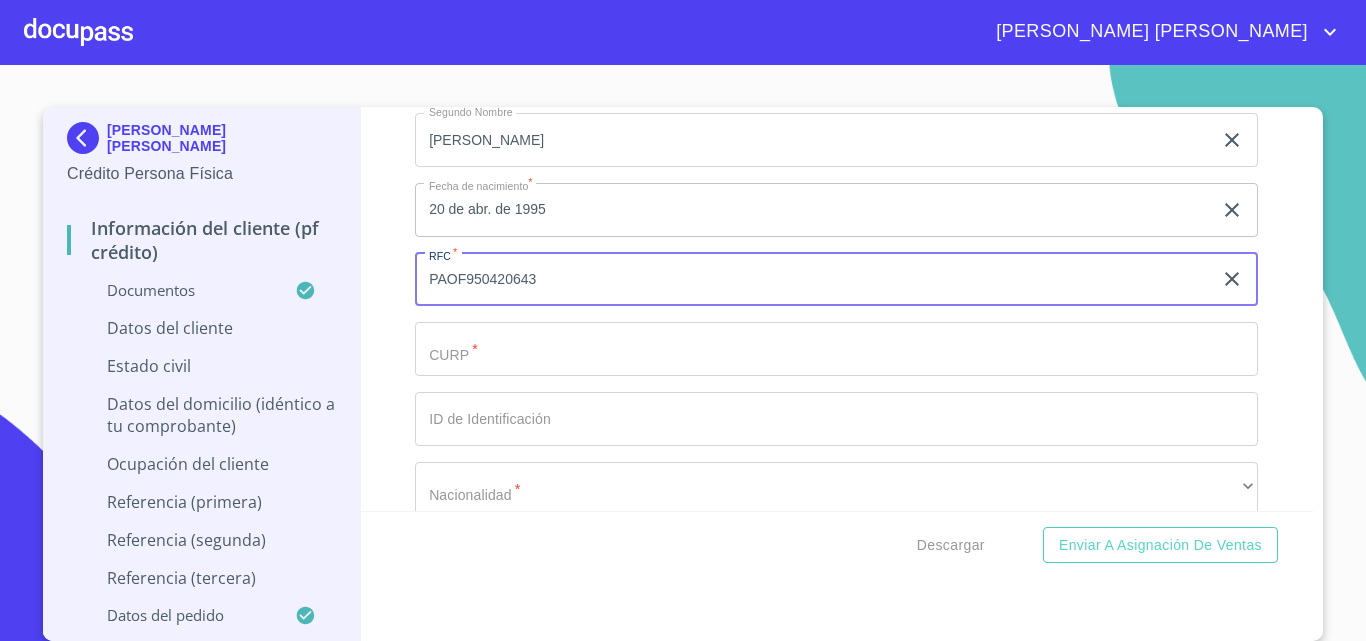 type on "PAOF950420643" 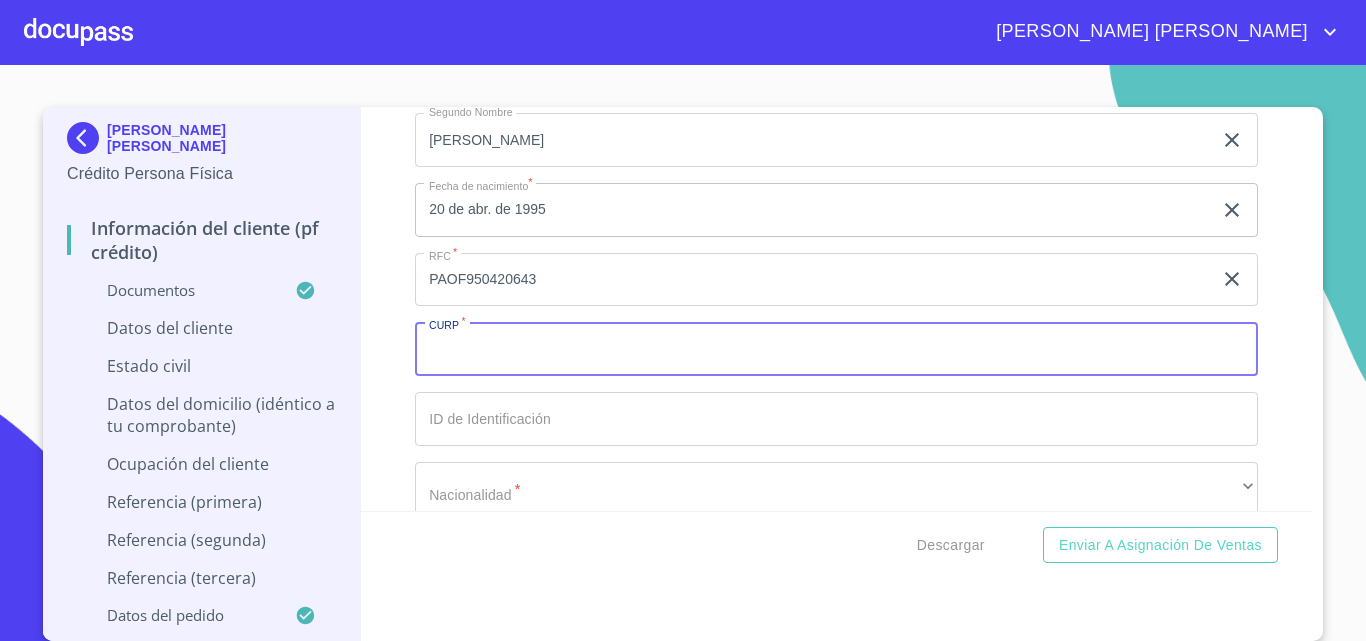 paste on "PAOF950420MJCLRR00" 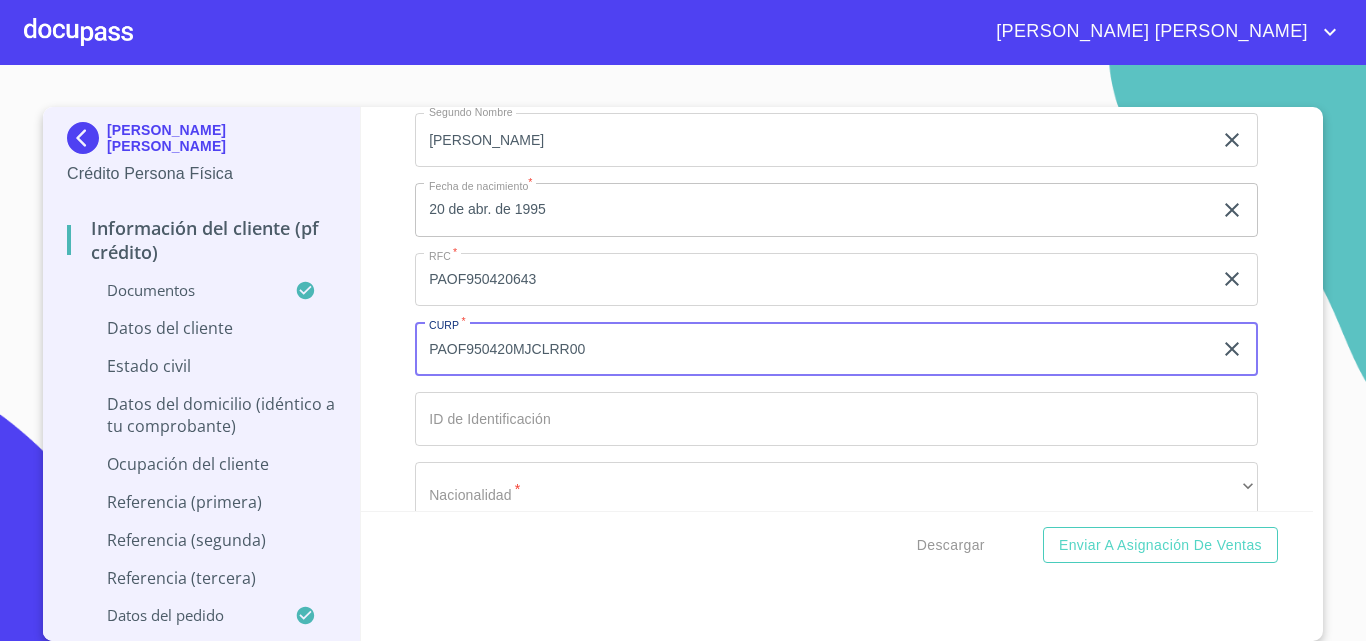 click on "PAOF950420MJCLRR00" at bounding box center [813, 349] 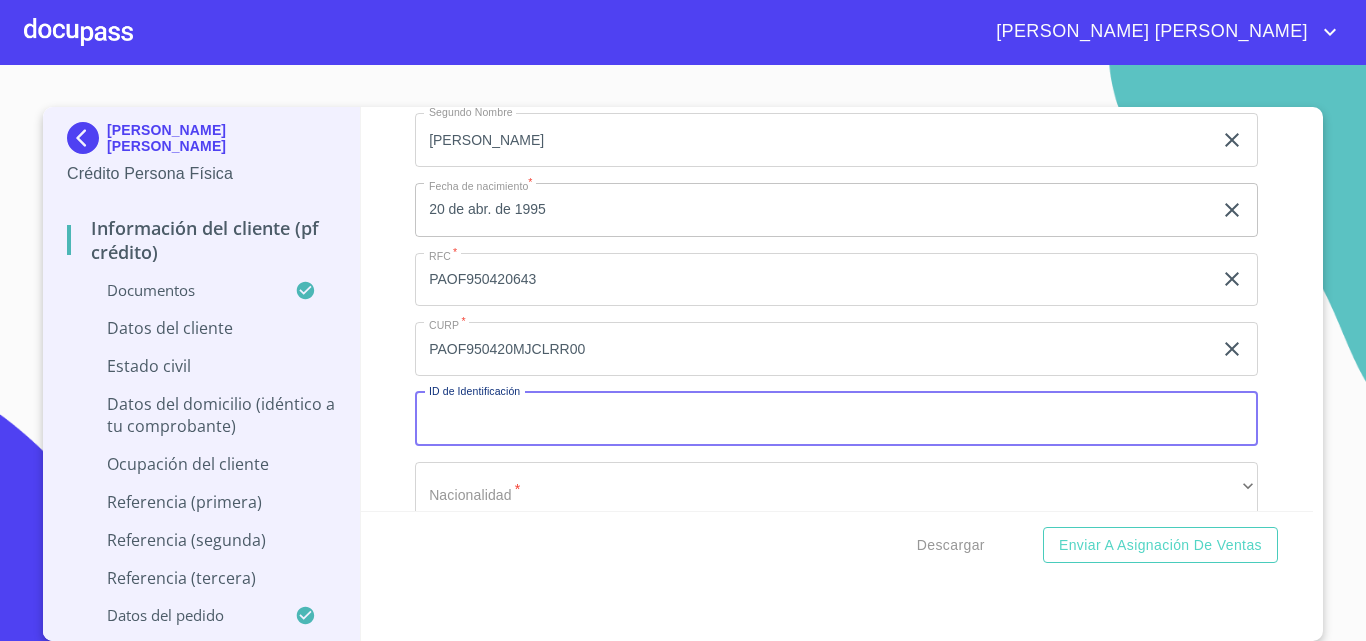 click on "Documento de identificación.   *" at bounding box center [836, 419] 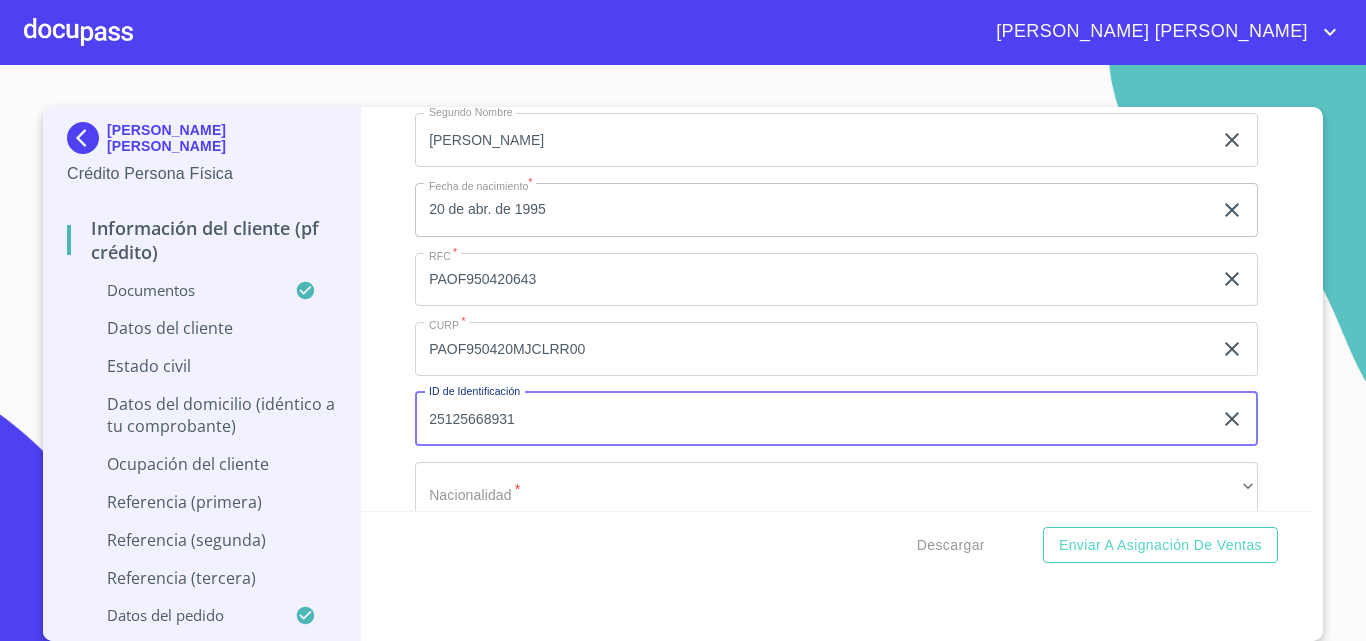 click on "25125668931" at bounding box center [813, 419] 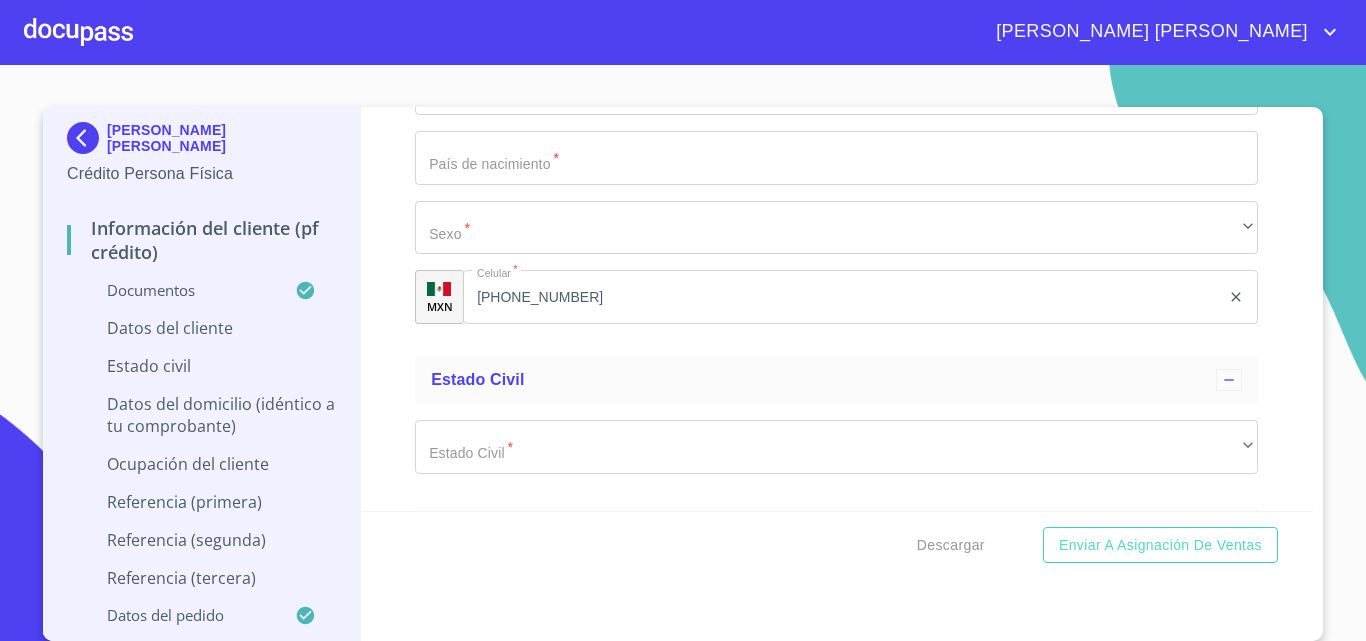 scroll, scrollTop: 6850, scrollLeft: 0, axis: vertical 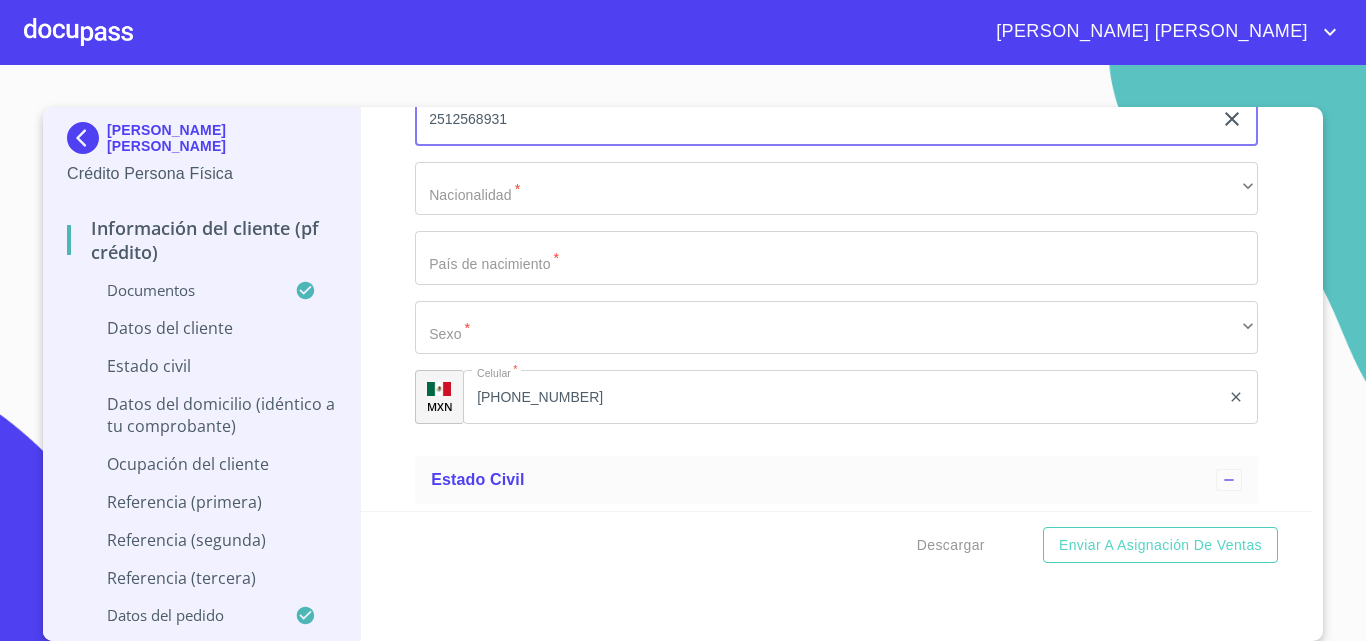 type on "2512568931" 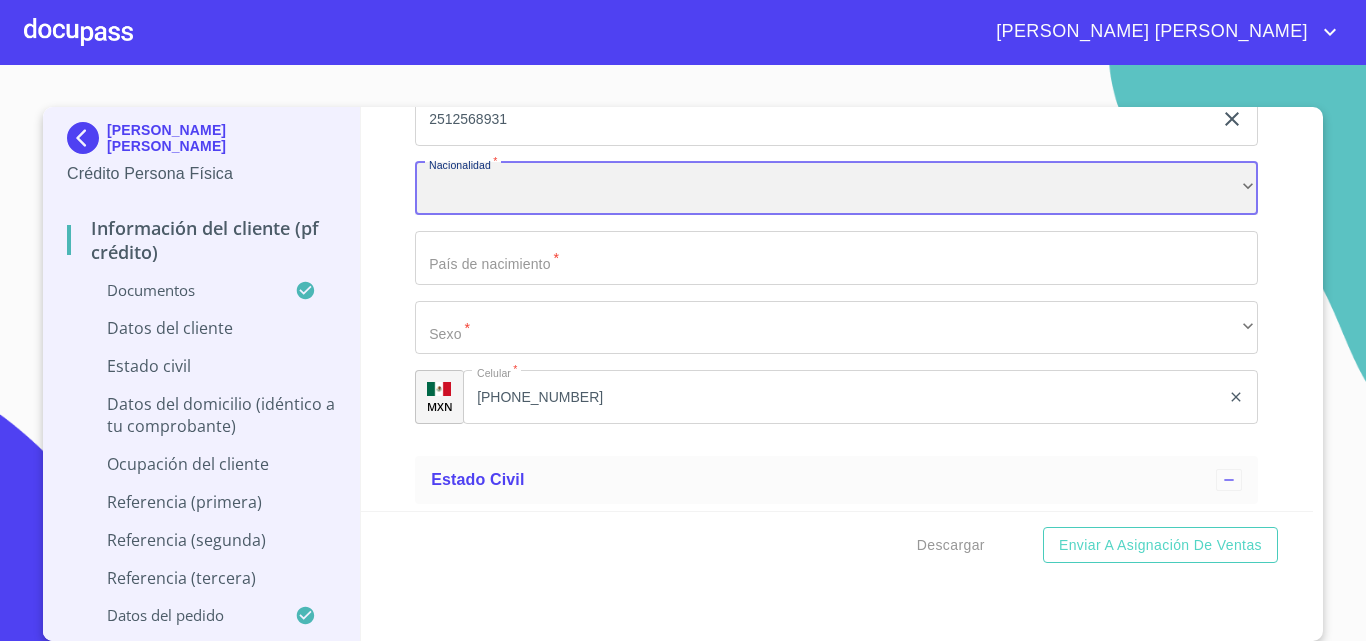 click on "​" at bounding box center [836, 189] 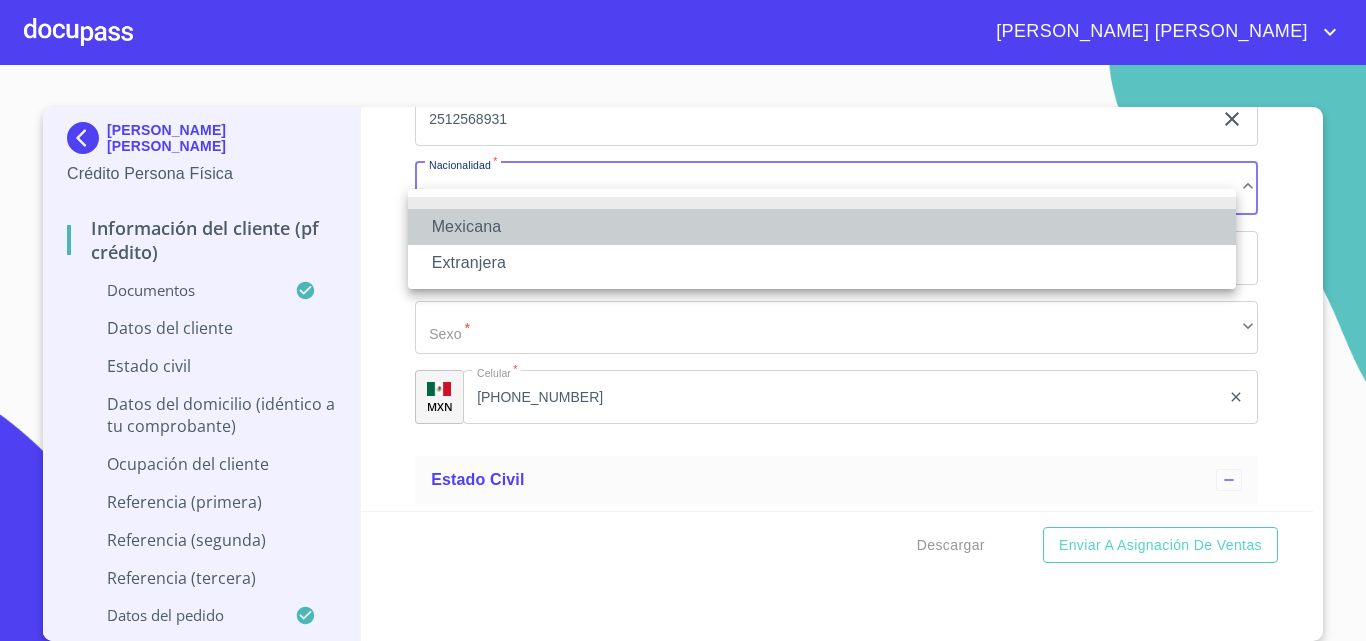 click on "Mexicana" at bounding box center [822, 227] 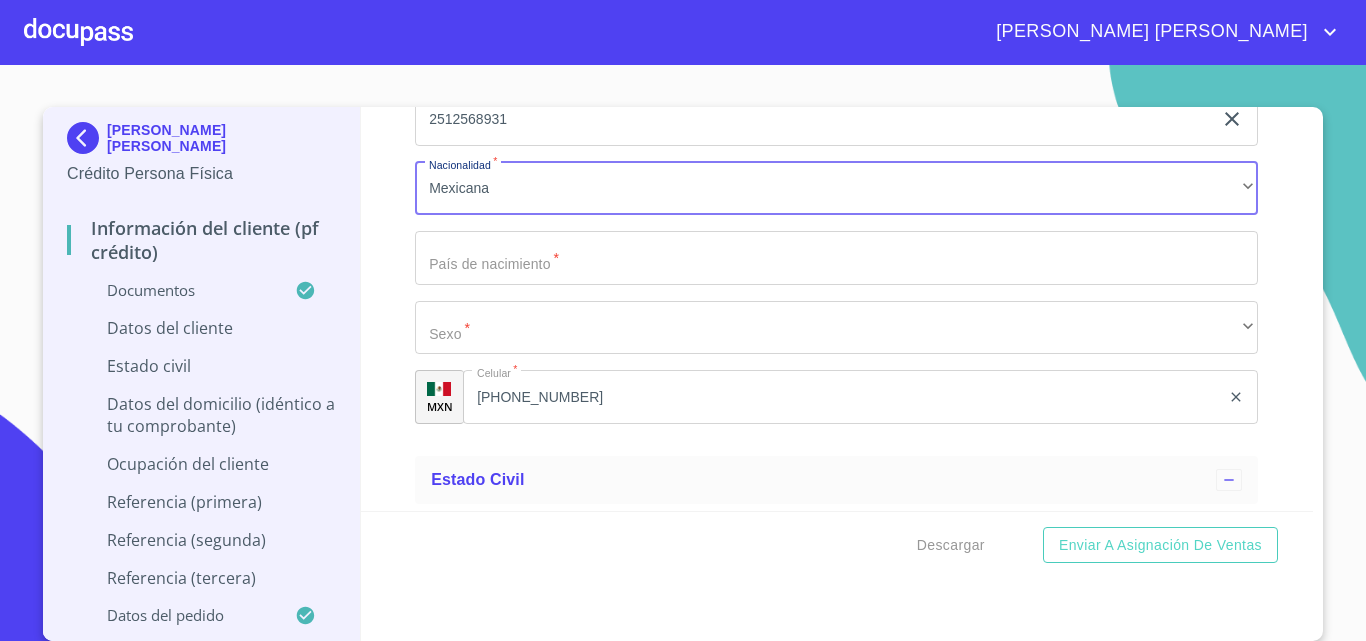click on "Documento de identificación.   *" at bounding box center (813, -368) 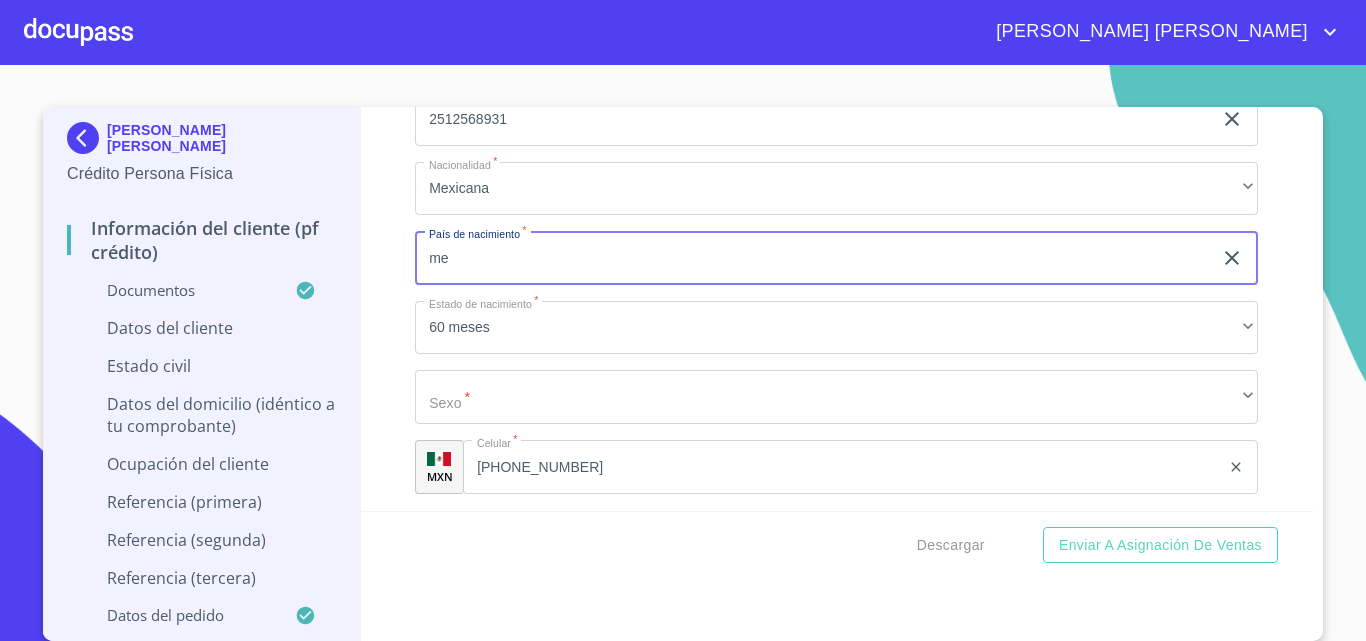 type on "m" 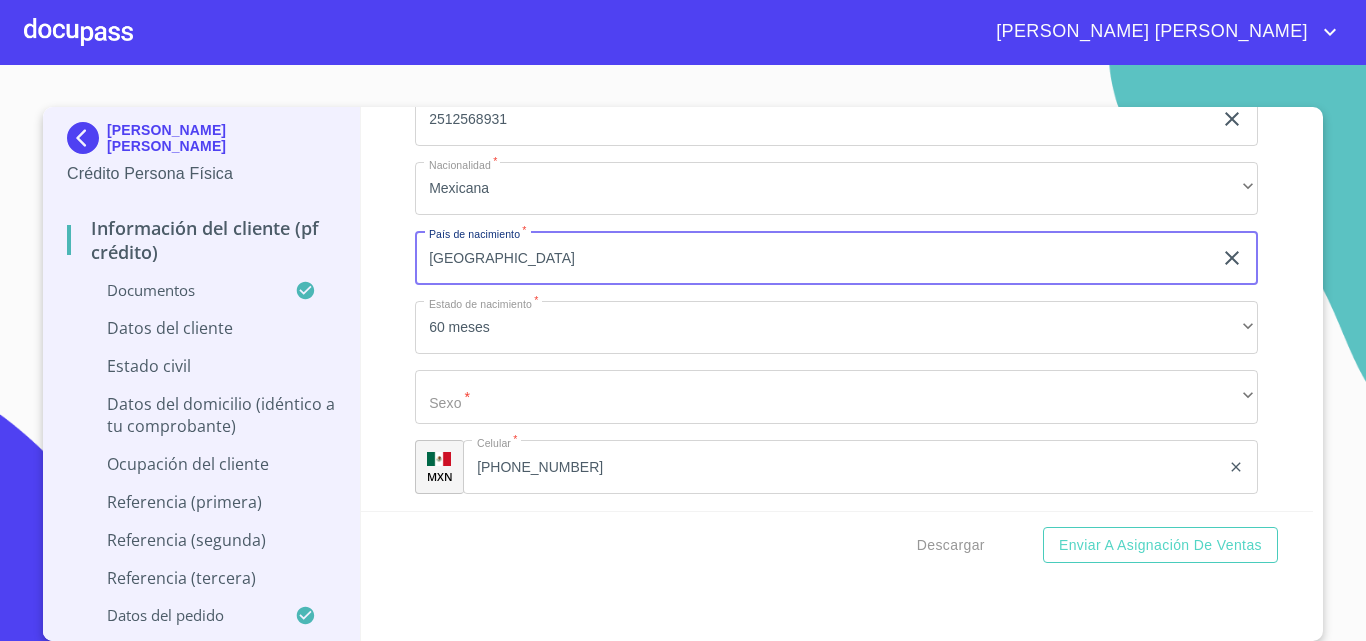 type on "[GEOGRAPHIC_DATA]" 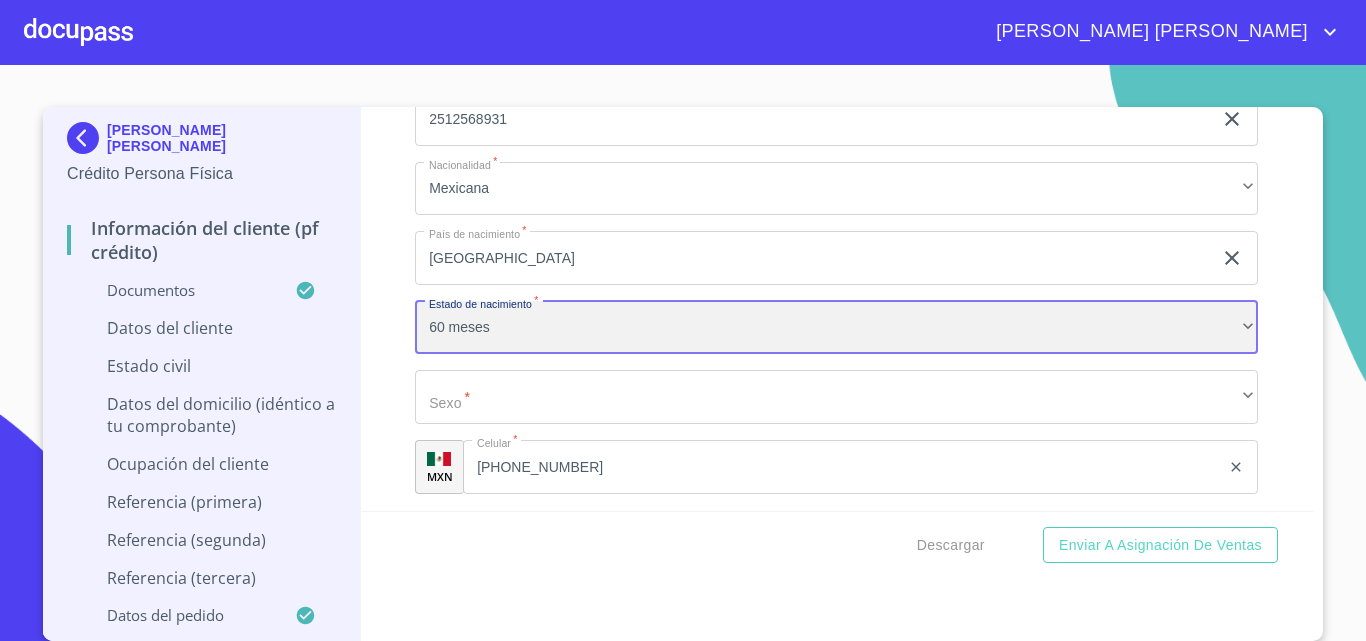 click on "60 meses" at bounding box center (836, 328) 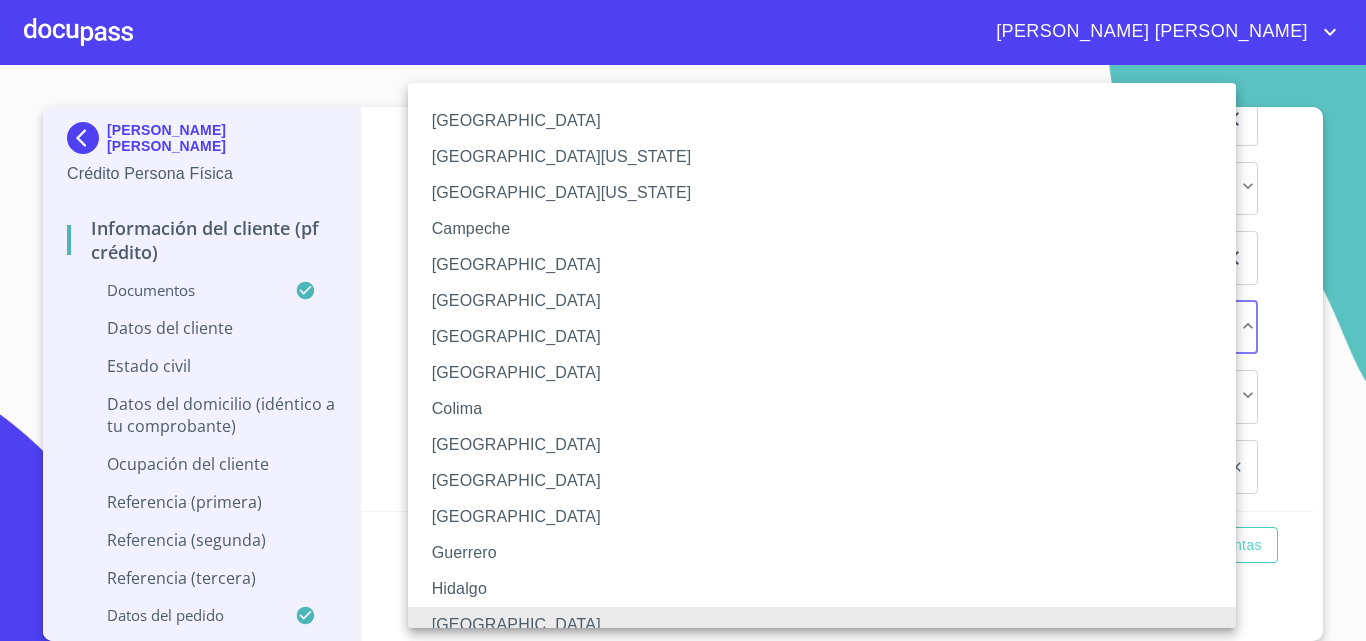 type 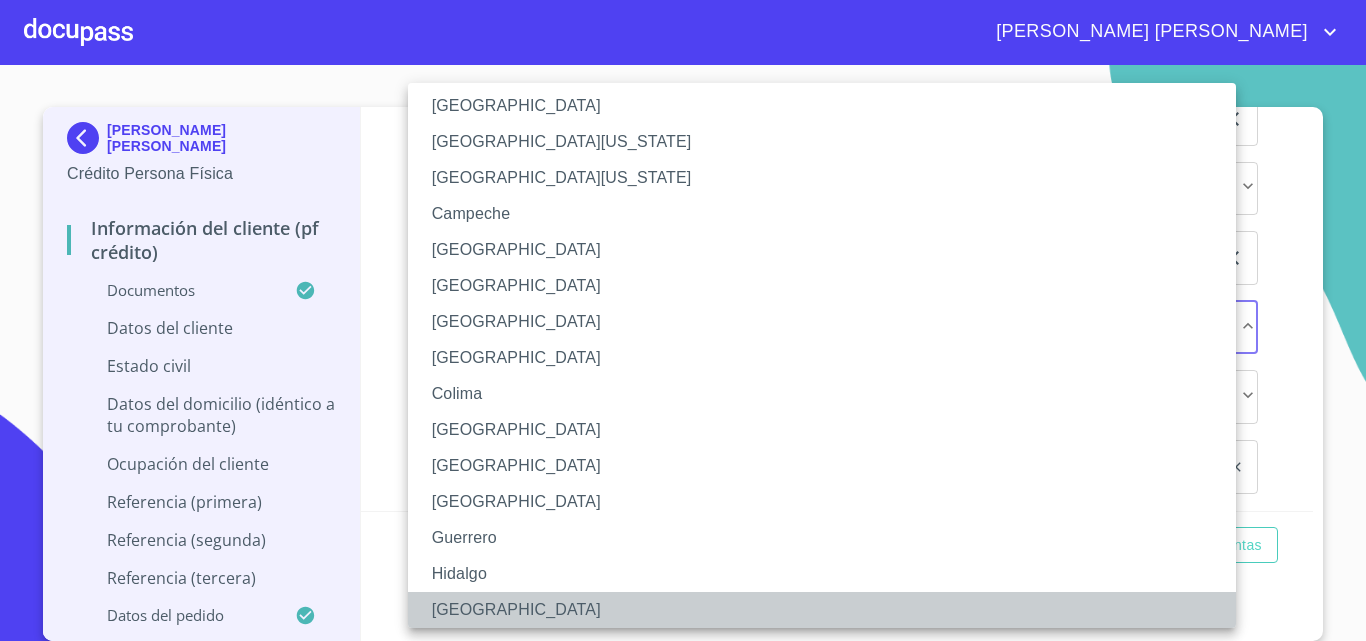 click on "[GEOGRAPHIC_DATA]" at bounding box center (829, 610) 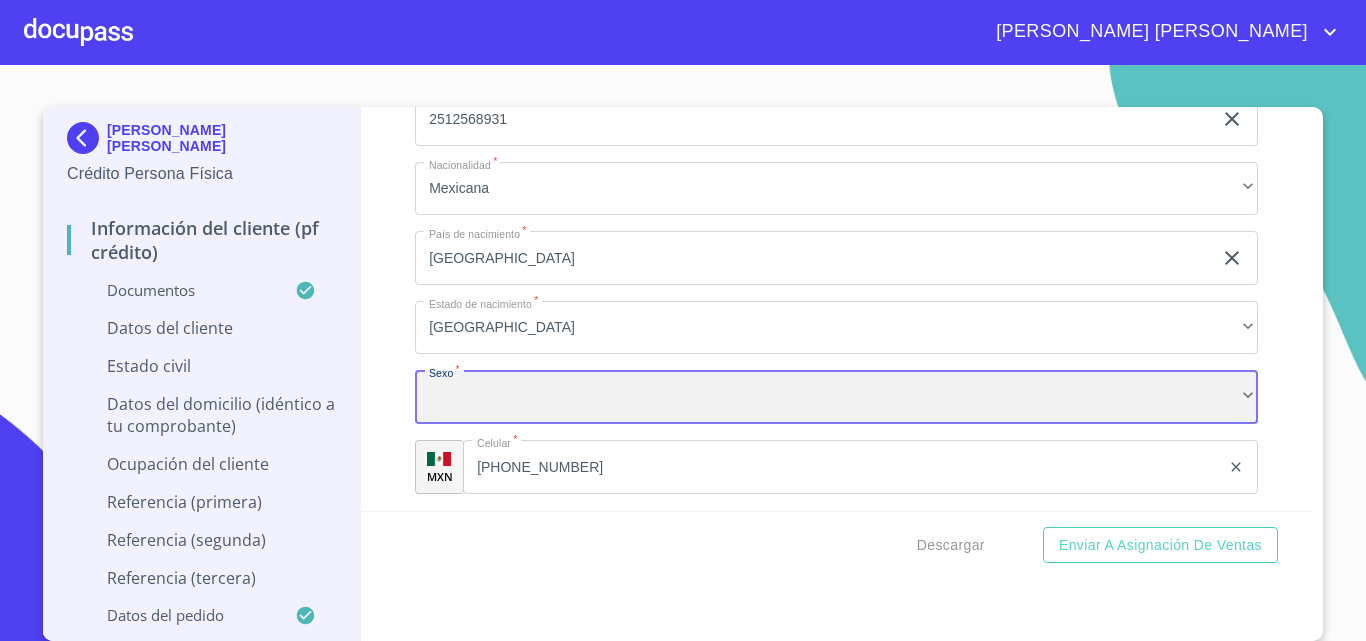 click on "​" at bounding box center [836, 397] 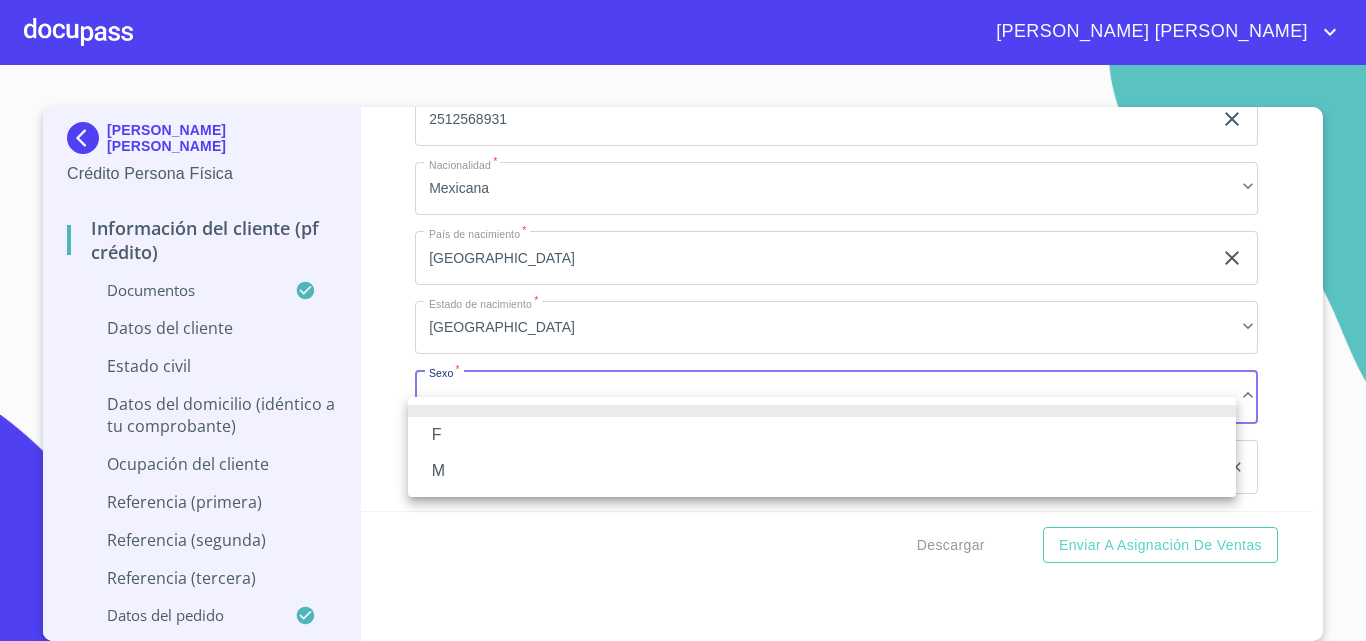 click on "M" at bounding box center (822, 471) 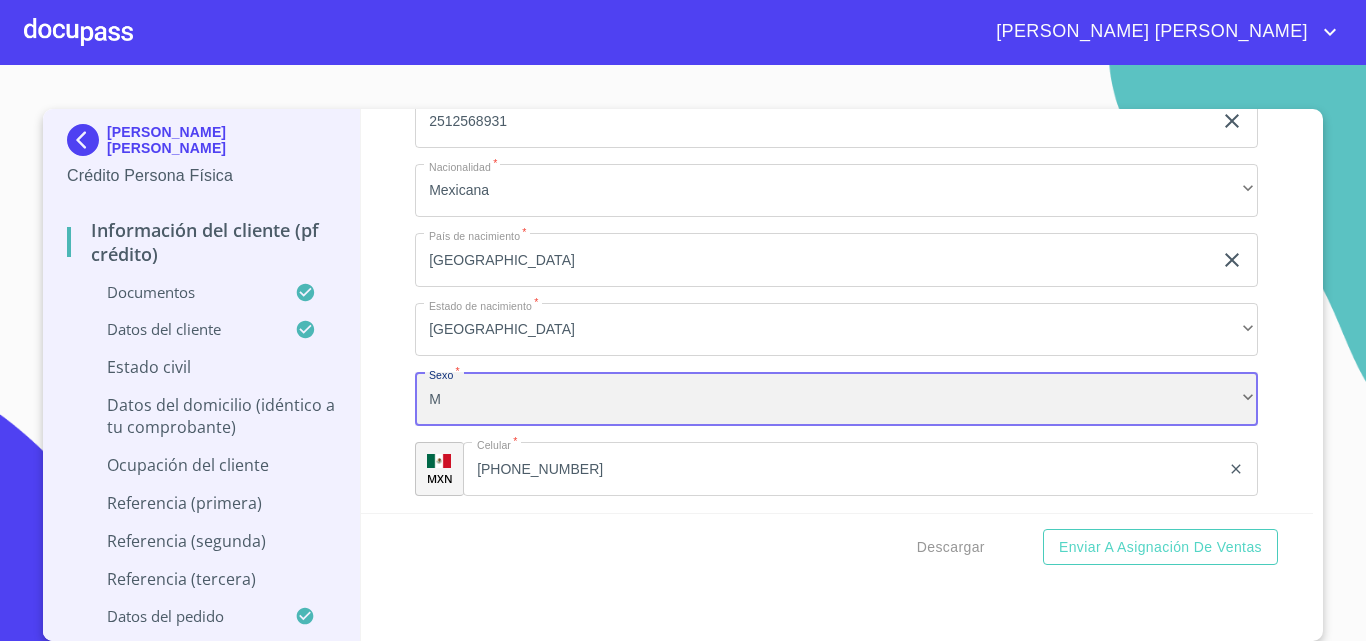 scroll, scrollTop: 4, scrollLeft: 0, axis: vertical 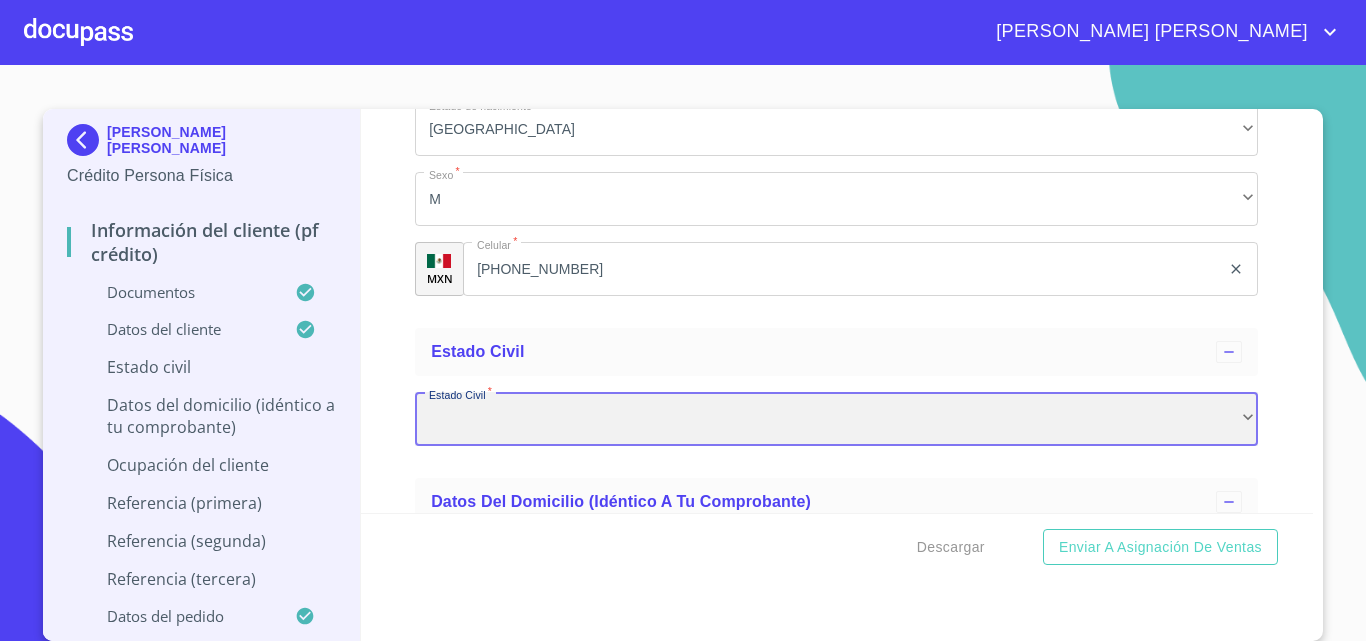 click on "​" at bounding box center [836, 419] 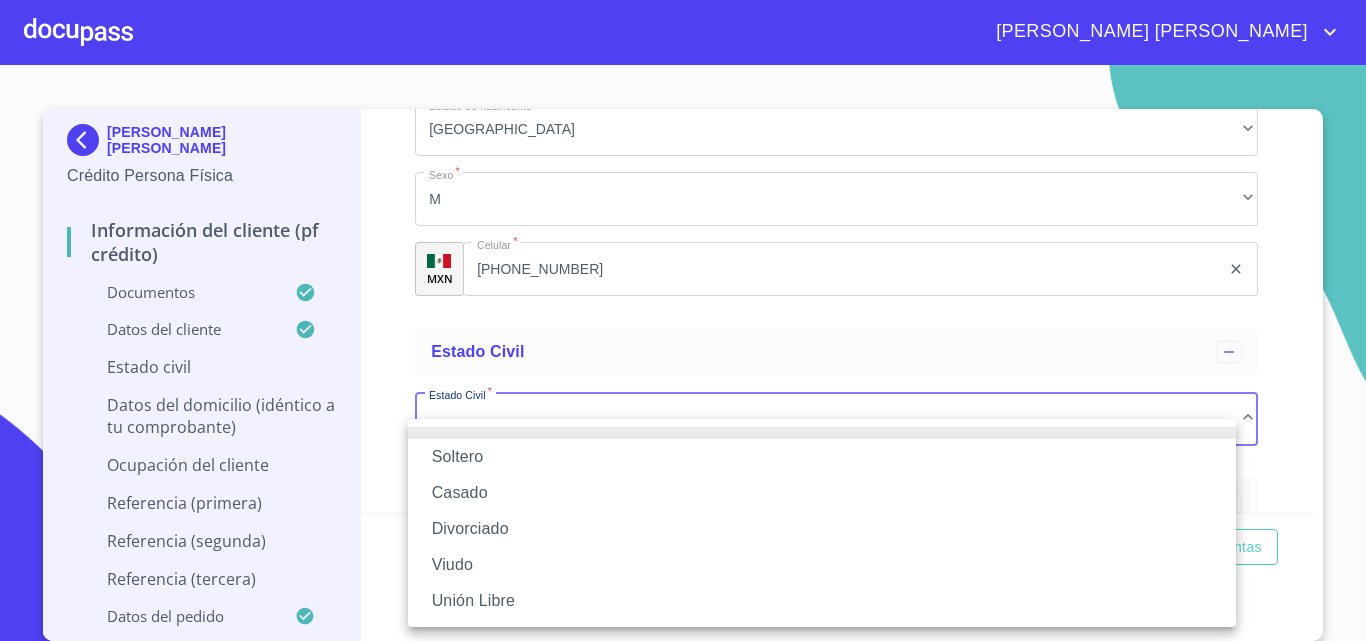 click on "Casado" at bounding box center [822, 493] 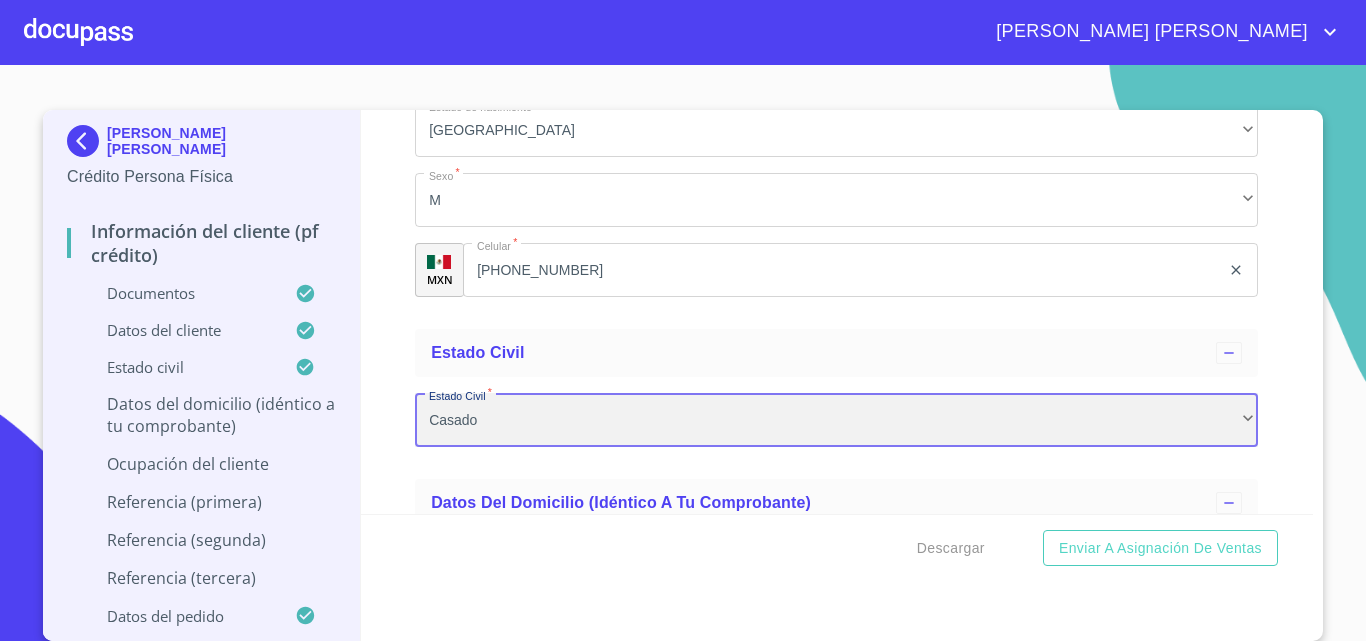scroll, scrollTop: 3, scrollLeft: 0, axis: vertical 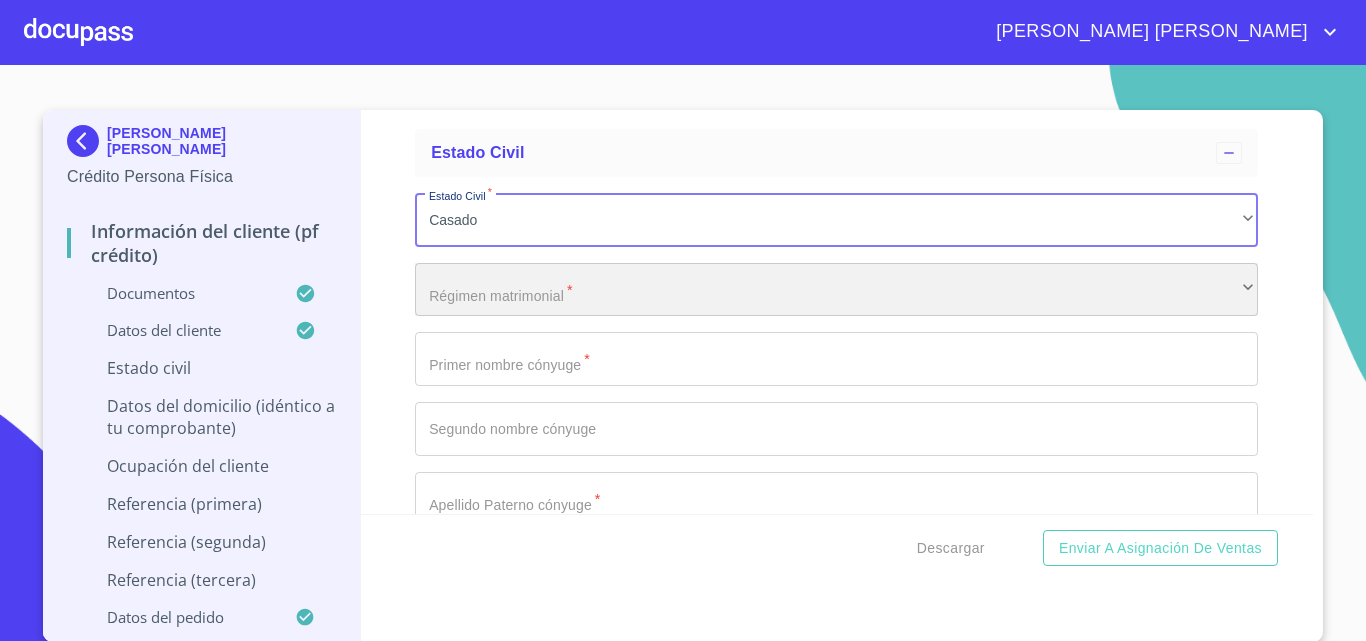 click on "​" at bounding box center [836, 290] 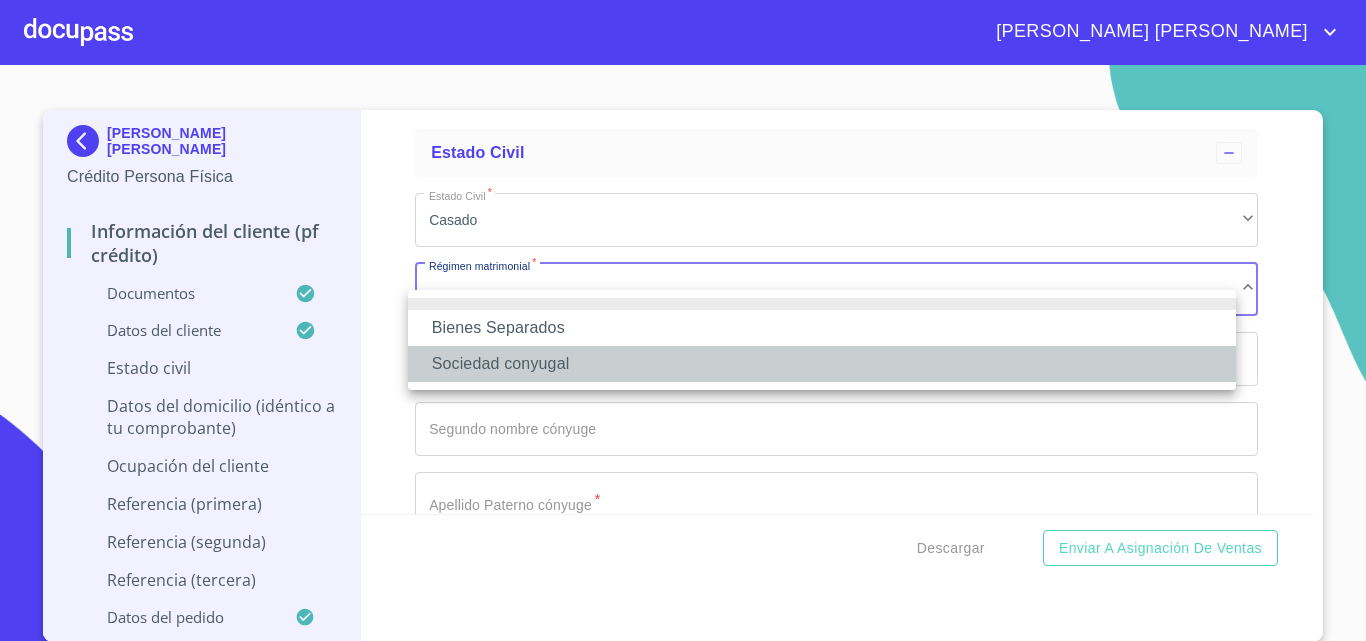 click on "Sociedad conyugal" at bounding box center [822, 364] 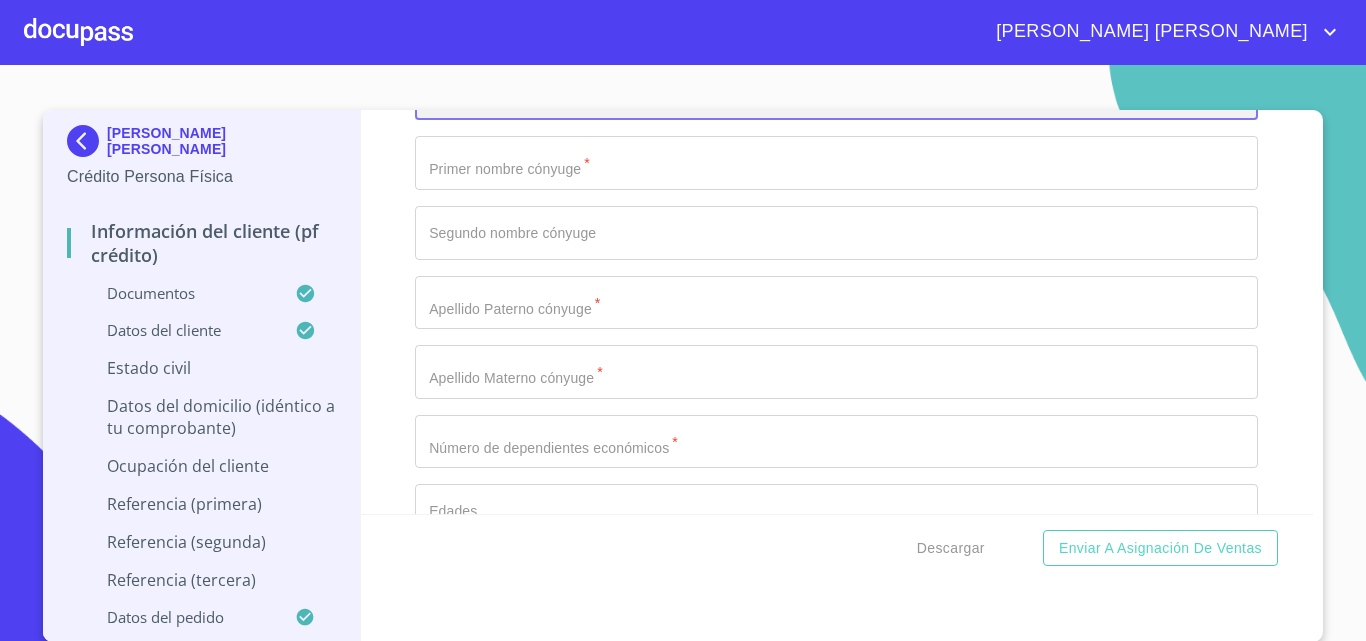 scroll, scrollTop: 7450, scrollLeft: 0, axis: vertical 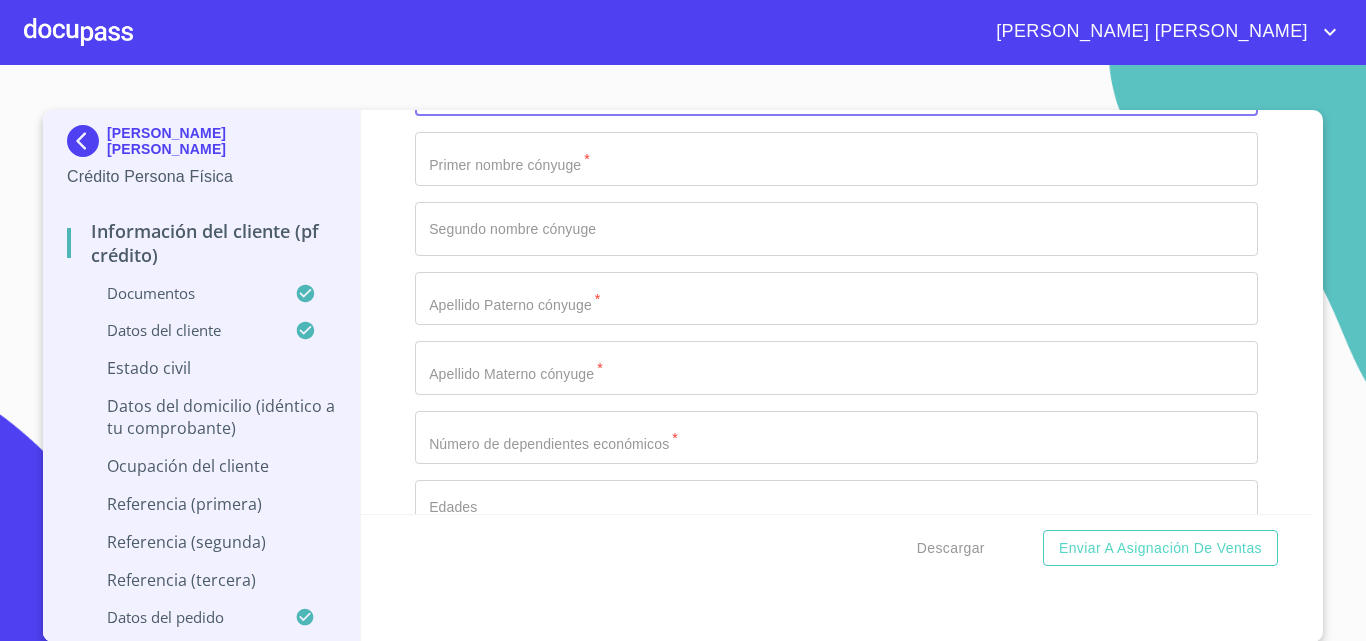 click on "Documento de identificación.   *" at bounding box center (813, -965) 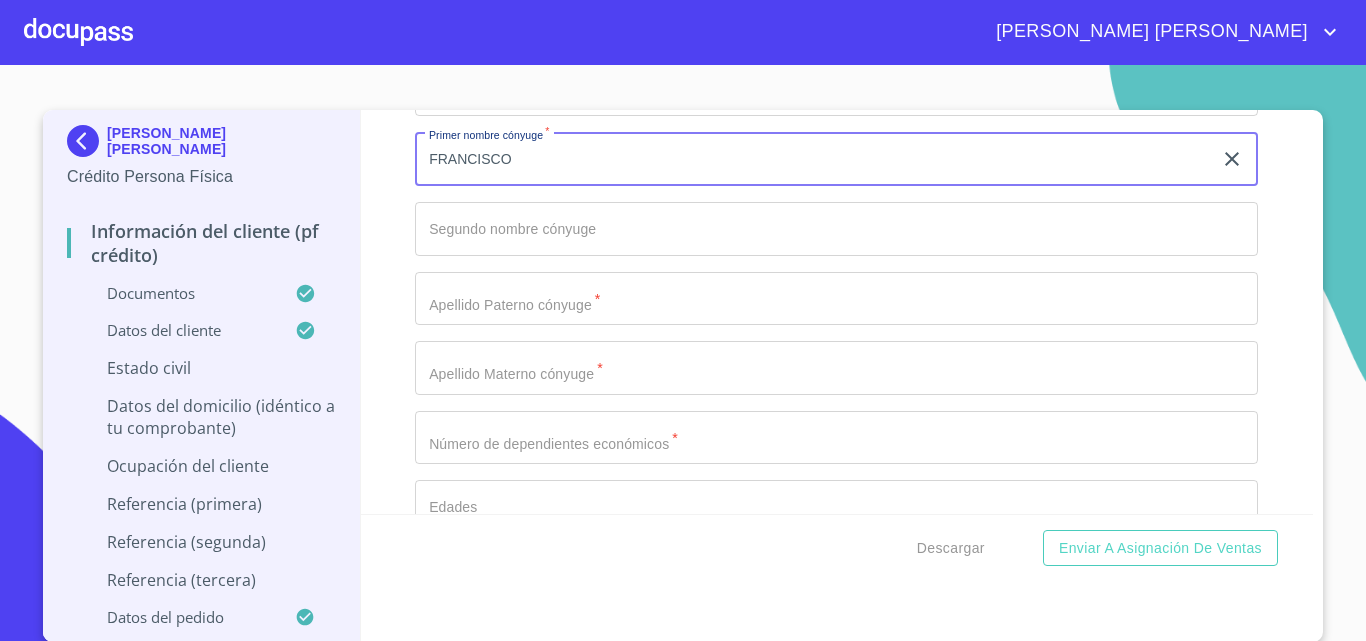 type on "FRANCISCO" 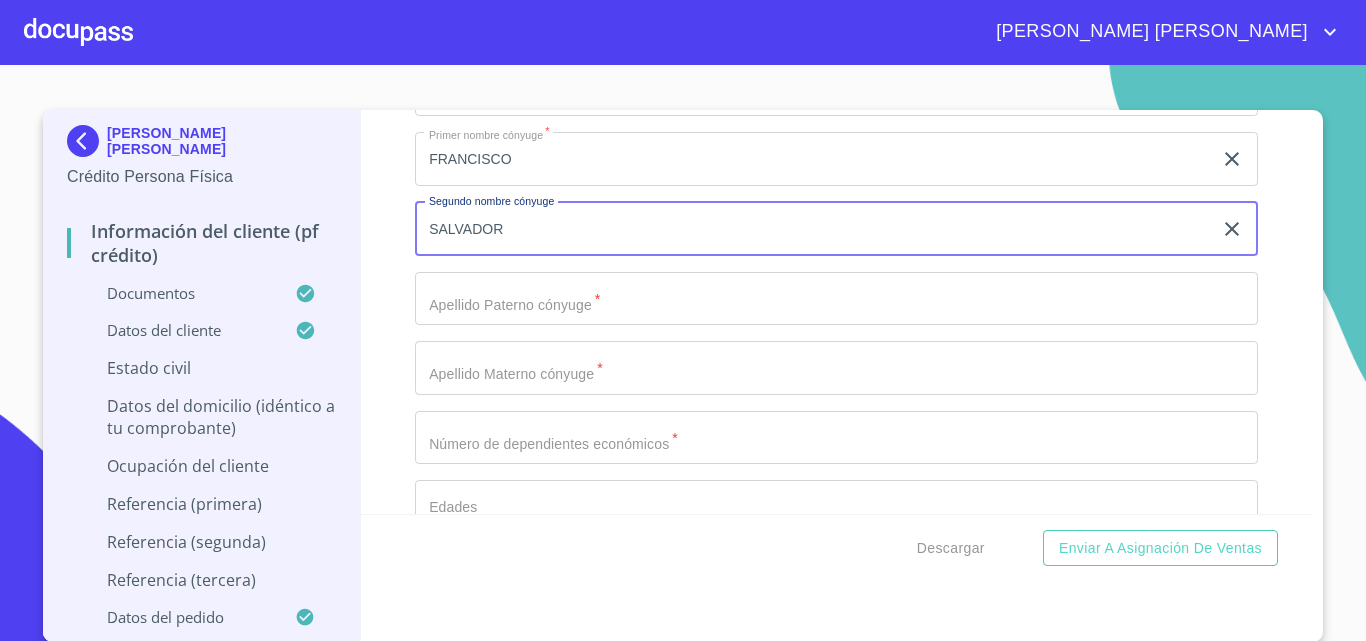 type on "SALVADOR" 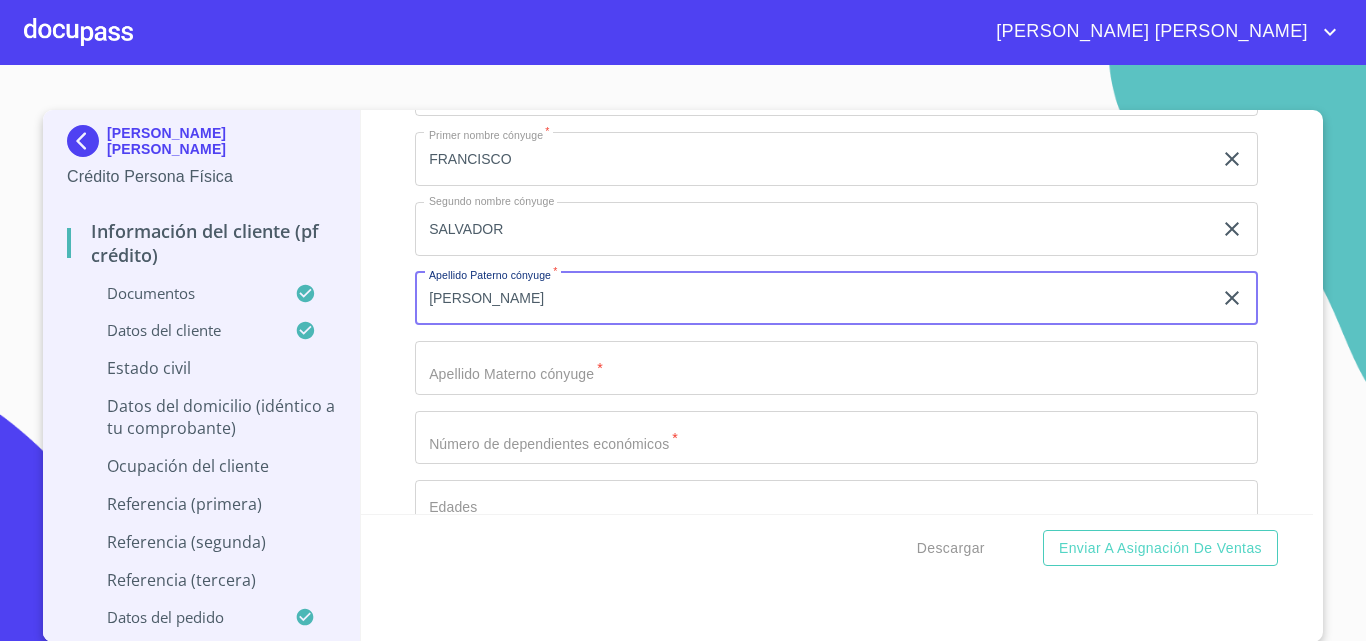 type on "[PERSON_NAME]" 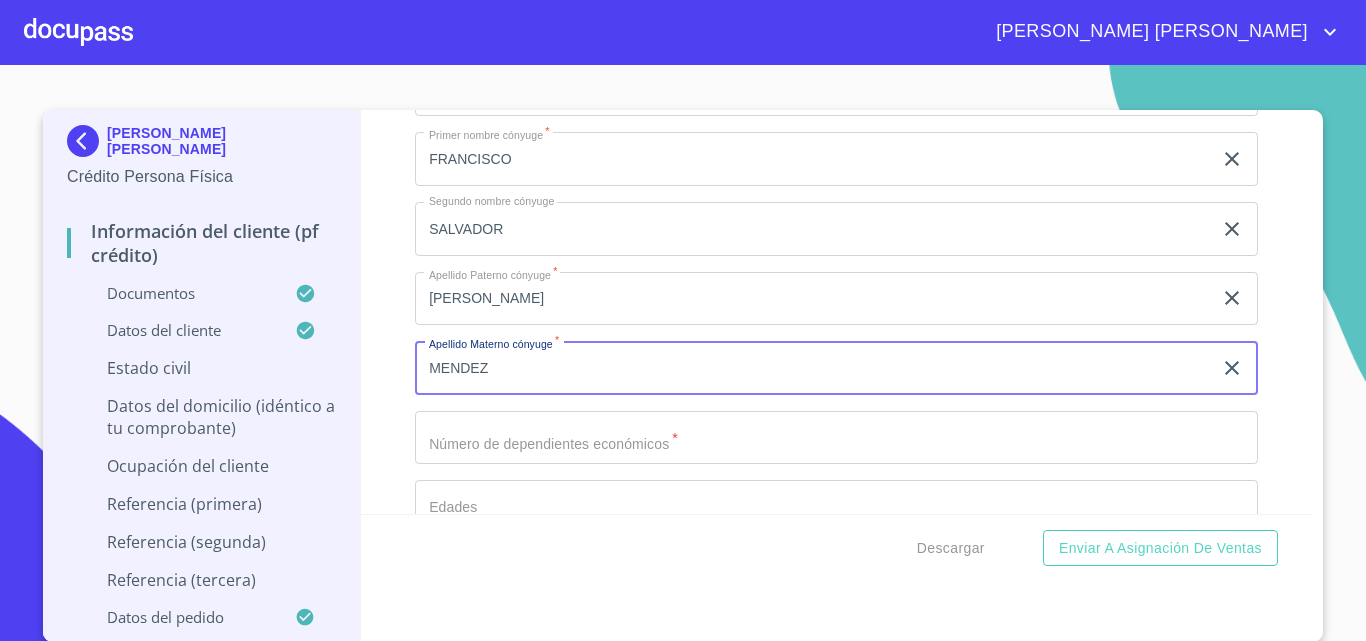 type on "MENDEZ" 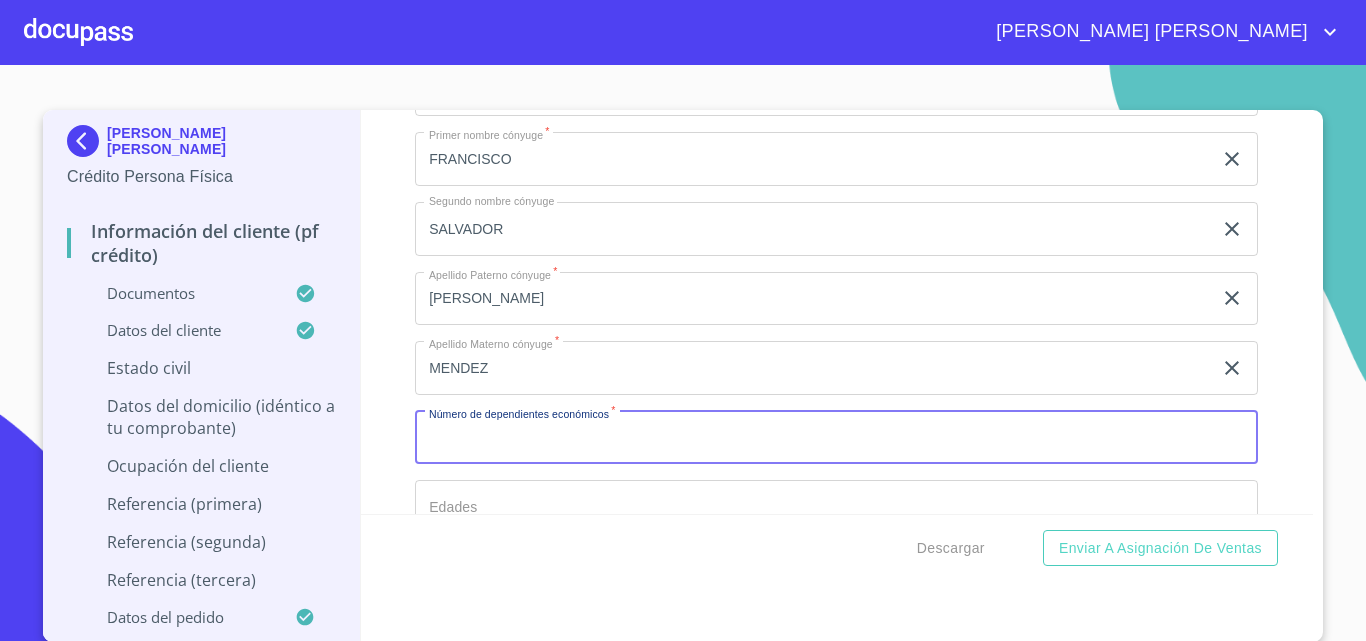 click on "Documento de identificación.   *" at bounding box center [836, 438] 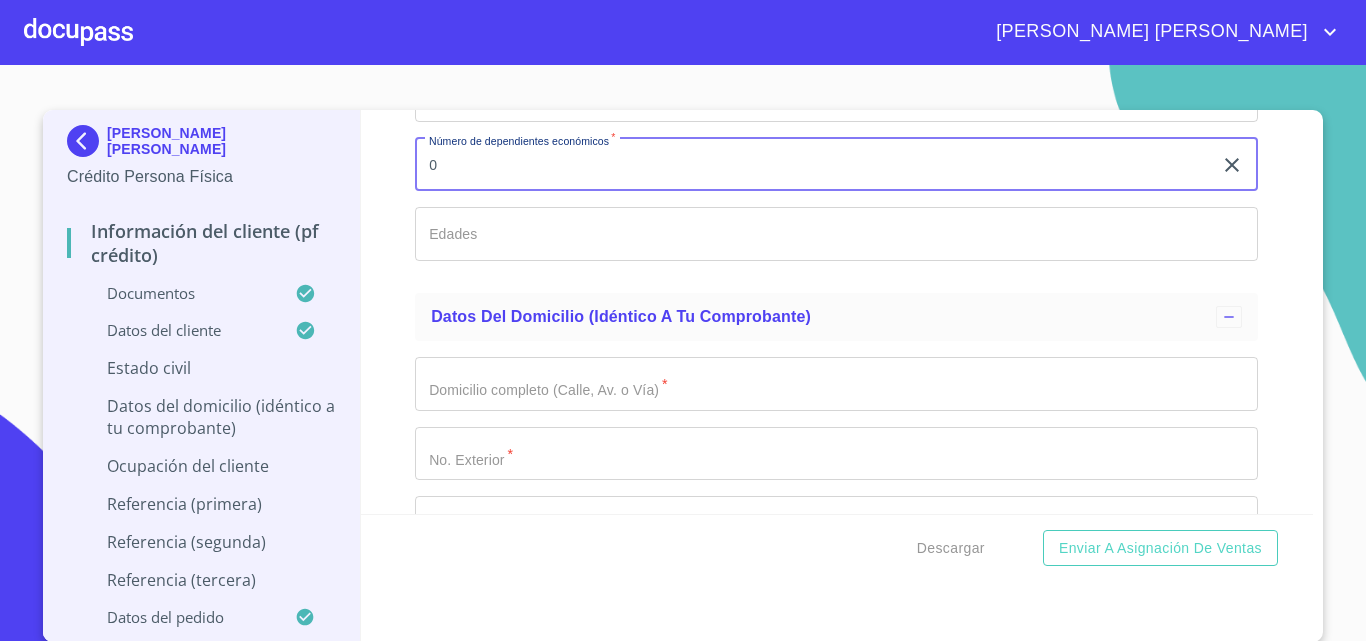 scroll, scrollTop: 7928, scrollLeft: 0, axis: vertical 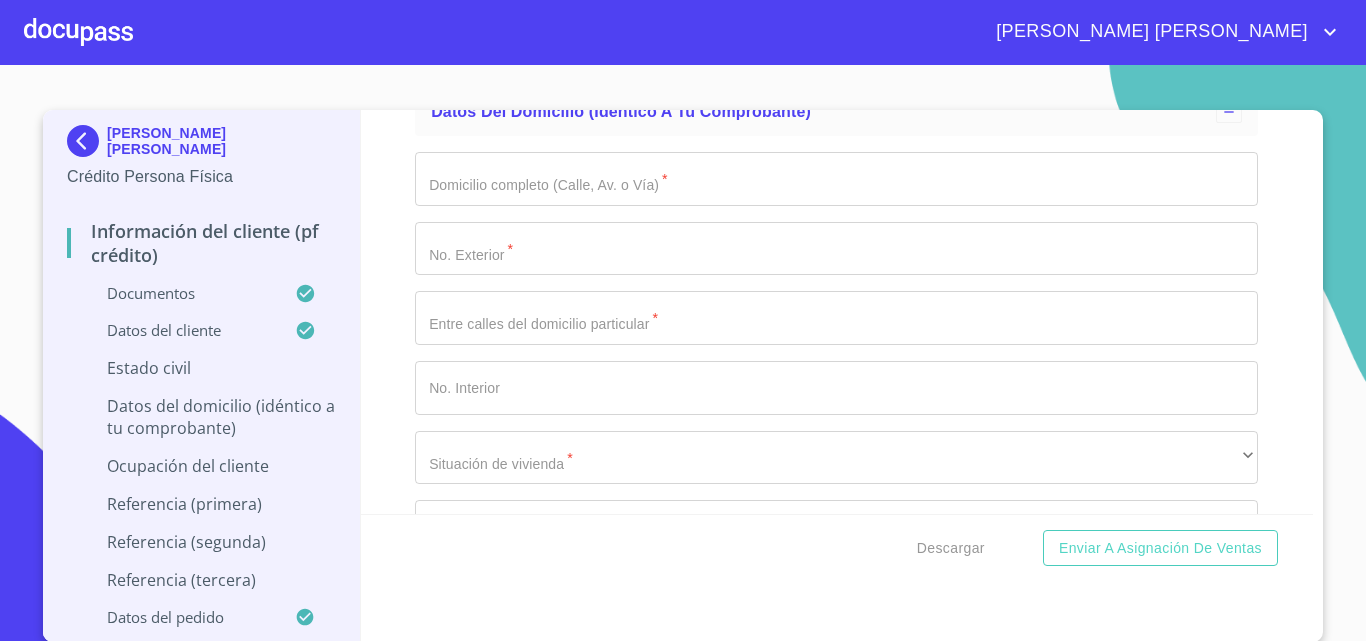 type on "0" 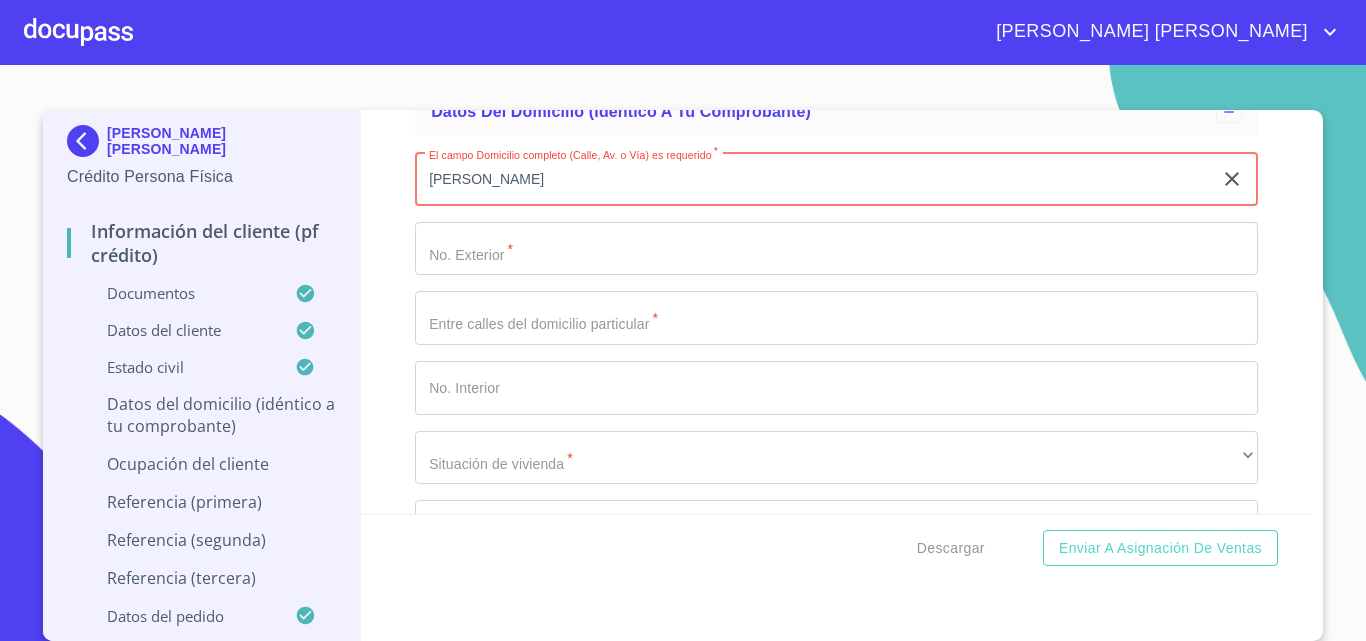 type on "[PERSON_NAME]" 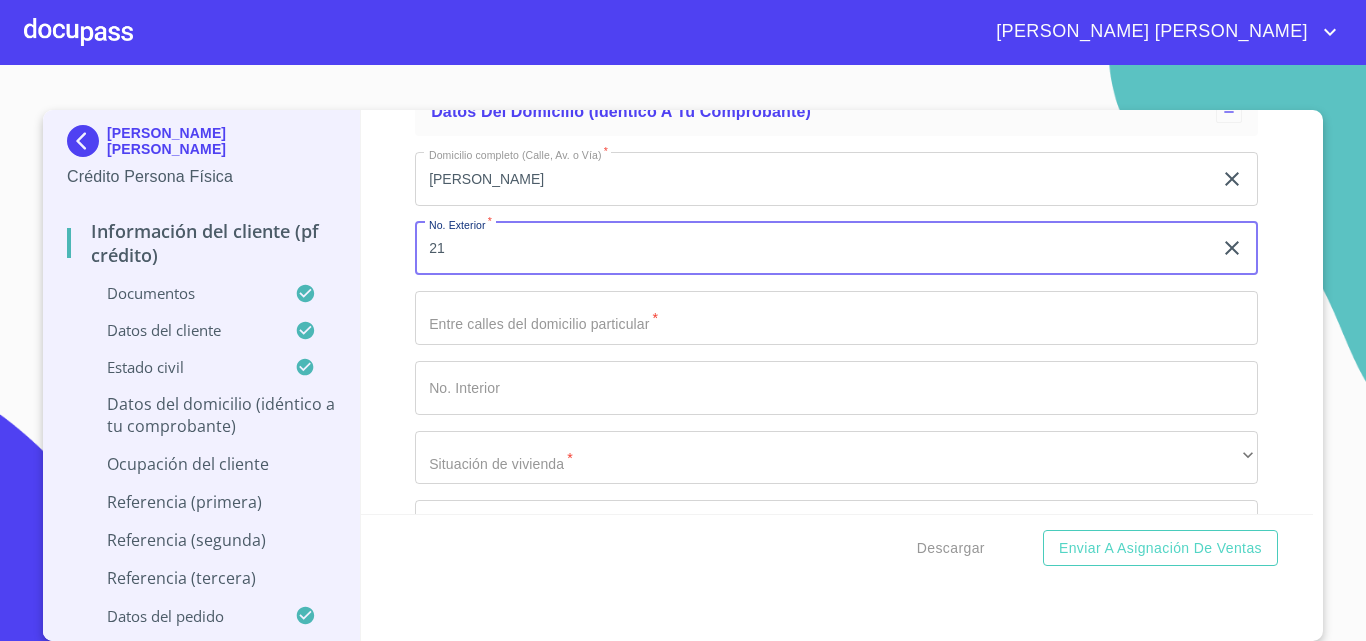 type on "21" 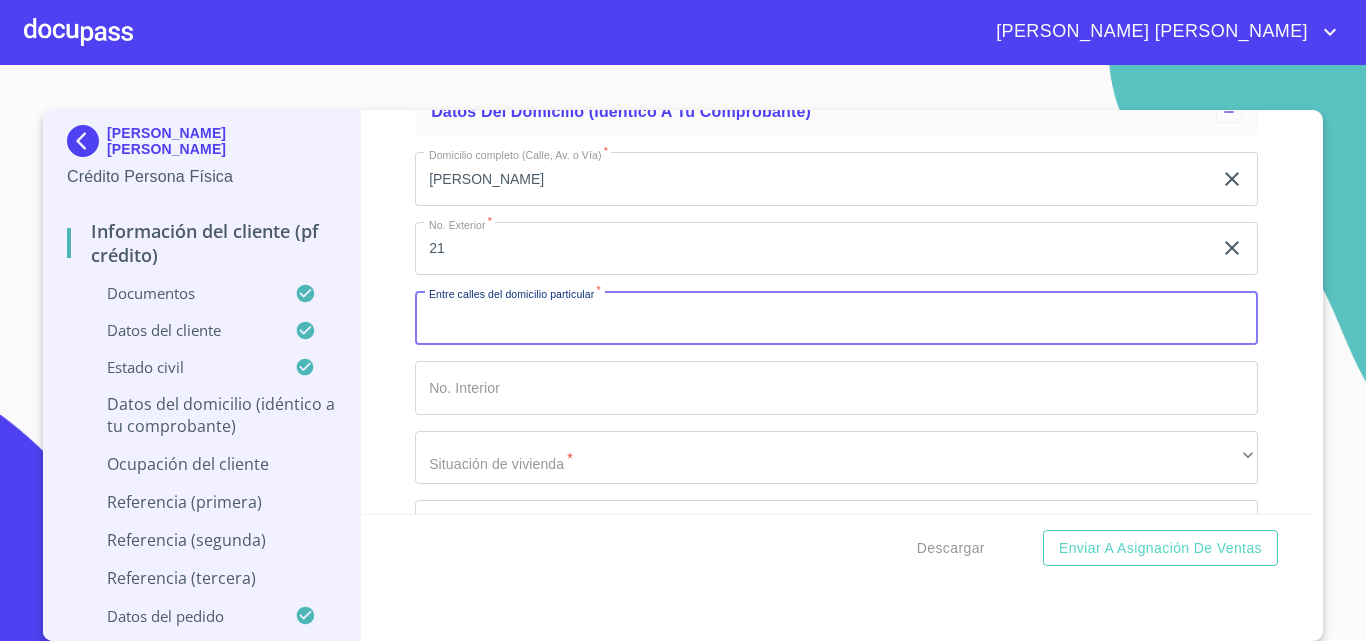 click on "Documento de identificación.   *" at bounding box center [836, 318] 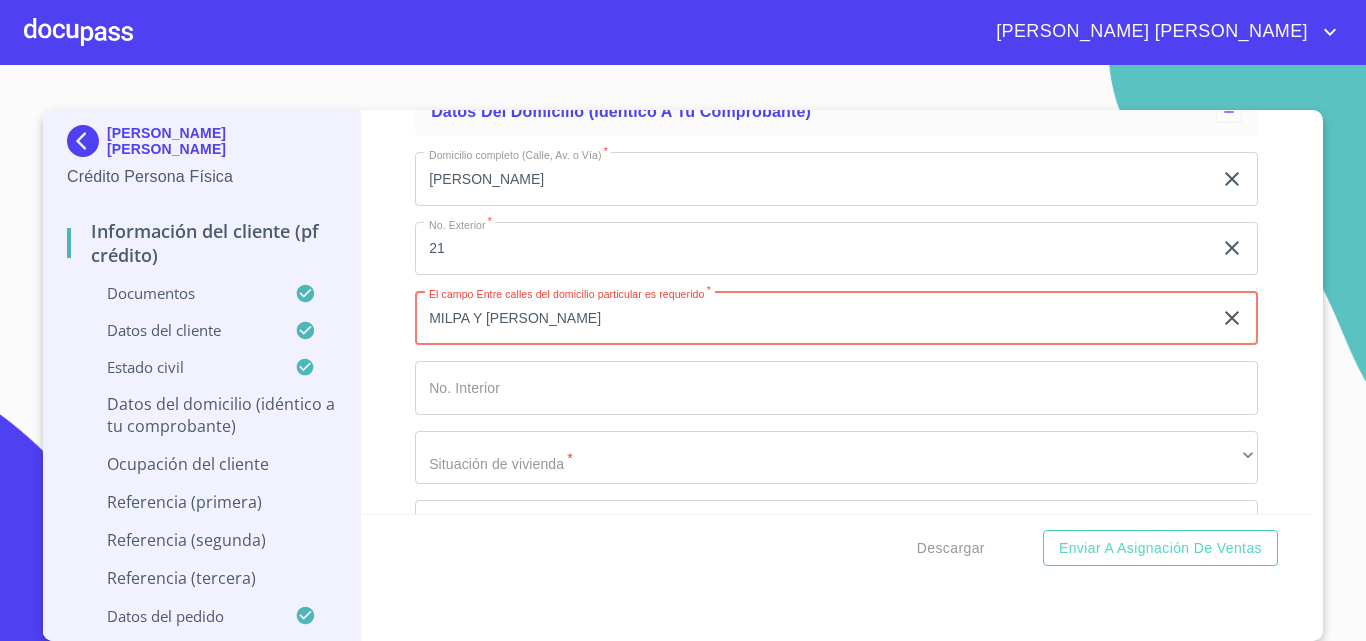 type on "MILPA Y [PERSON_NAME]" 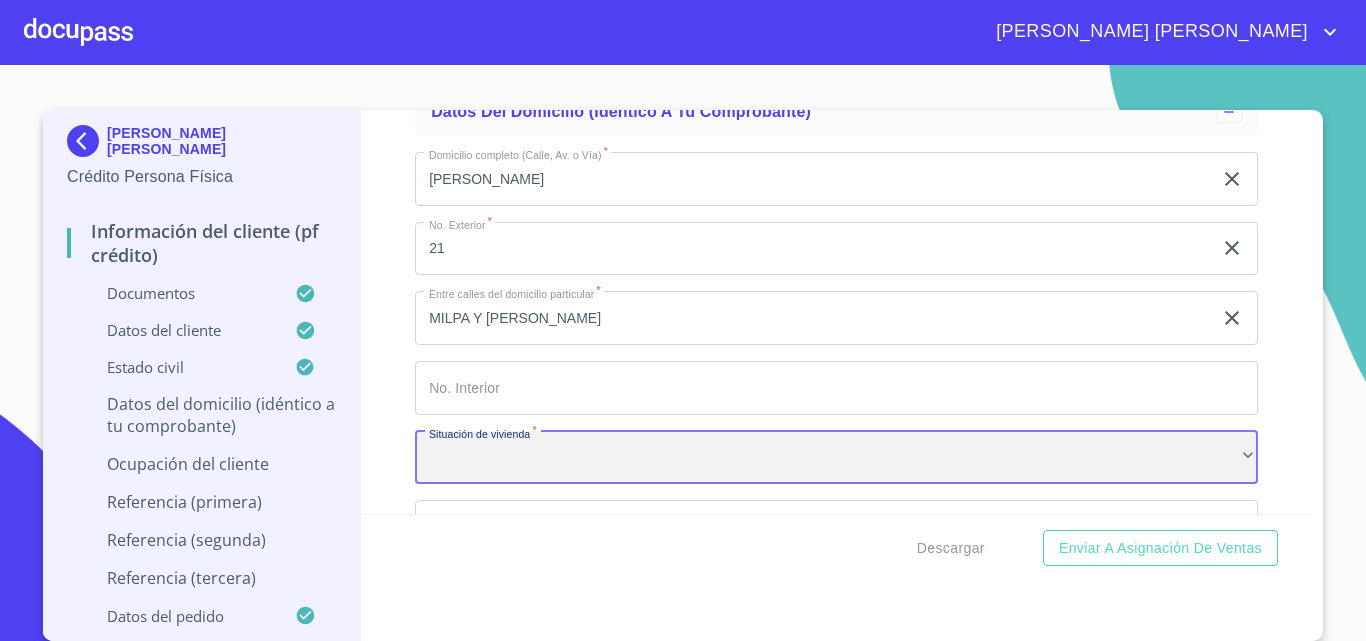 click on "​" at bounding box center (836, 458) 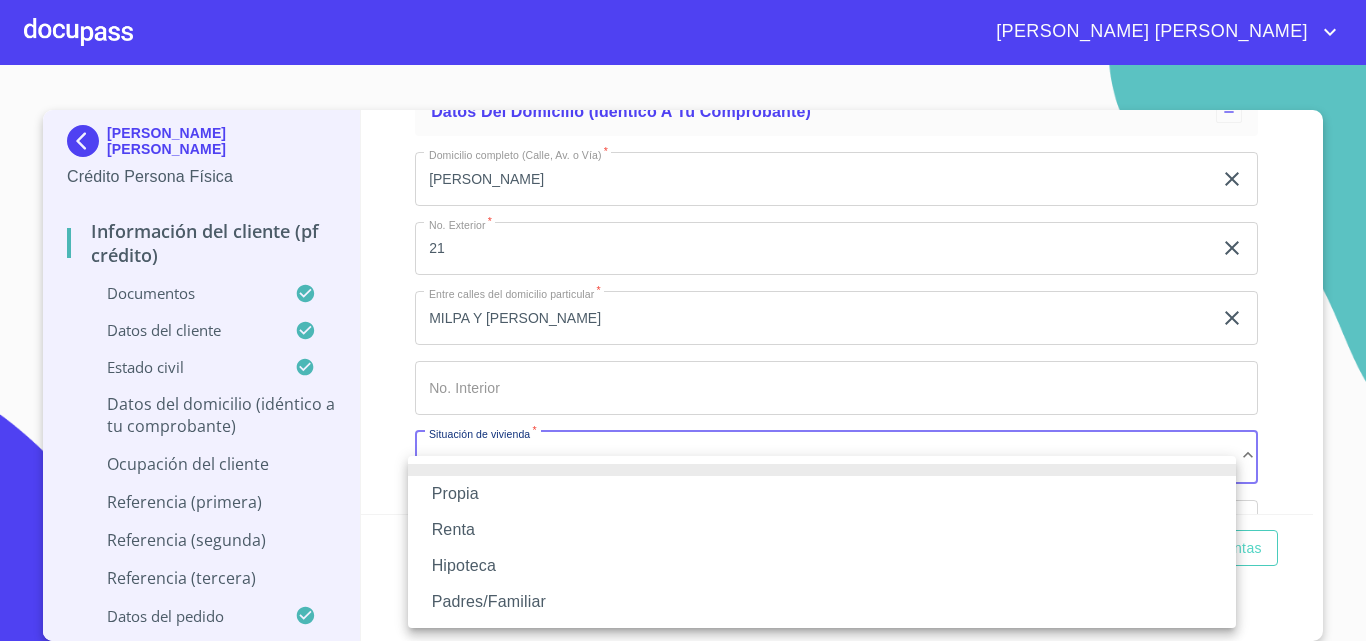 click on "Propia" at bounding box center (822, 494) 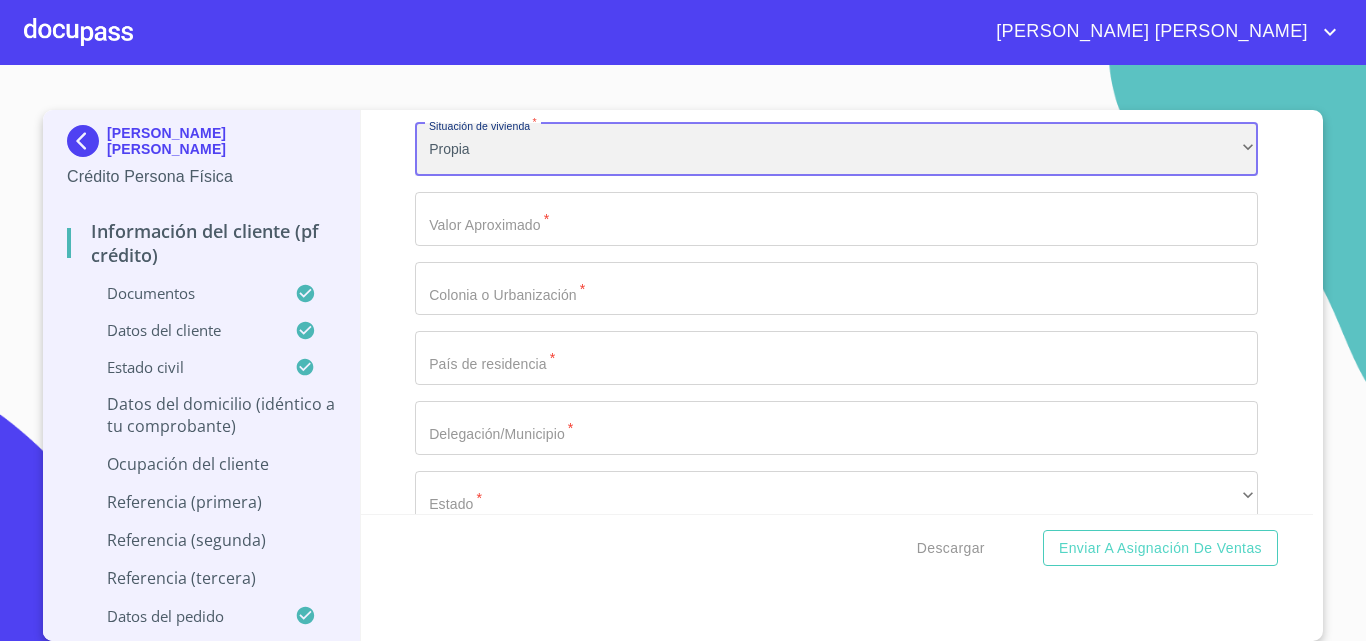 scroll, scrollTop: 8339, scrollLeft: 0, axis: vertical 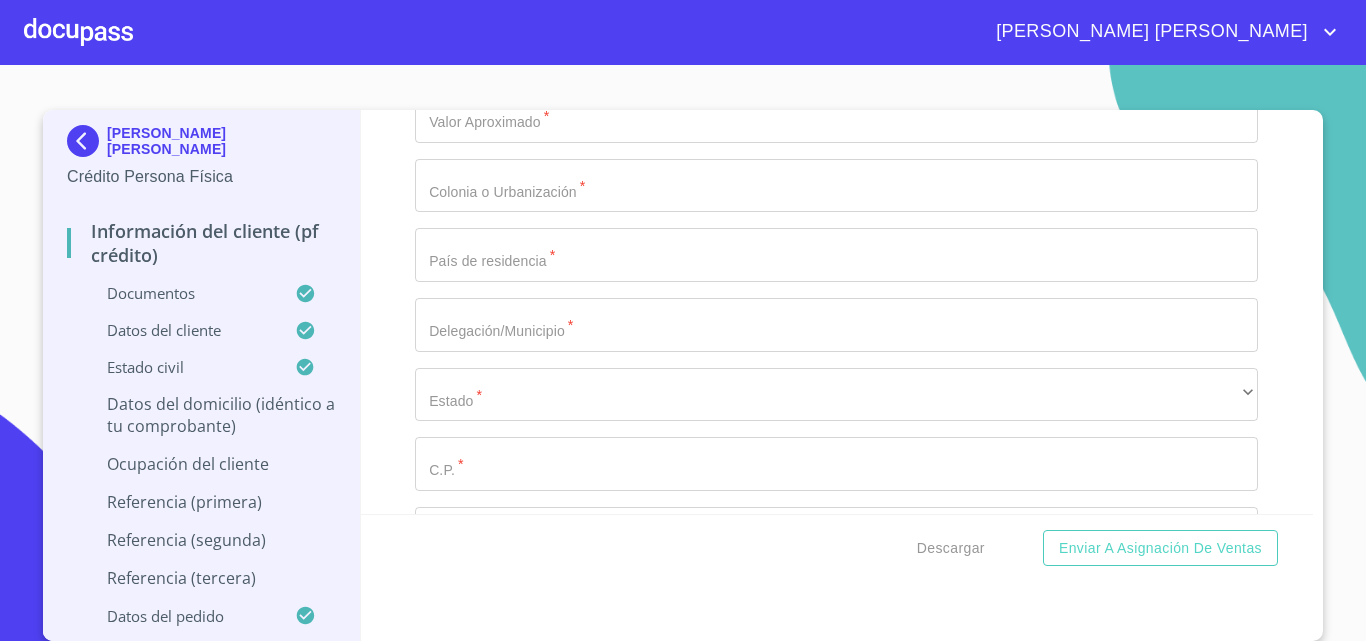 click on "Documento de identificación.   *" at bounding box center (813, -1854) 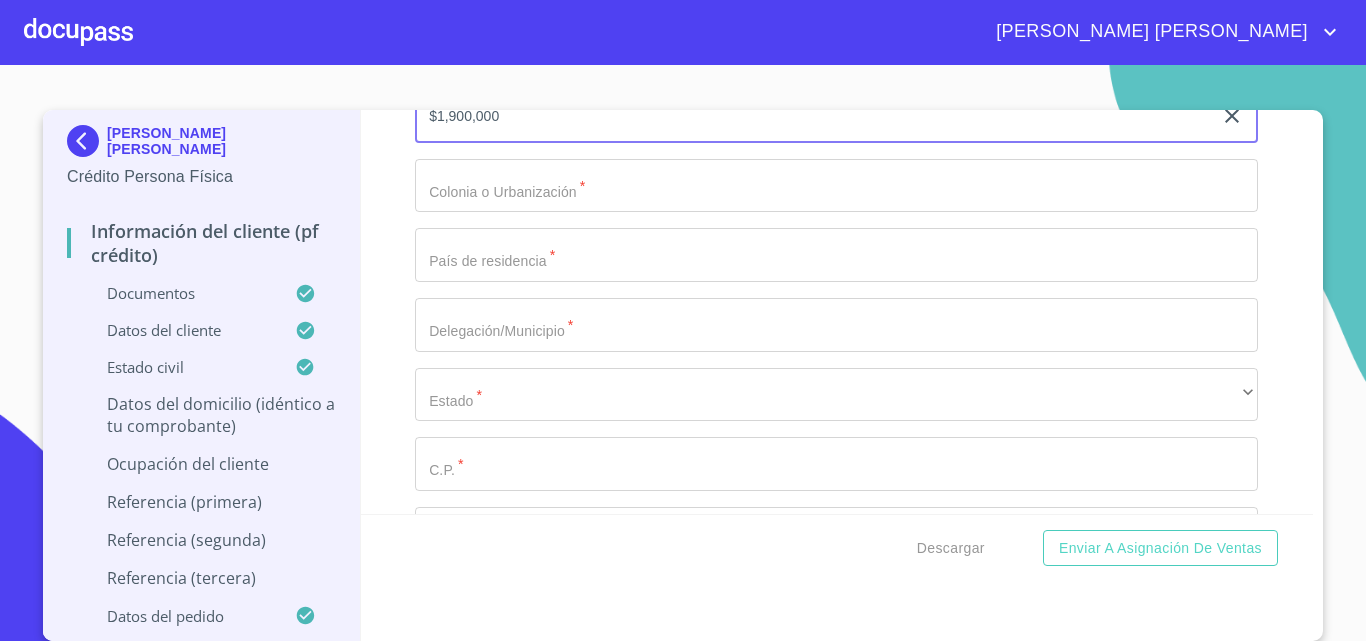 type on "$1,900,000" 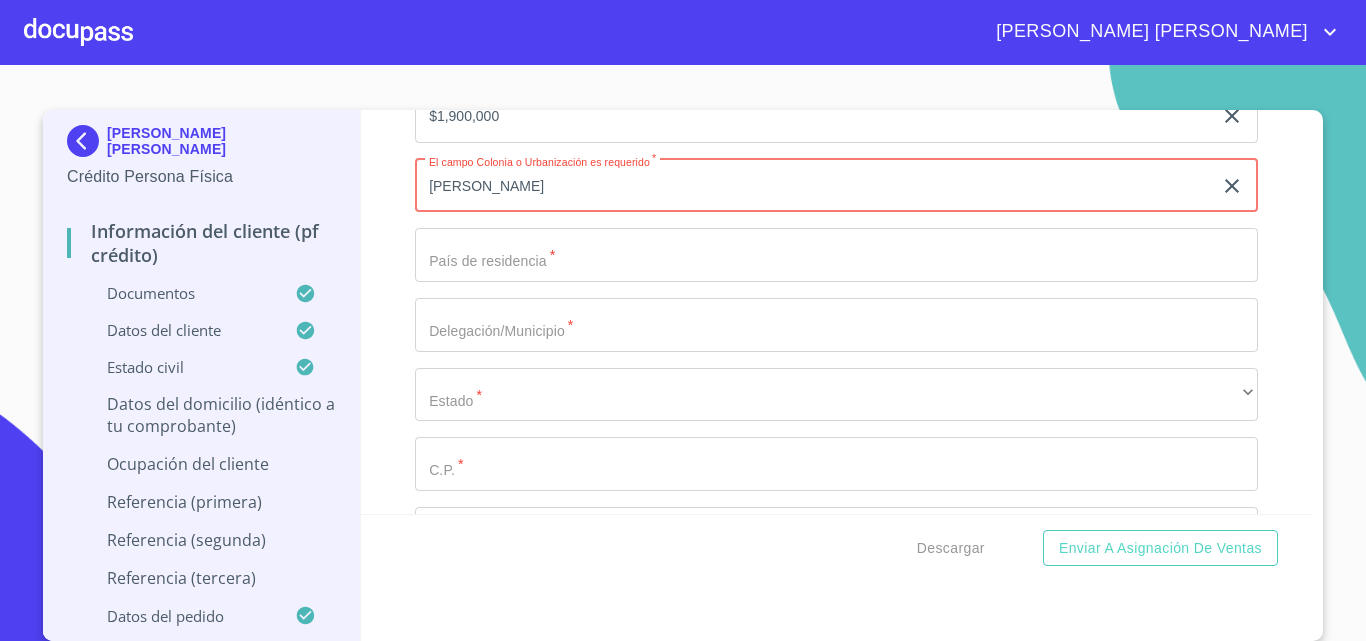 type on "[PERSON_NAME]" 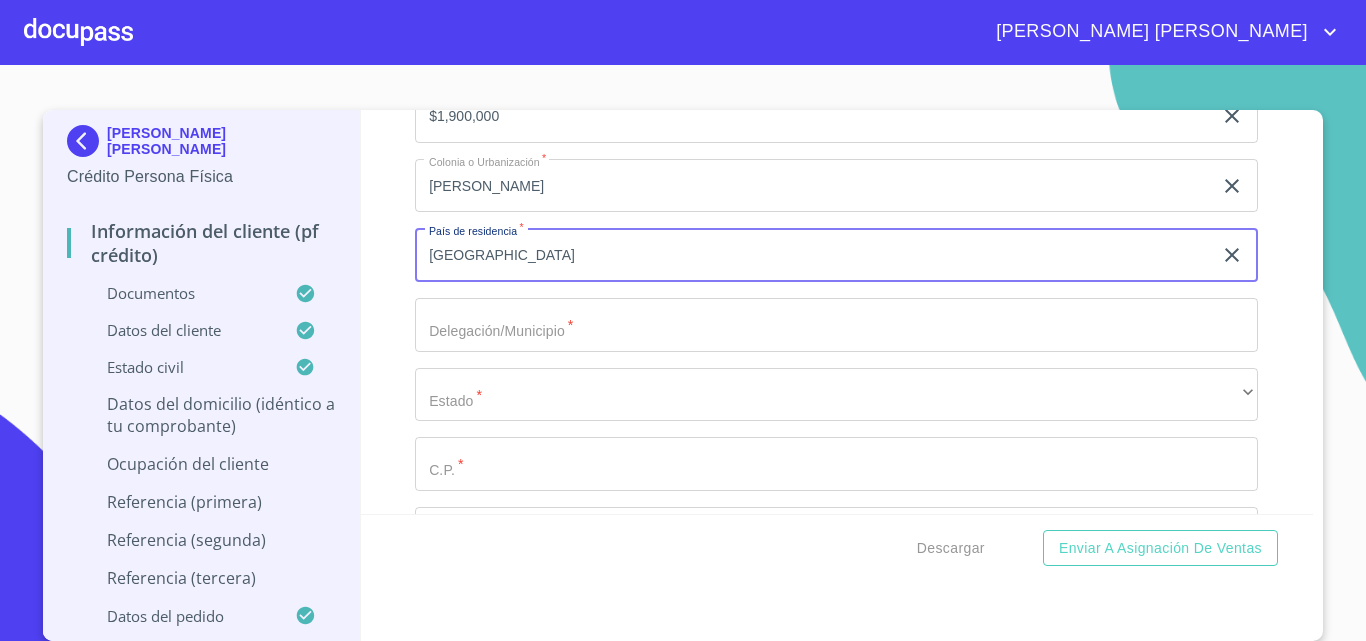 type on "[GEOGRAPHIC_DATA]" 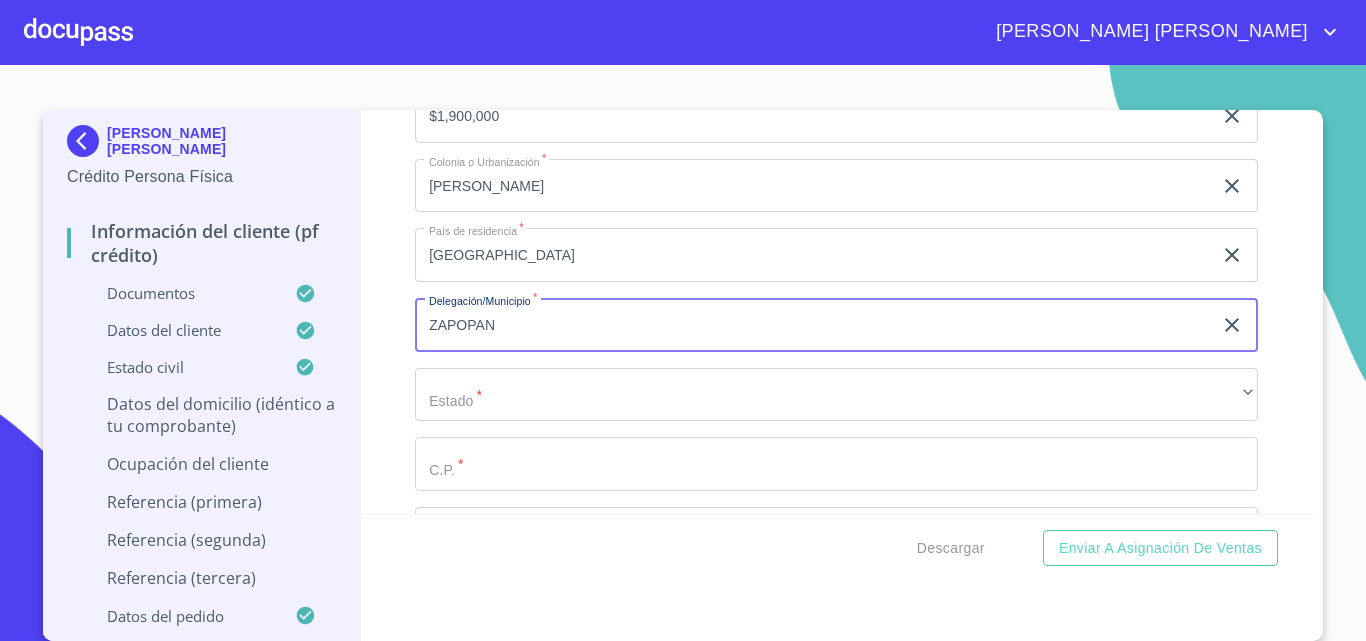 type on "ZAPOPAN" 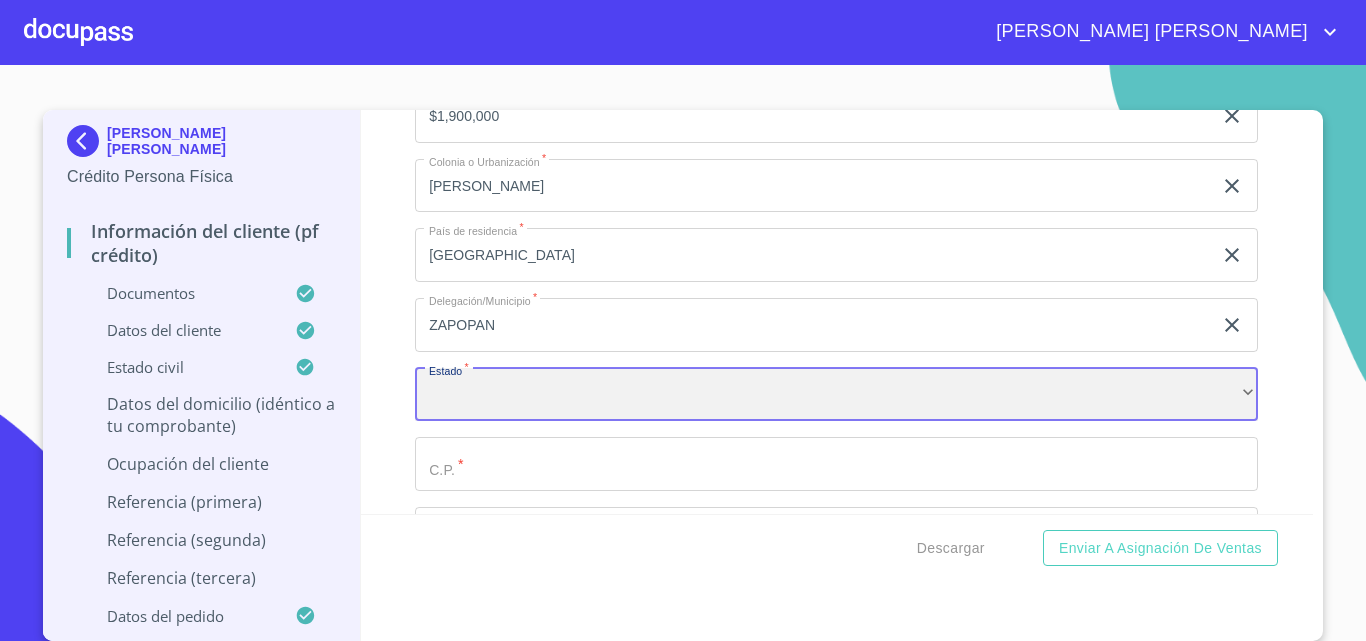 click on "​" at bounding box center [836, 395] 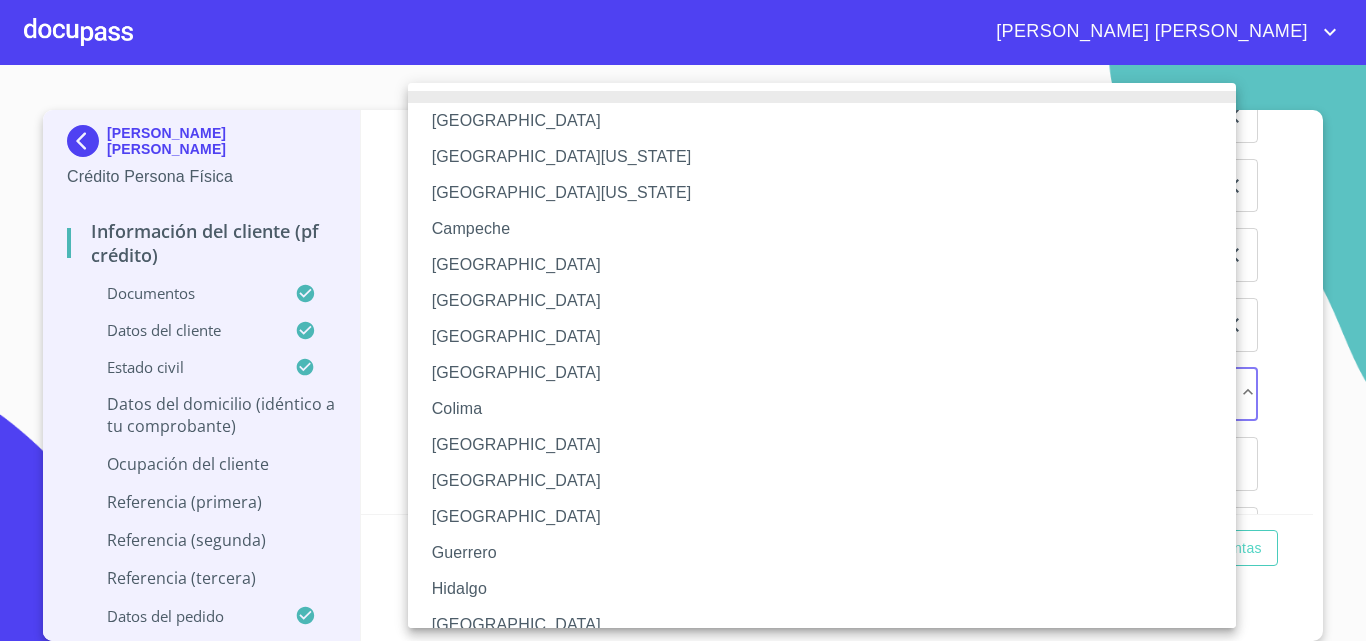 type 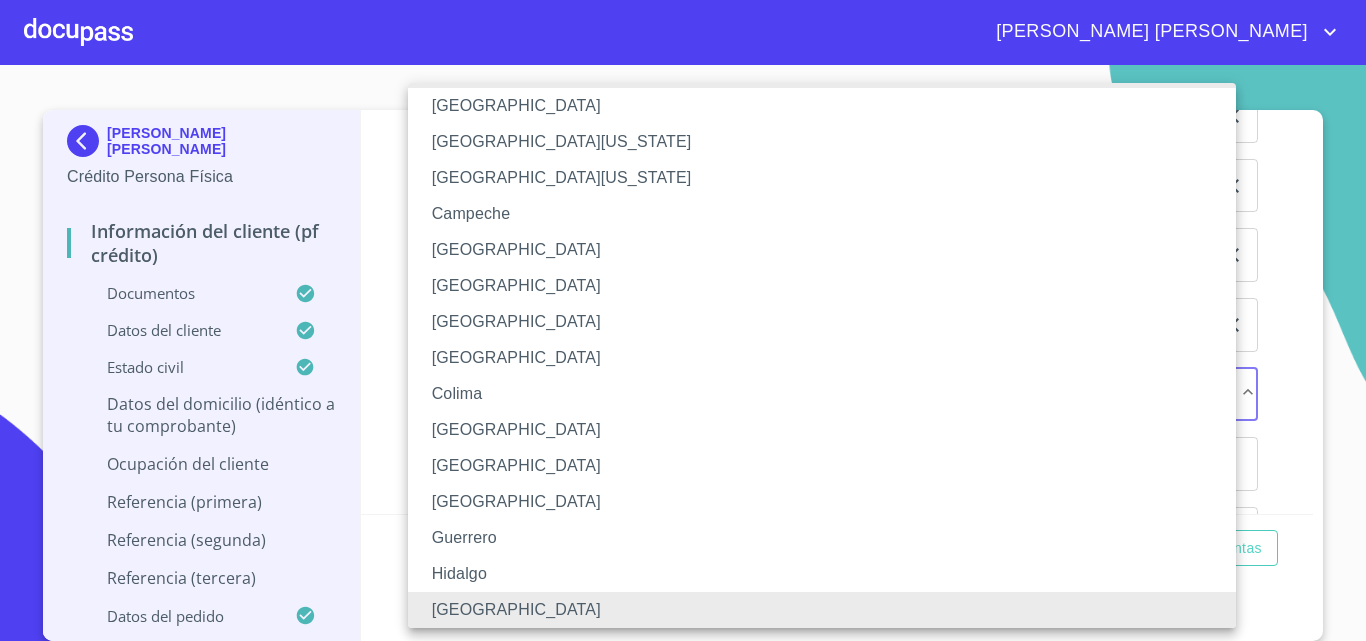 type 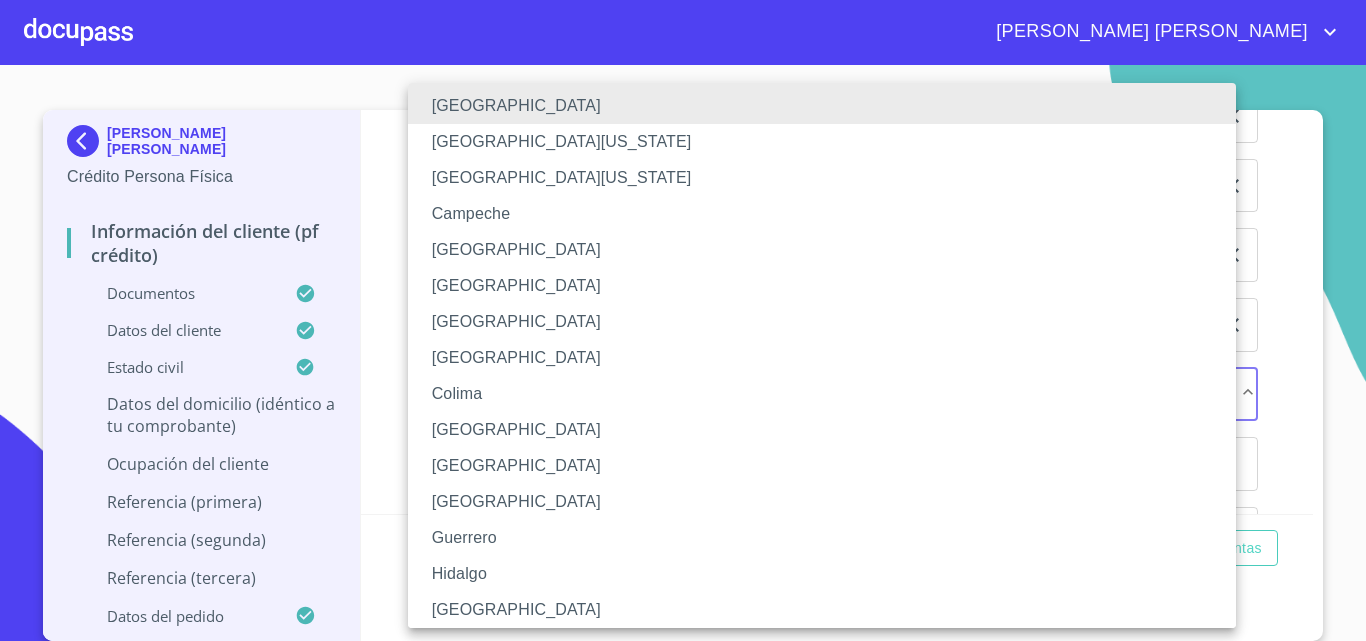 click on "[GEOGRAPHIC_DATA]" at bounding box center [829, 610] 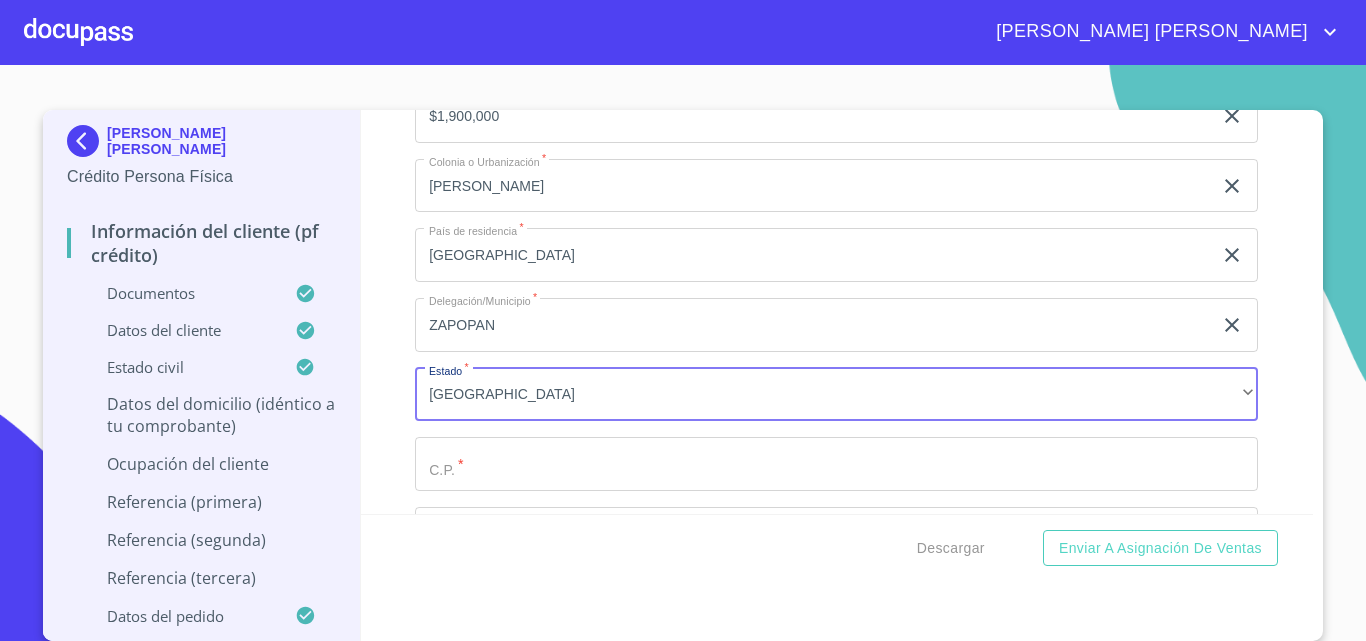 click on "Documento de identificación.   *" at bounding box center (813, -1854) 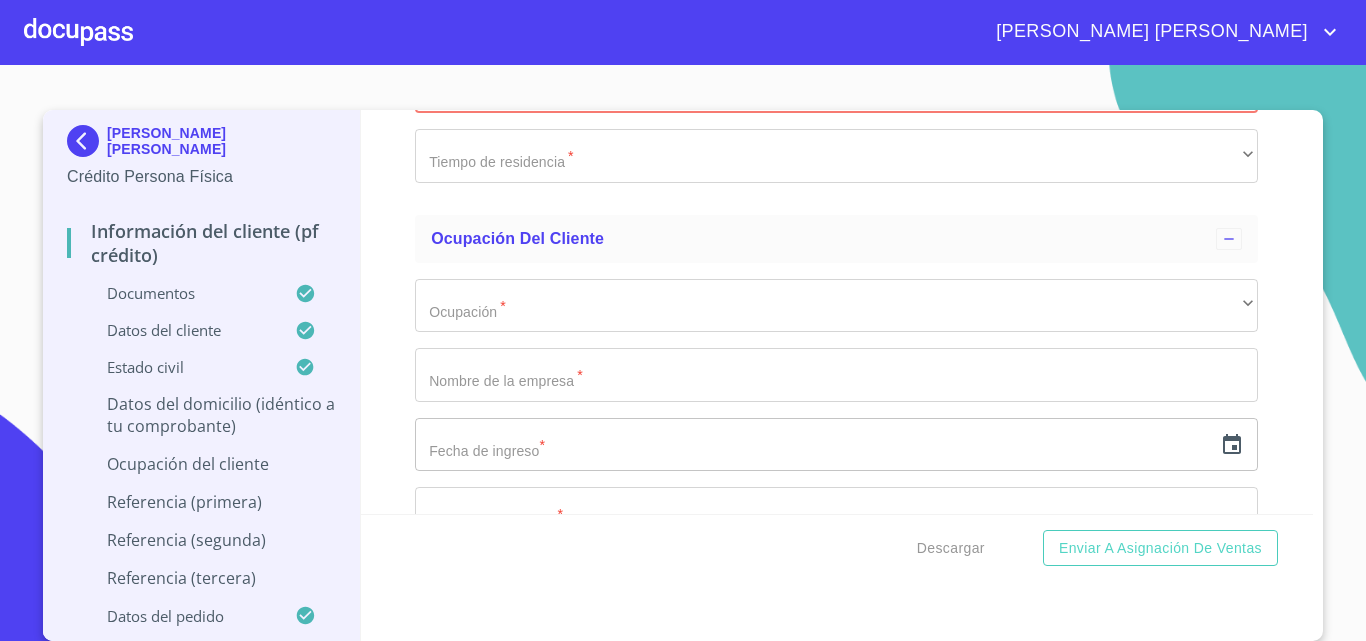 scroll, scrollTop: 8751, scrollLeft: 0, axis: vertical 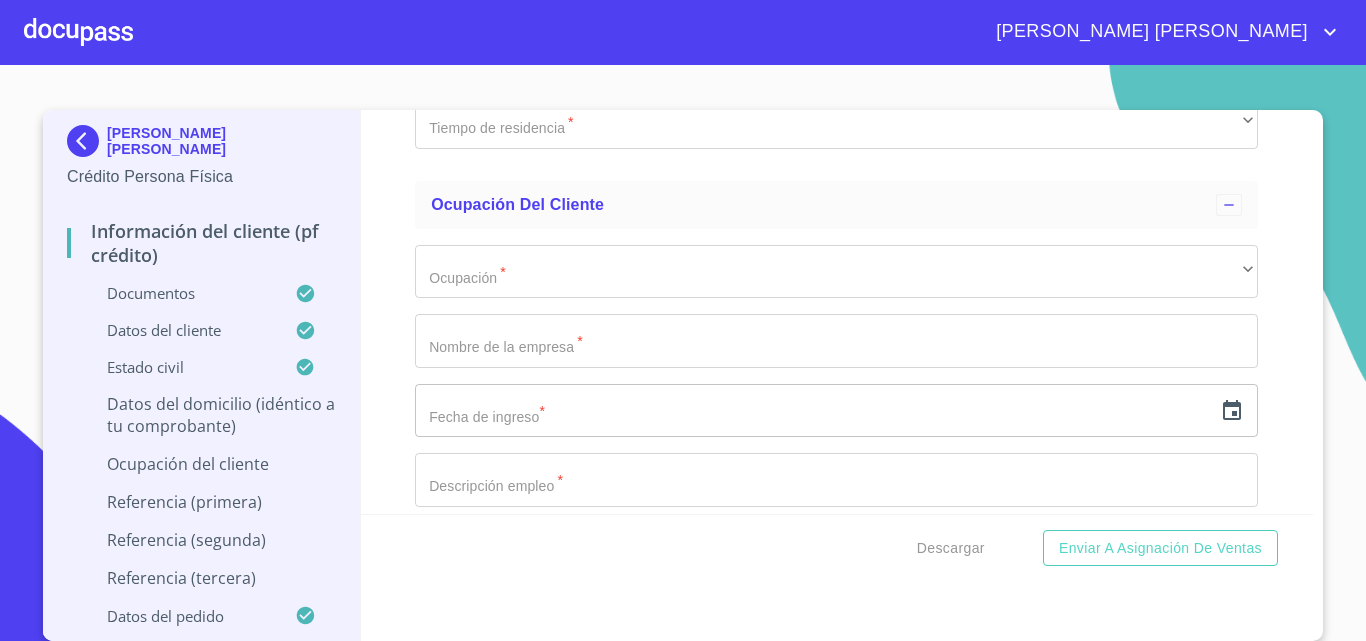 type on "45236" 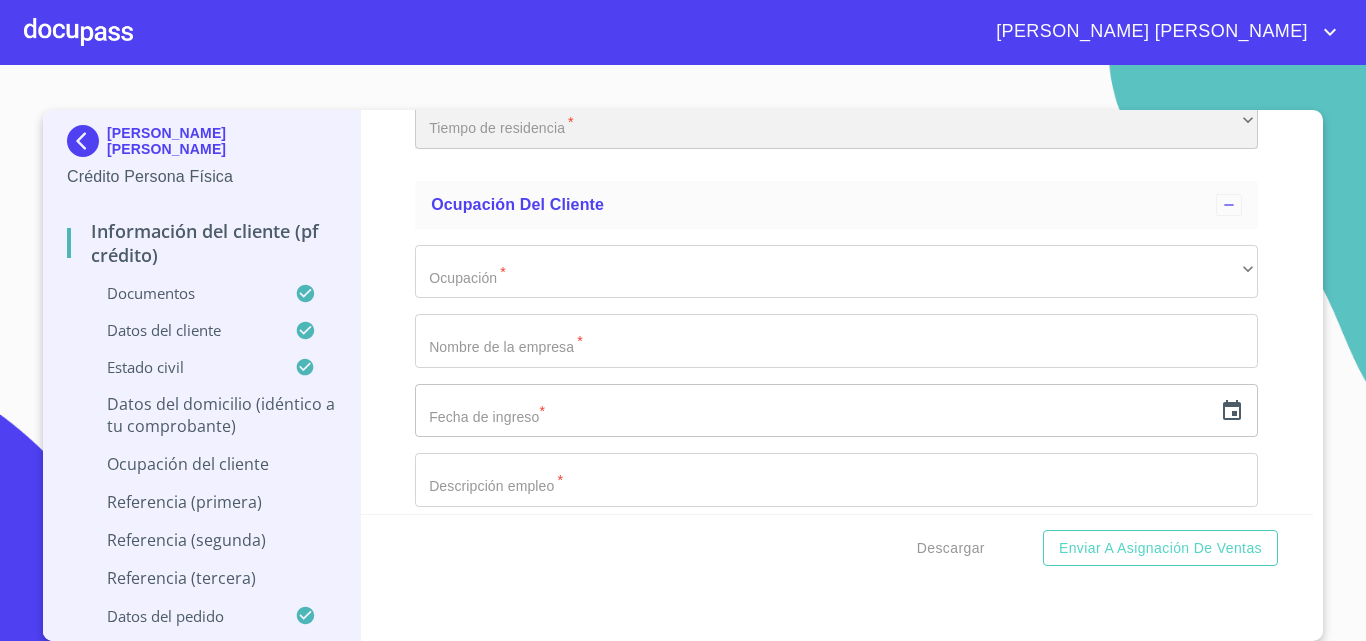 click on "​" at bounding box center [836, 122] 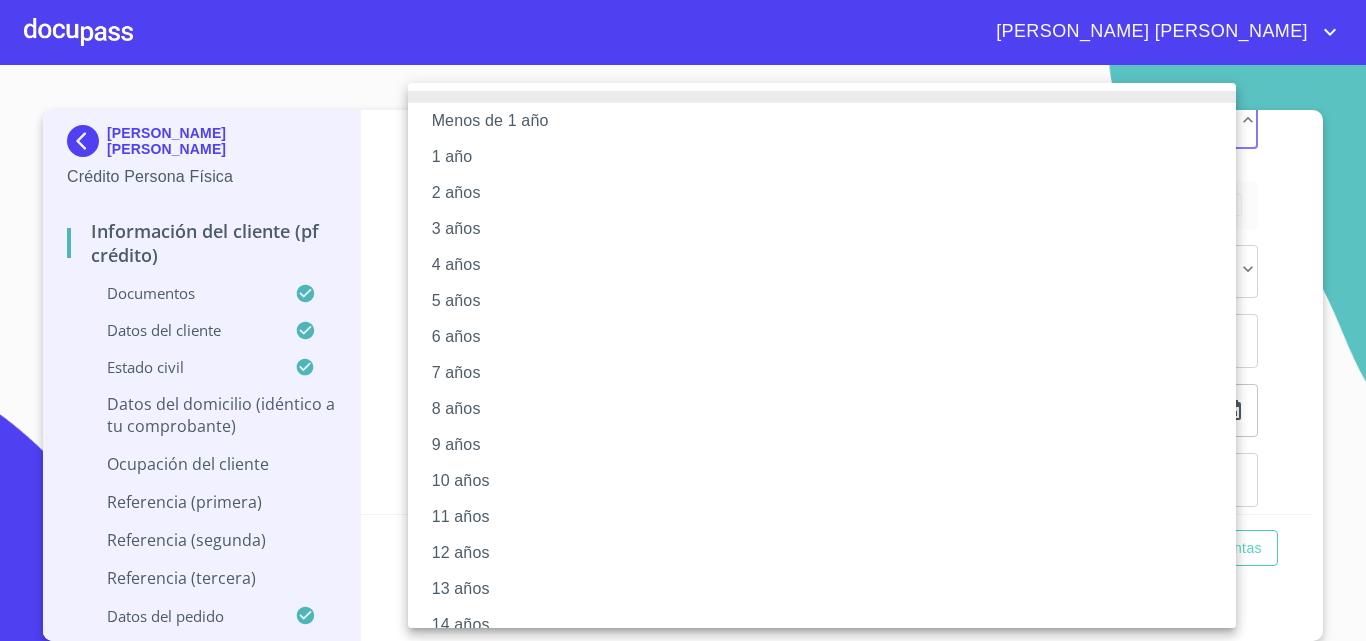 click on "8 años" at bounding box center [829, 409] 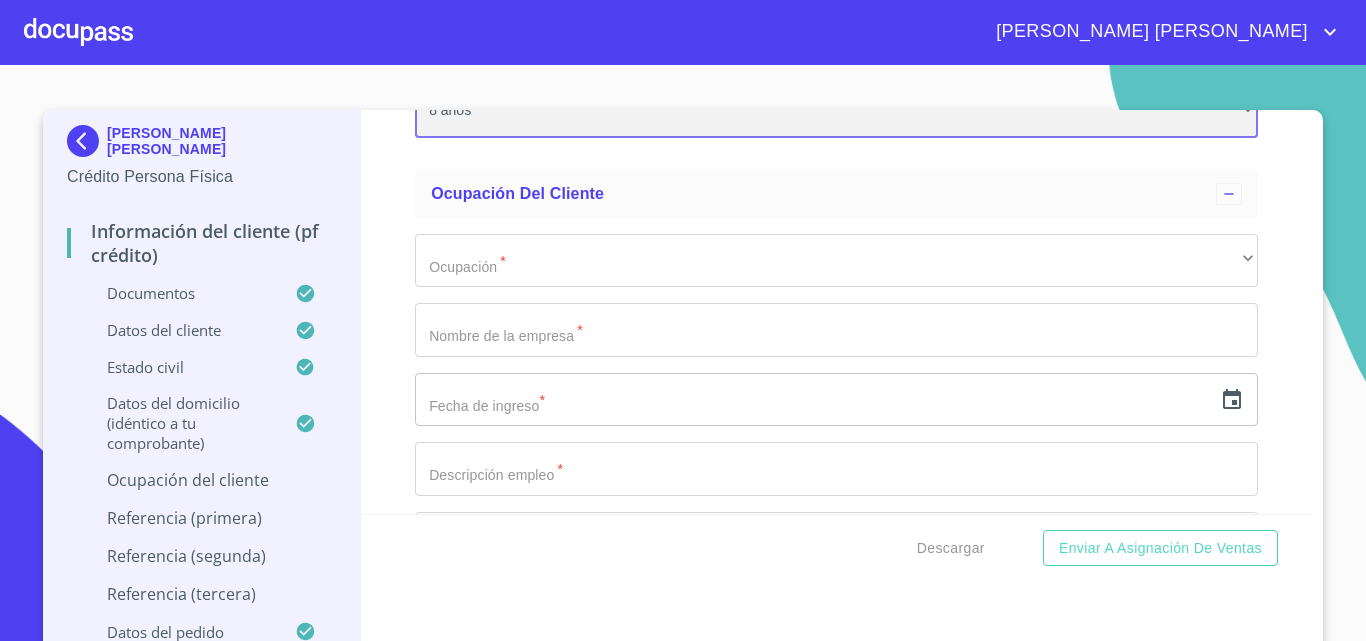 scroll, scrollTop: 8751, scrollLeft: 0, axis: vertical 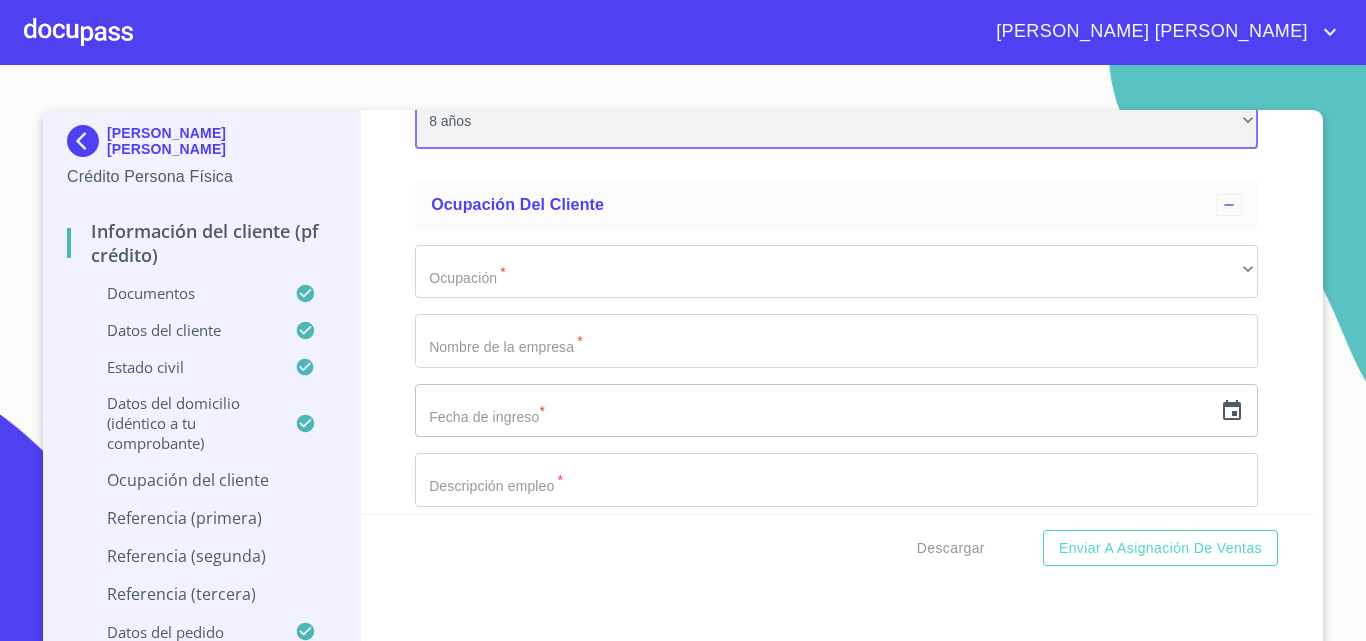 click on "8 años" at bounding box center (836, 122) 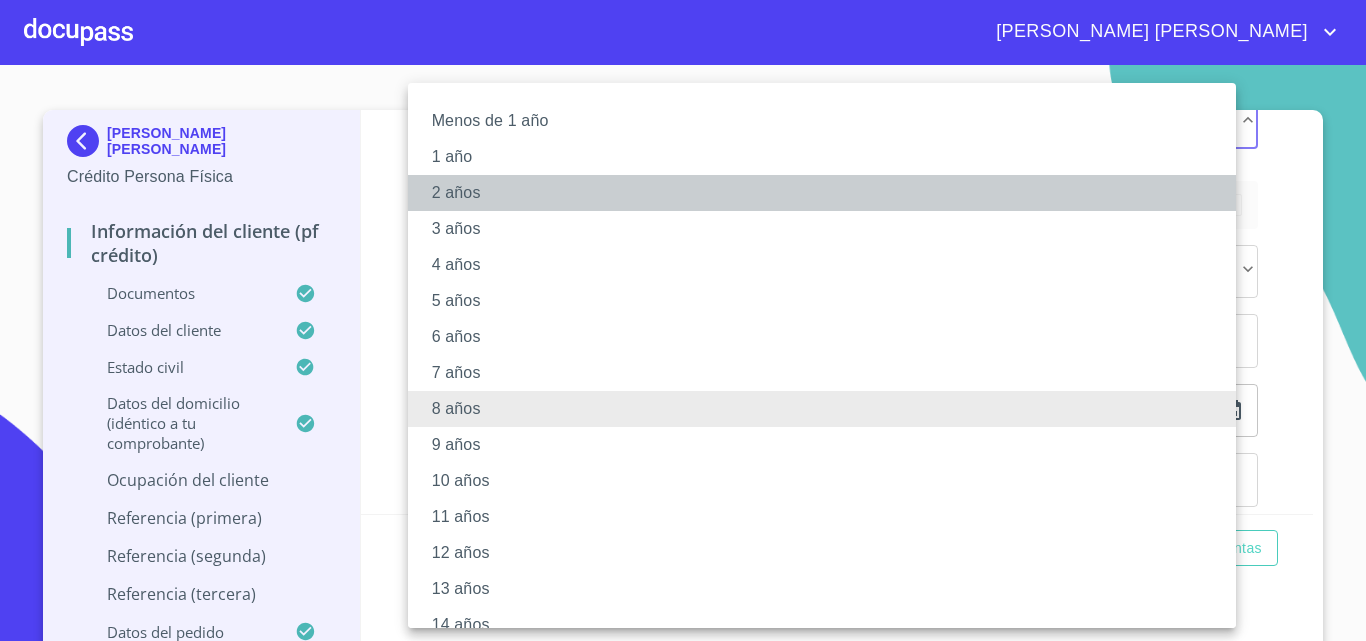 click on "2 años" at bounding box center (829, 193) 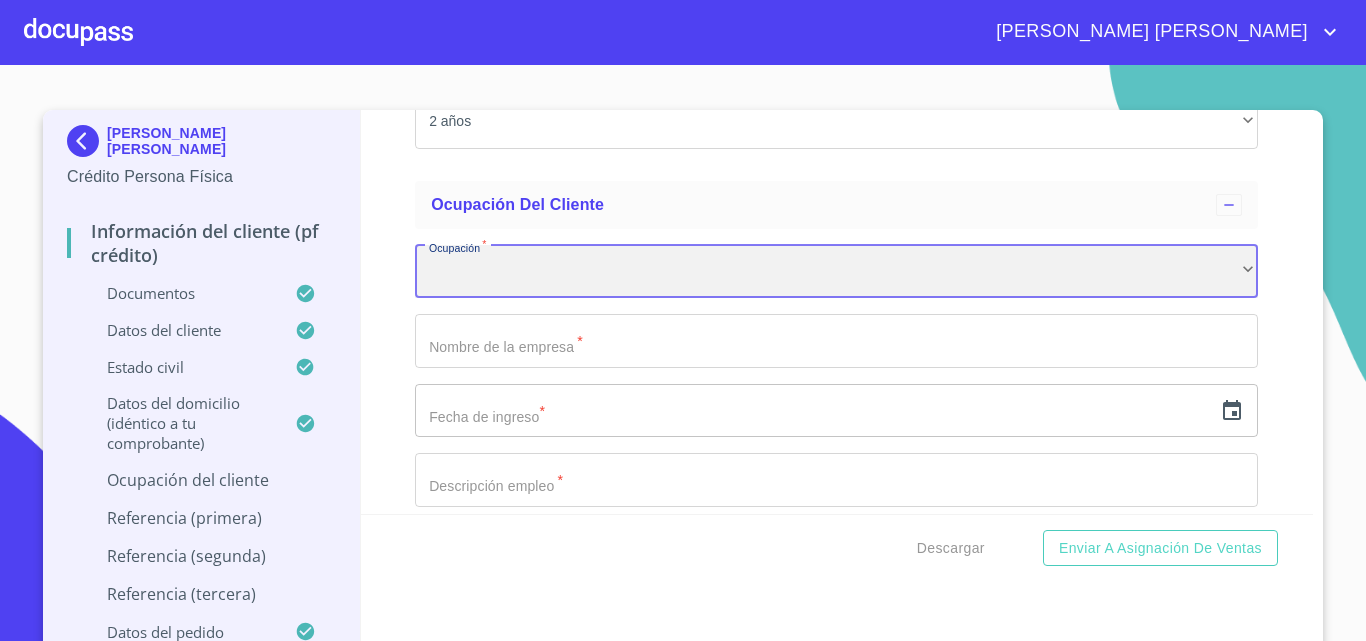 click on "​" at bounding box center [836, 272] 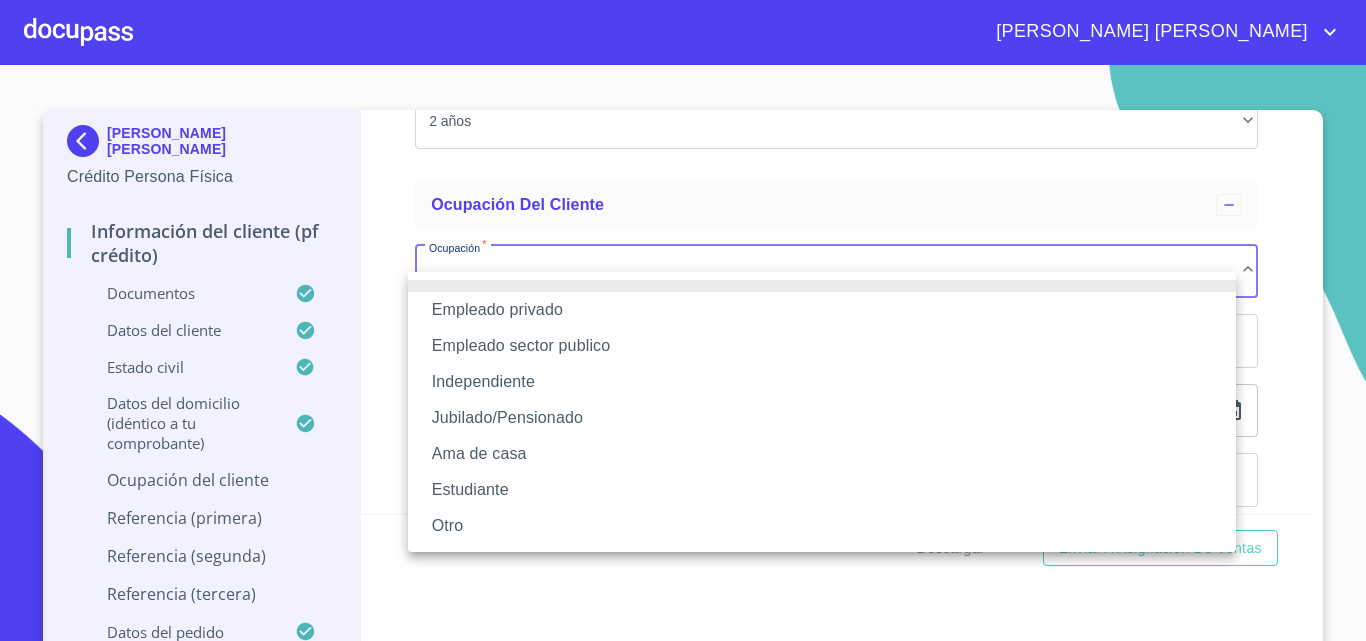 click on "Independiente" at bounding box center (822, 382) 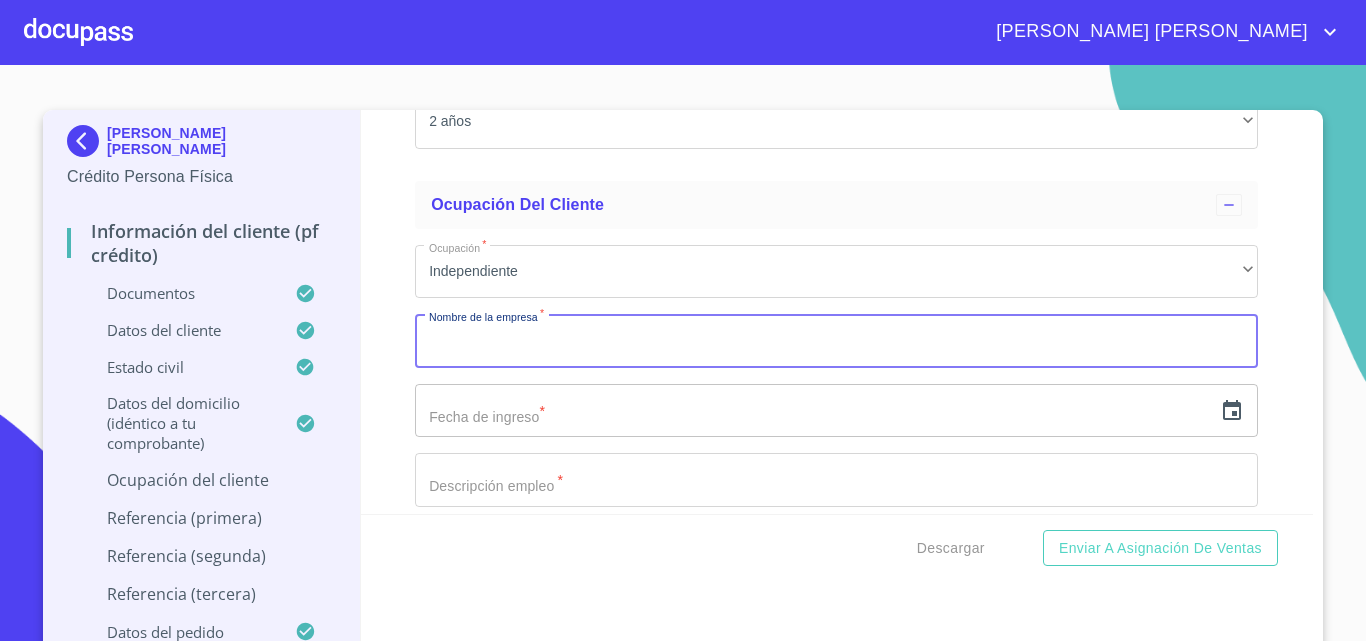 click on "Documento de identificación.   *" at bounding box center (836, 341) 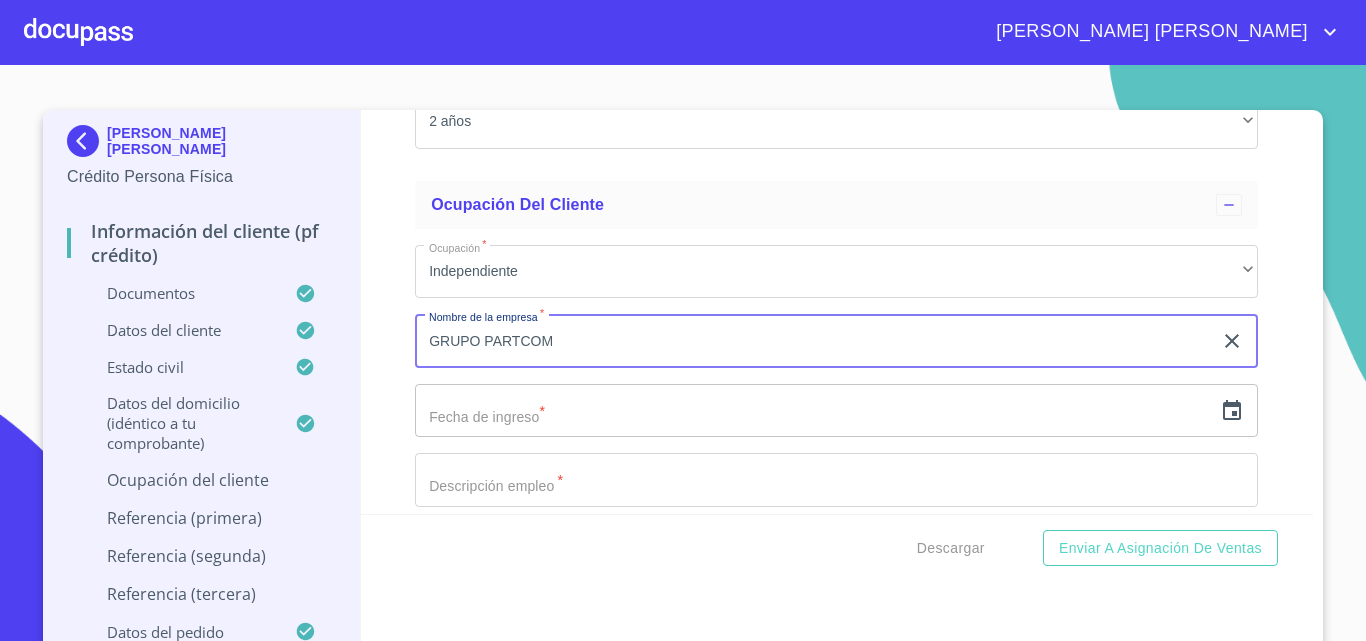 type on "GRUPO PARTCOM" 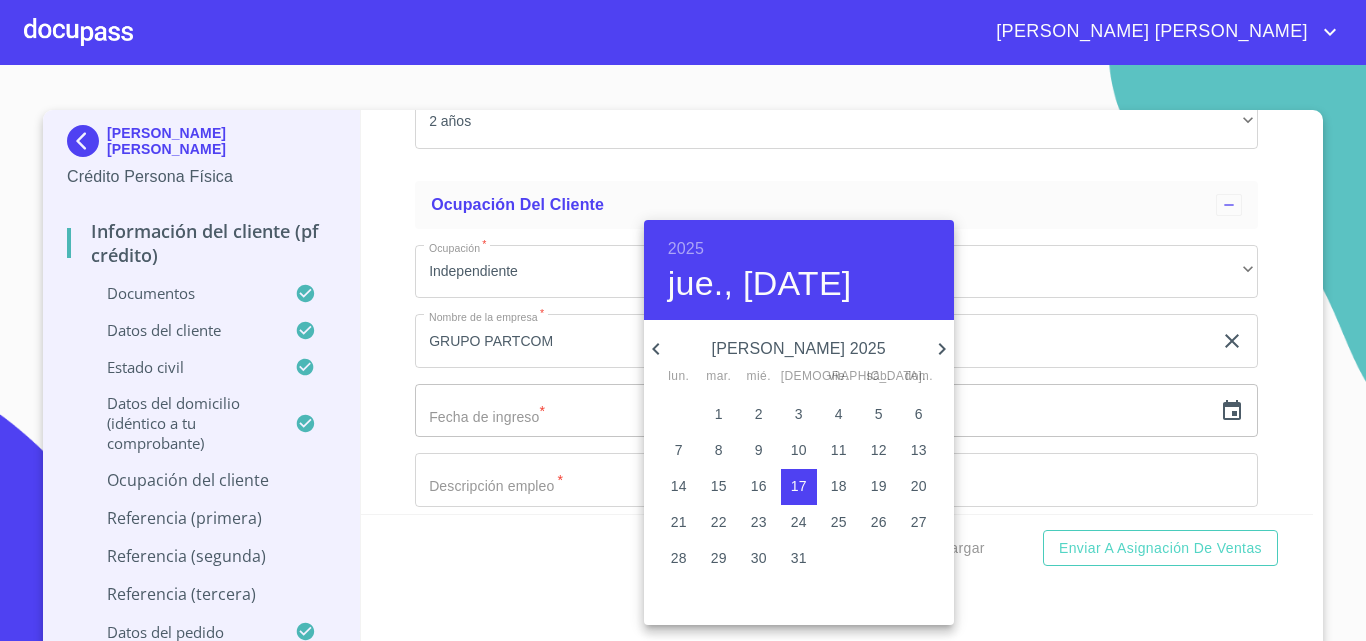 click on "2025" at bounding box center (686, 249) 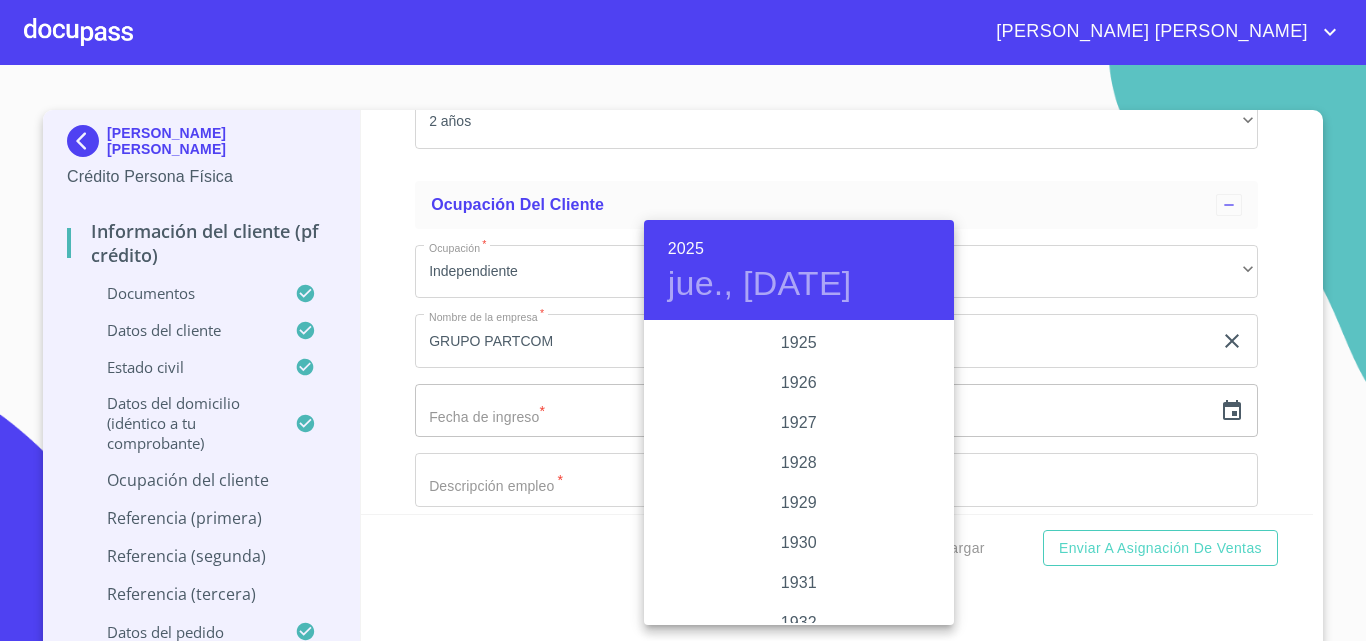 scroll, scrollTop: 3880, scrollLeft: 0, axis: vertical 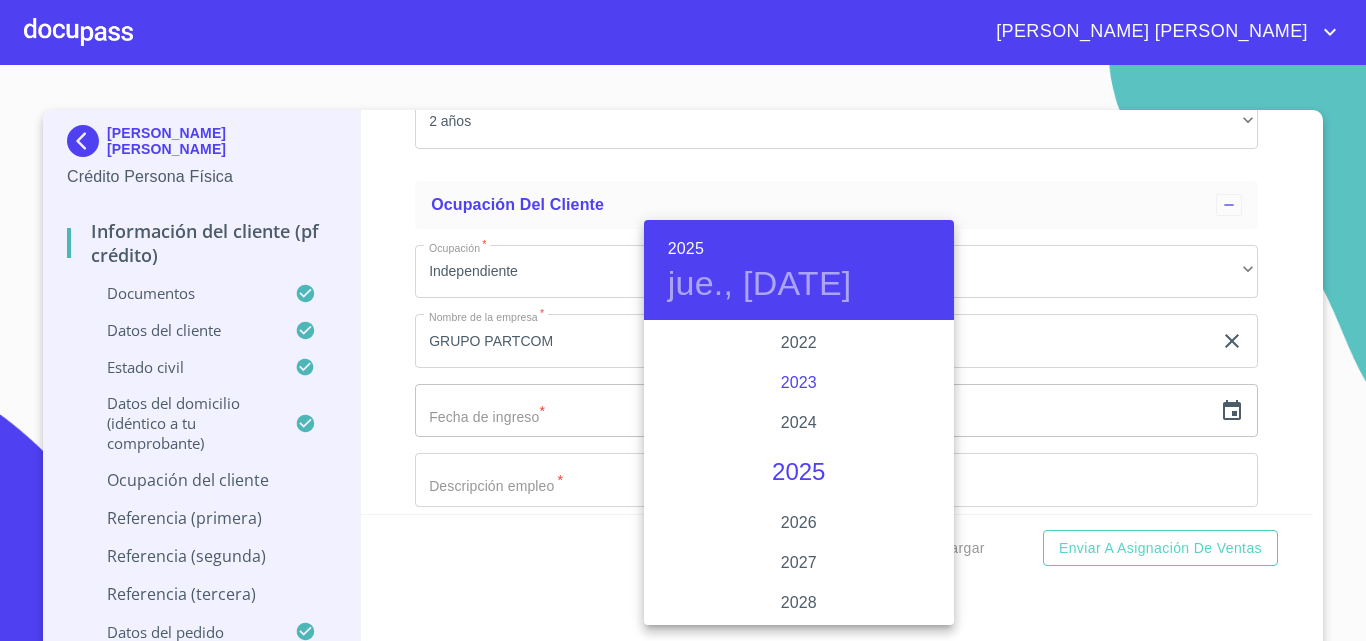 click on "2023" at bounding box center (799, 383) 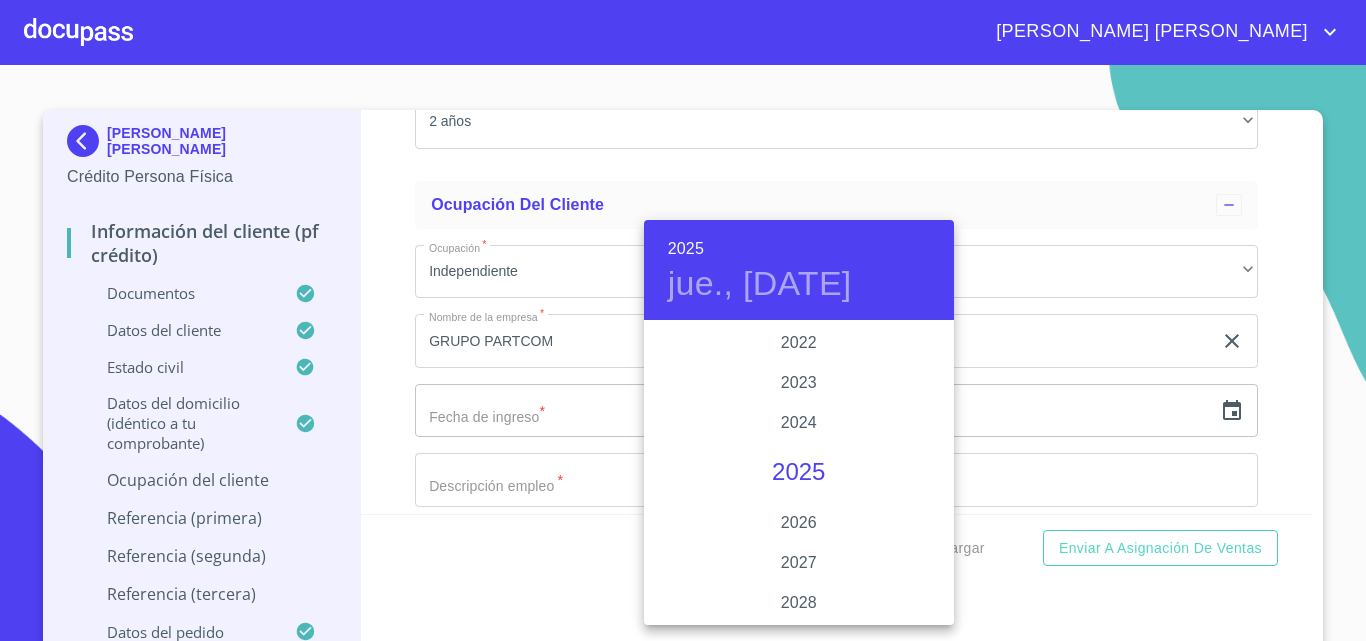 type on "17 de [DATE]. de 2023" 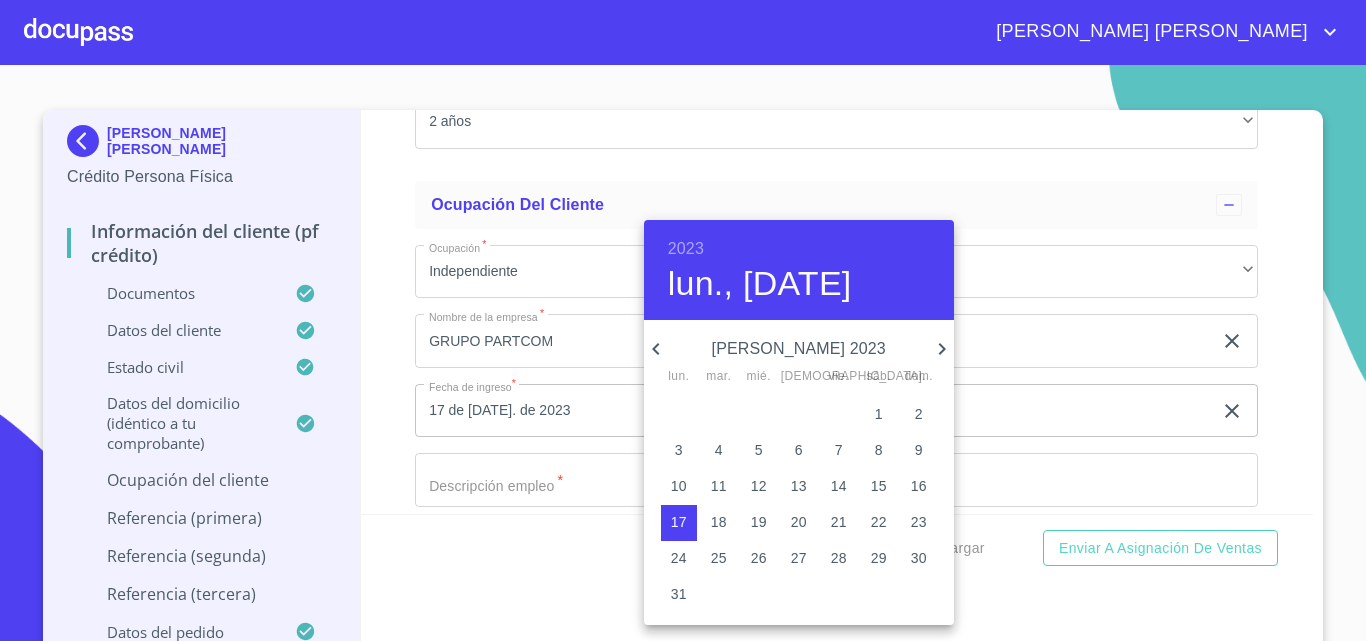 click on "17" at bounding box center (679, 522) 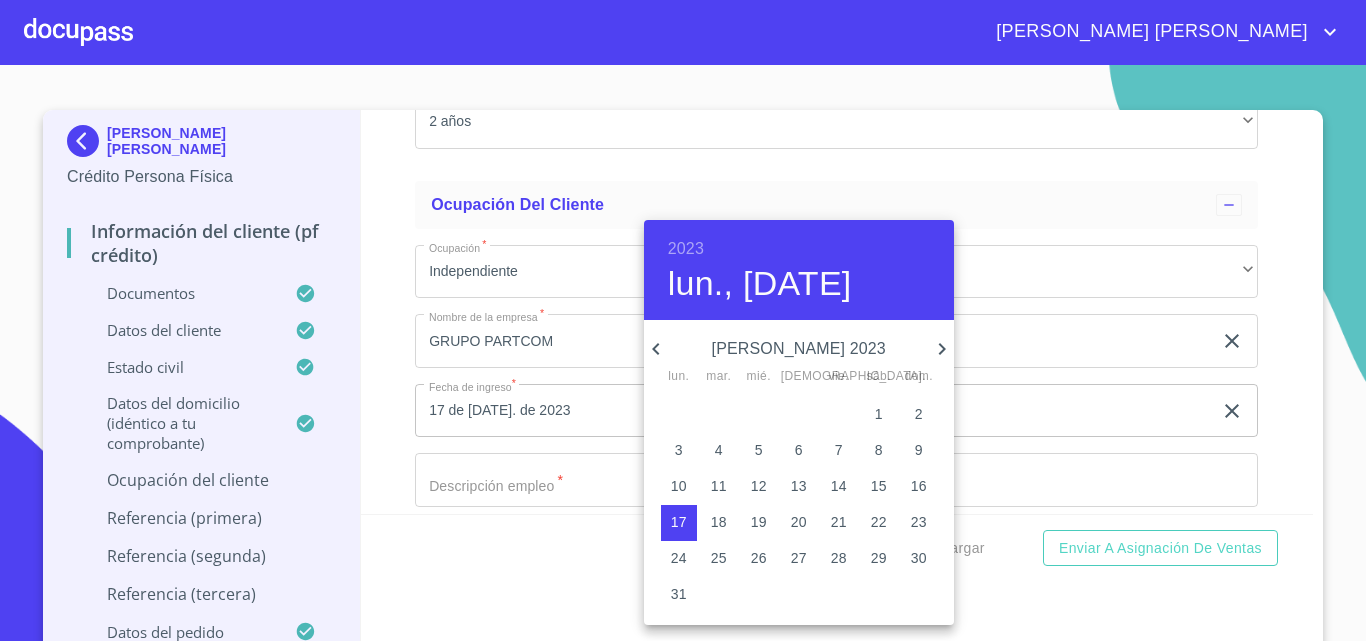 click at bounding box center [683, 320] 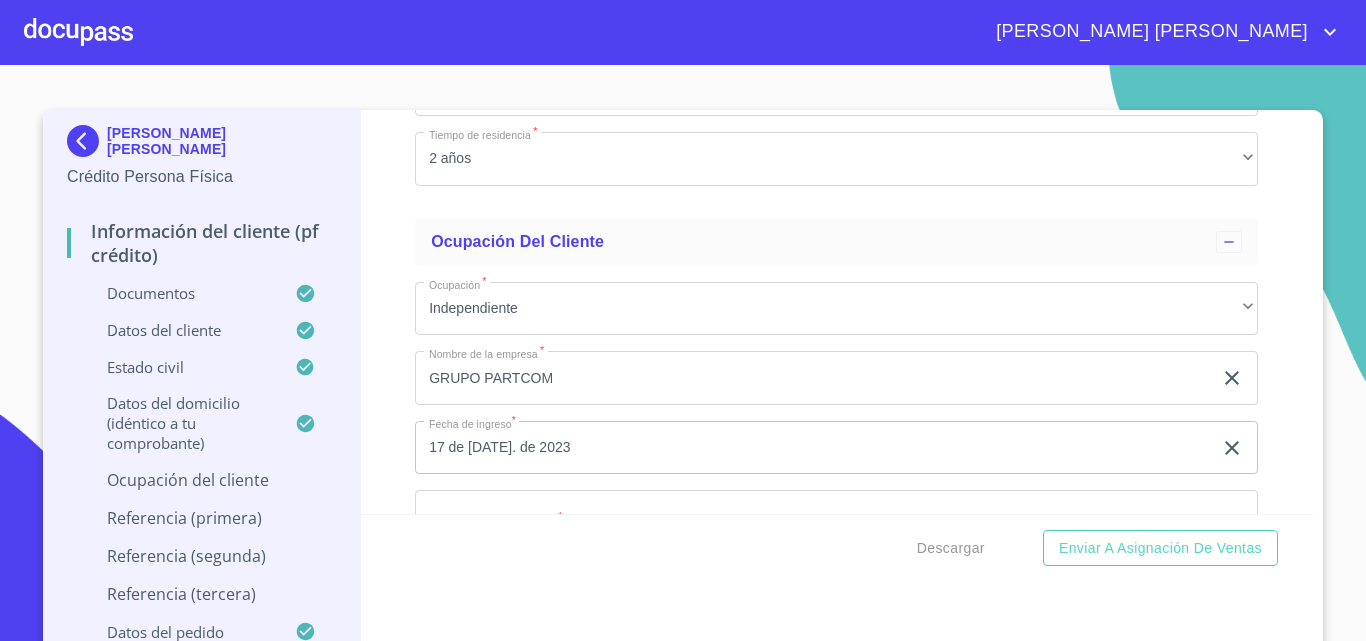 scroll, scrollTop: 8851, scrollLeft: 0, axis: vertical 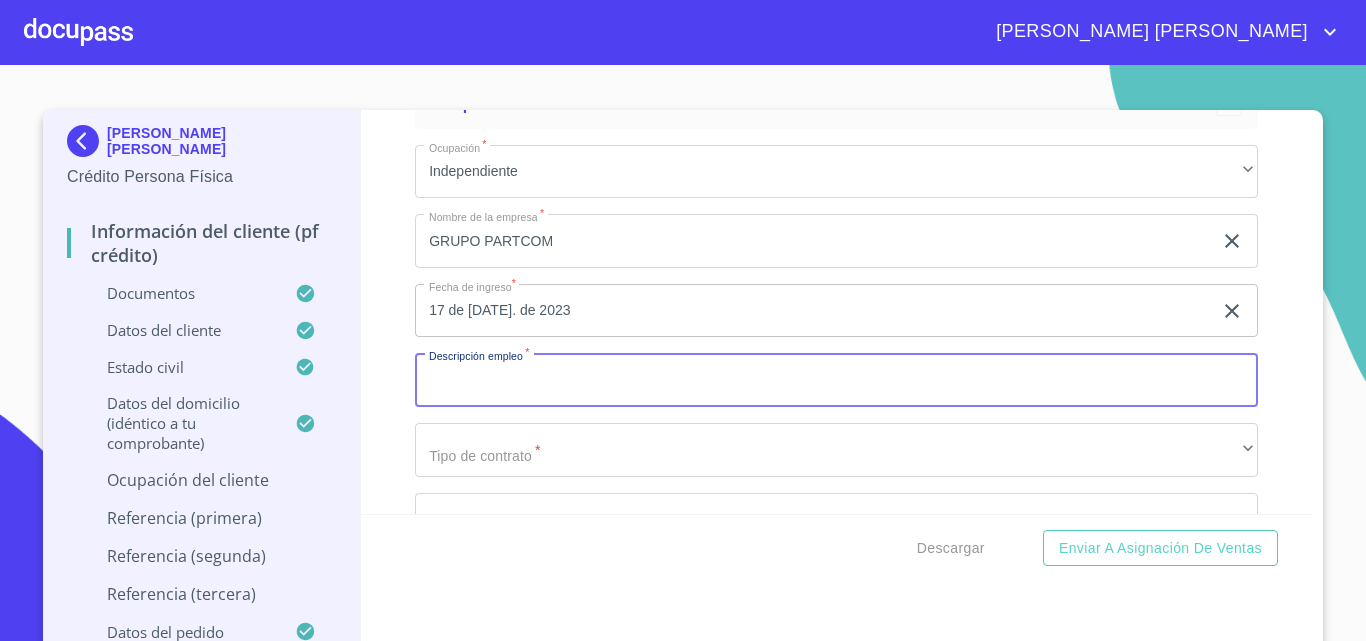 click on "Documento de identificación.   *" at bounding box center (836, 380) 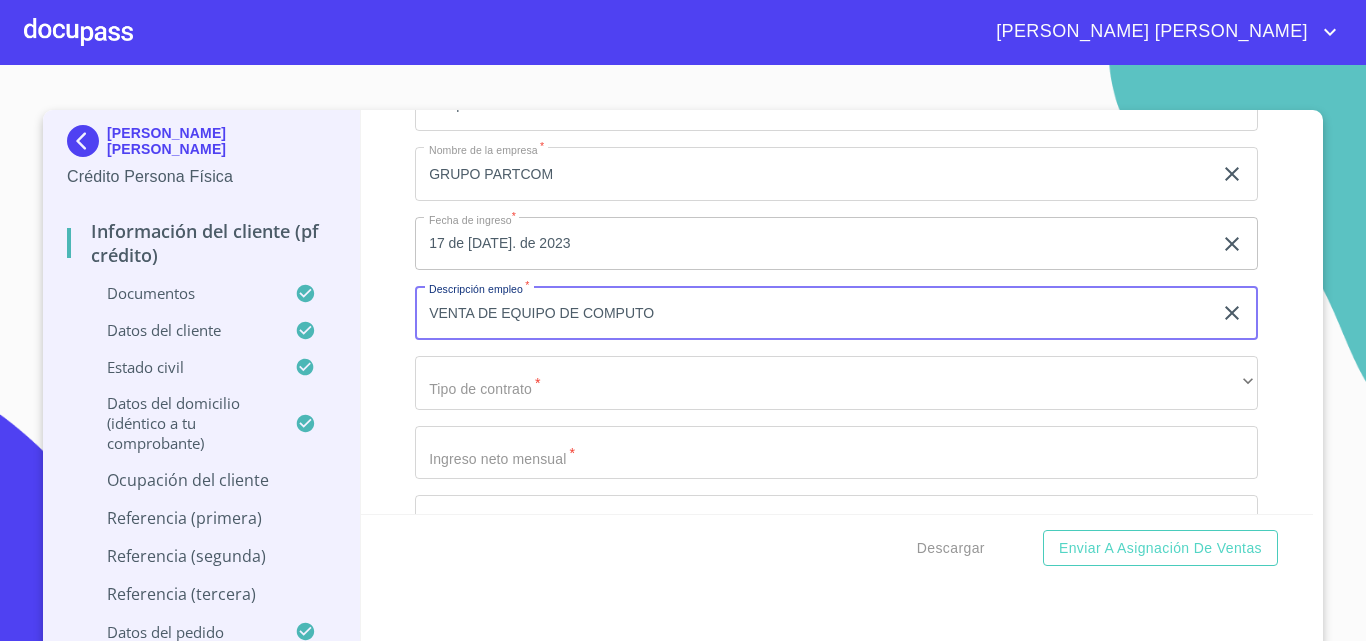 scroll, scrollTop: 8951, scrollLeft: 0, axis: vertical 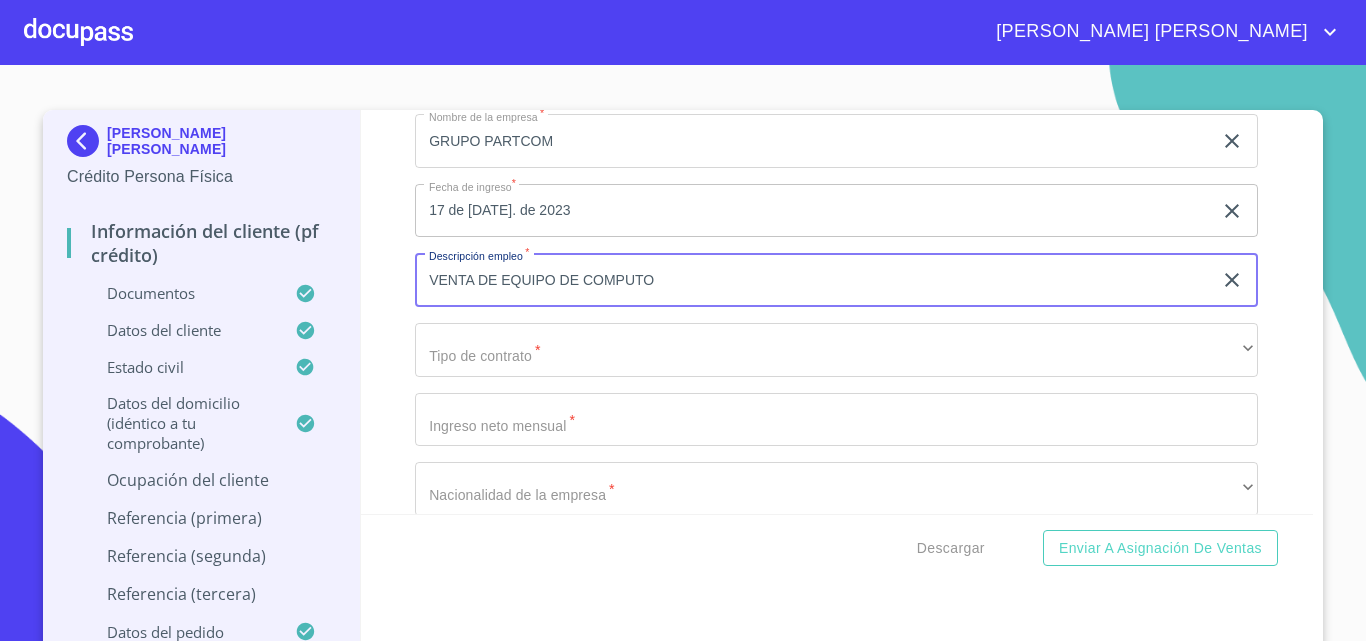 type on "VENTA DE EQUIPO DE COMPUTO" 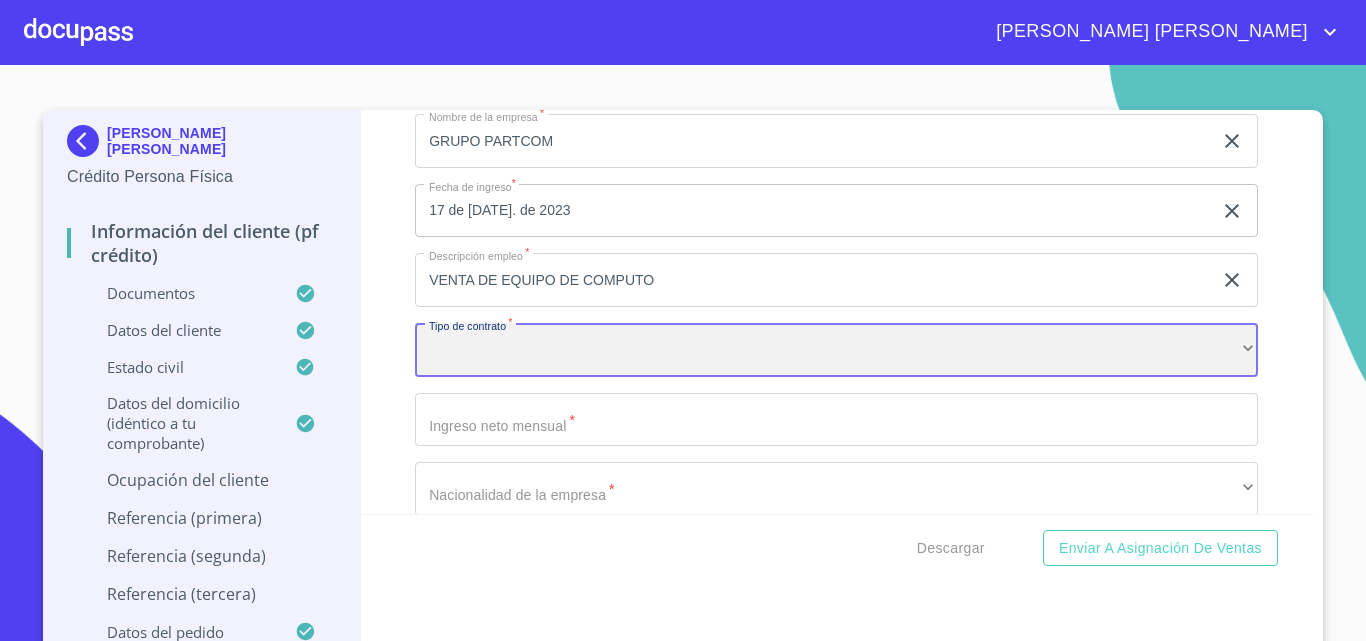 click on "​" at bounding box center (836, 350) 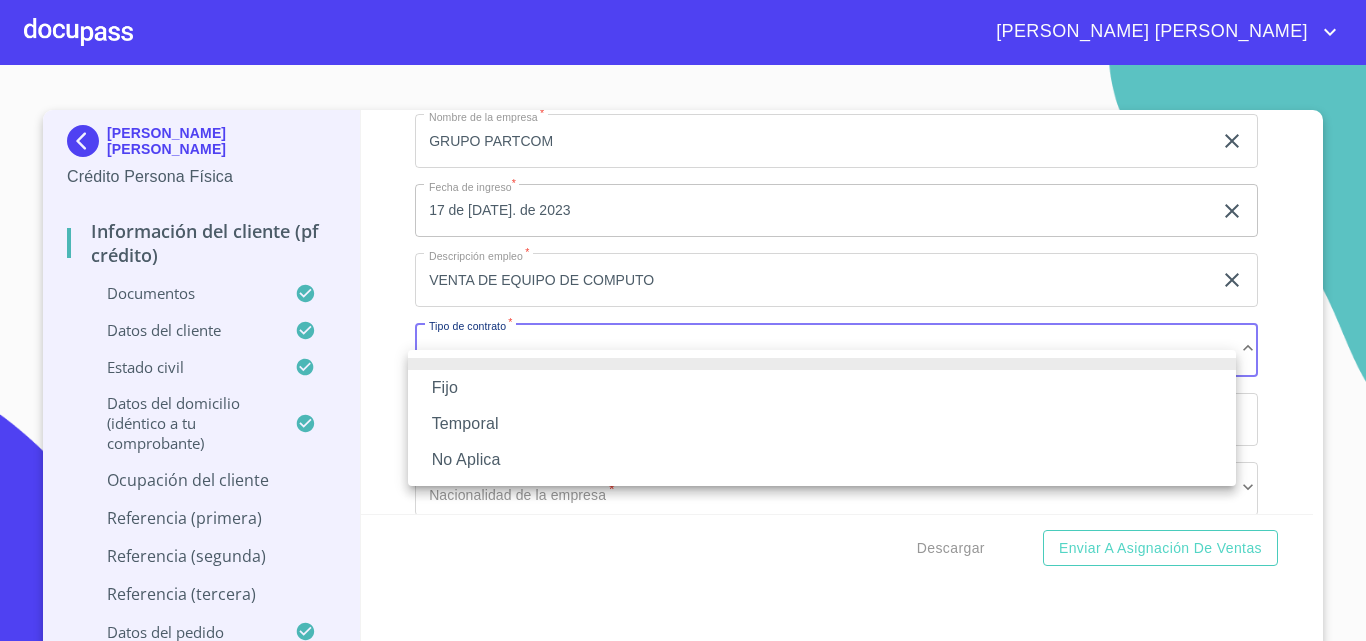 click on "Fijo" at bounding box center [822, 388] 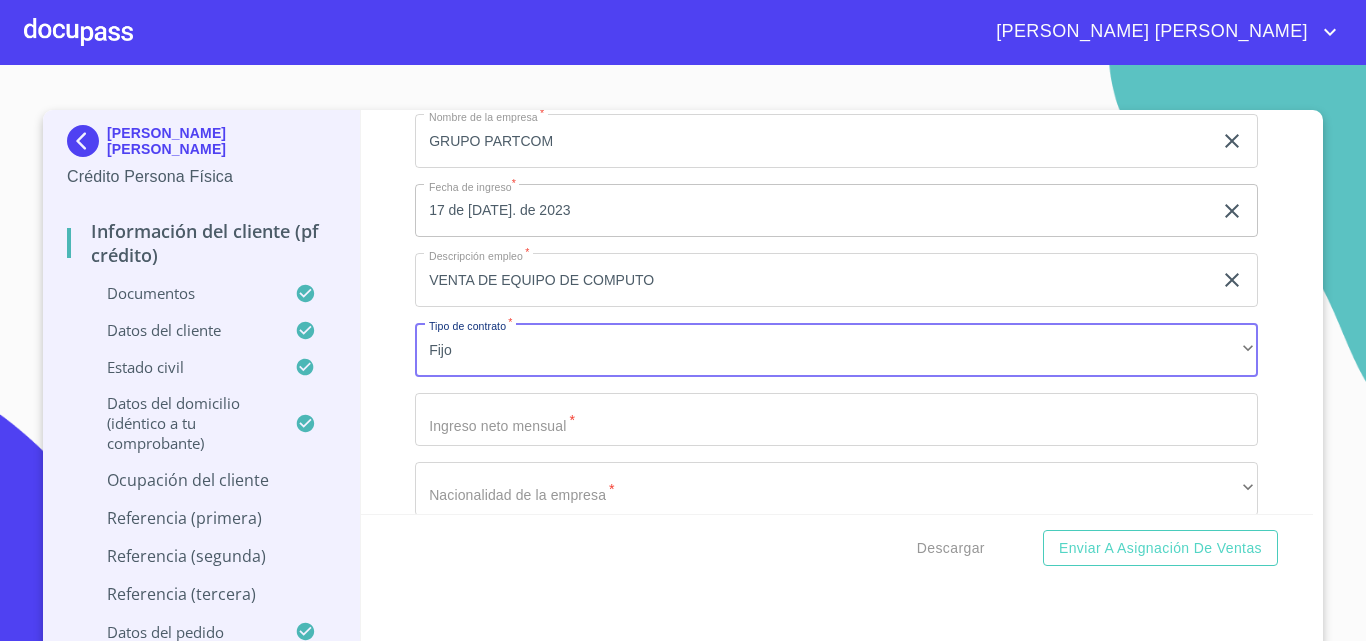 click on "Documento de identificación.   *" at bounding box center (813, -2466) 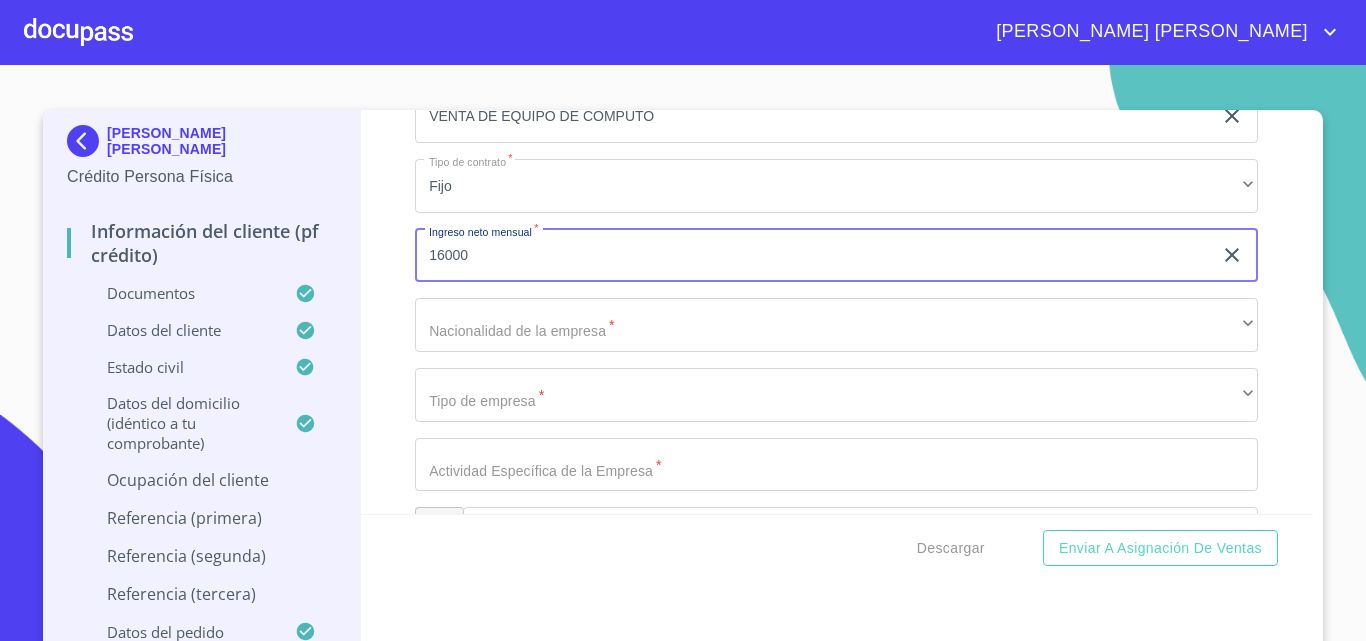 scroll, scrollTop: 9151, scrollLeft: 0, axis: vertical 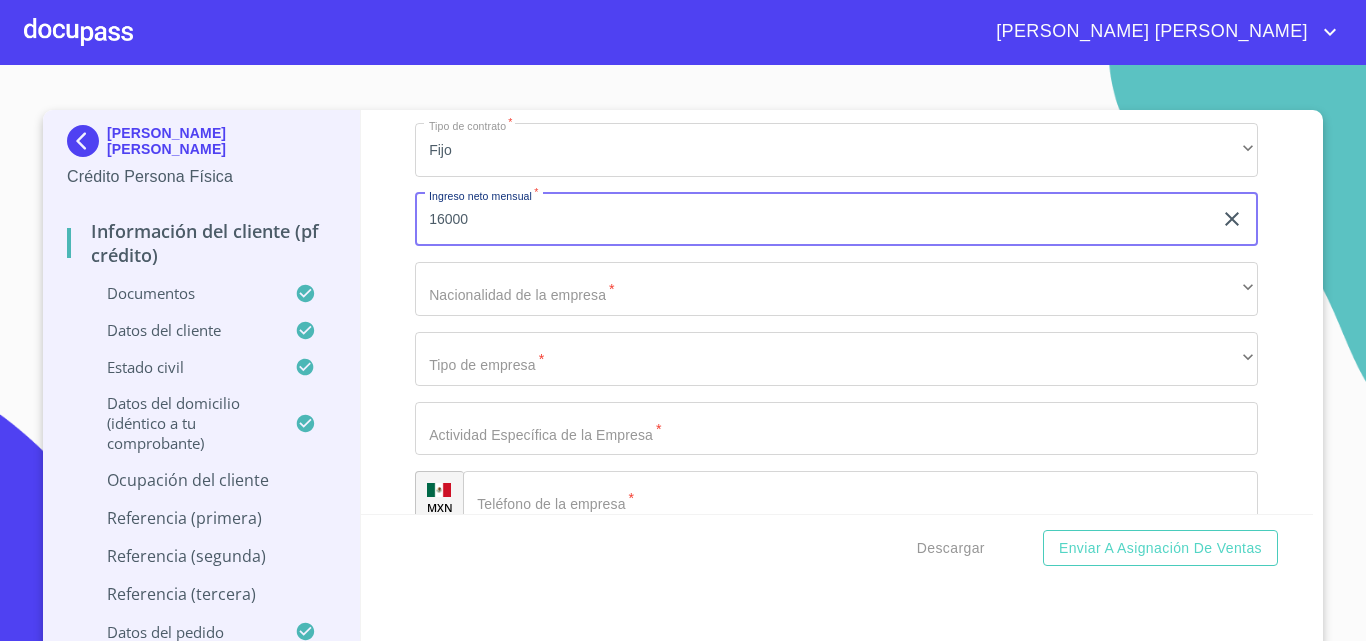 type on "16000" 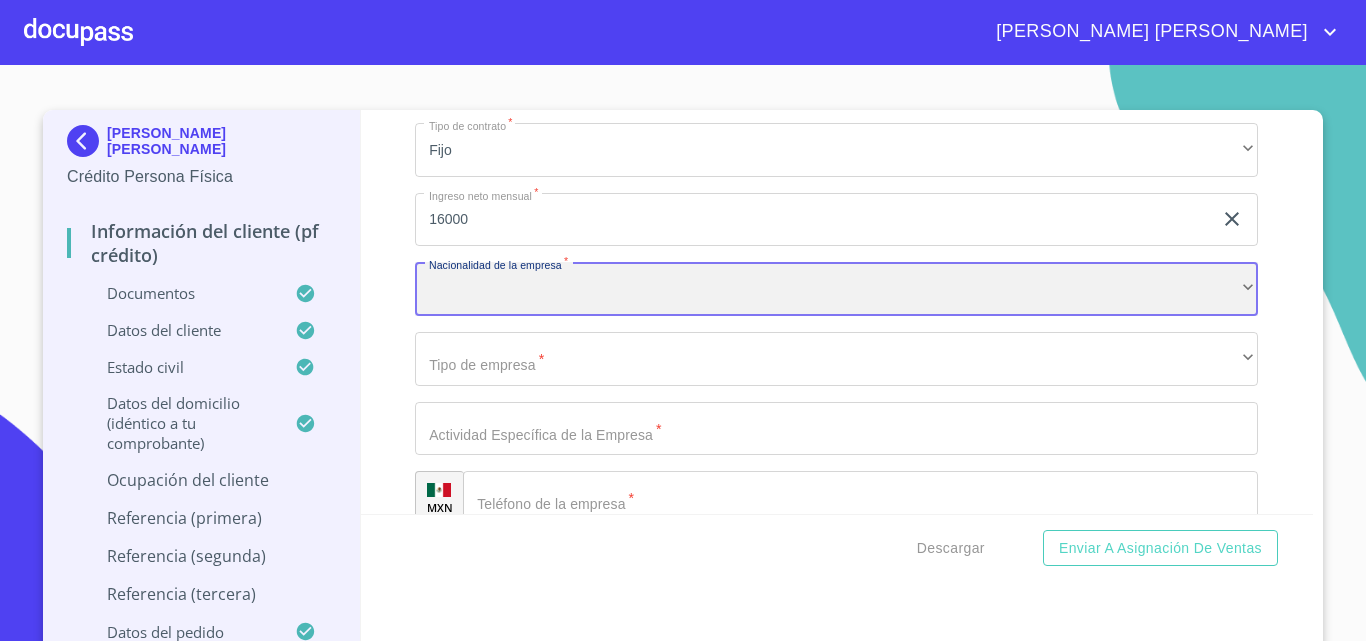 click on "​" at bounding box center [836, 289] 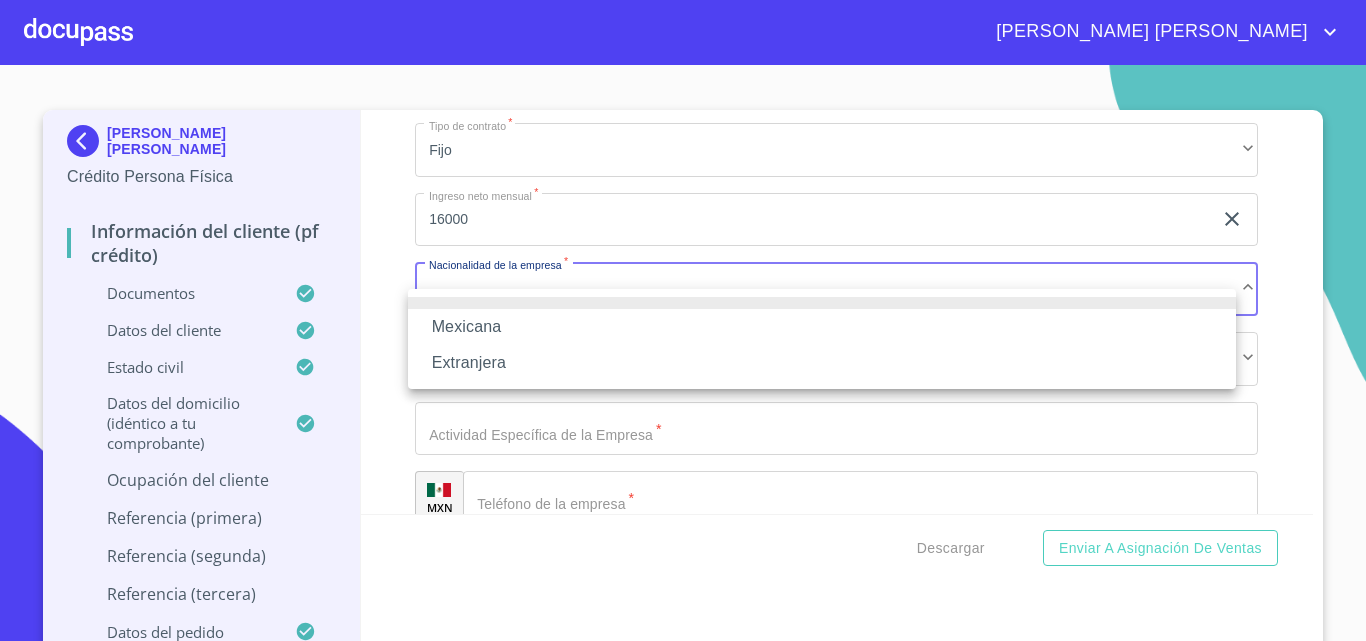 click on "Mexicana" at bounding box center (822, 327) 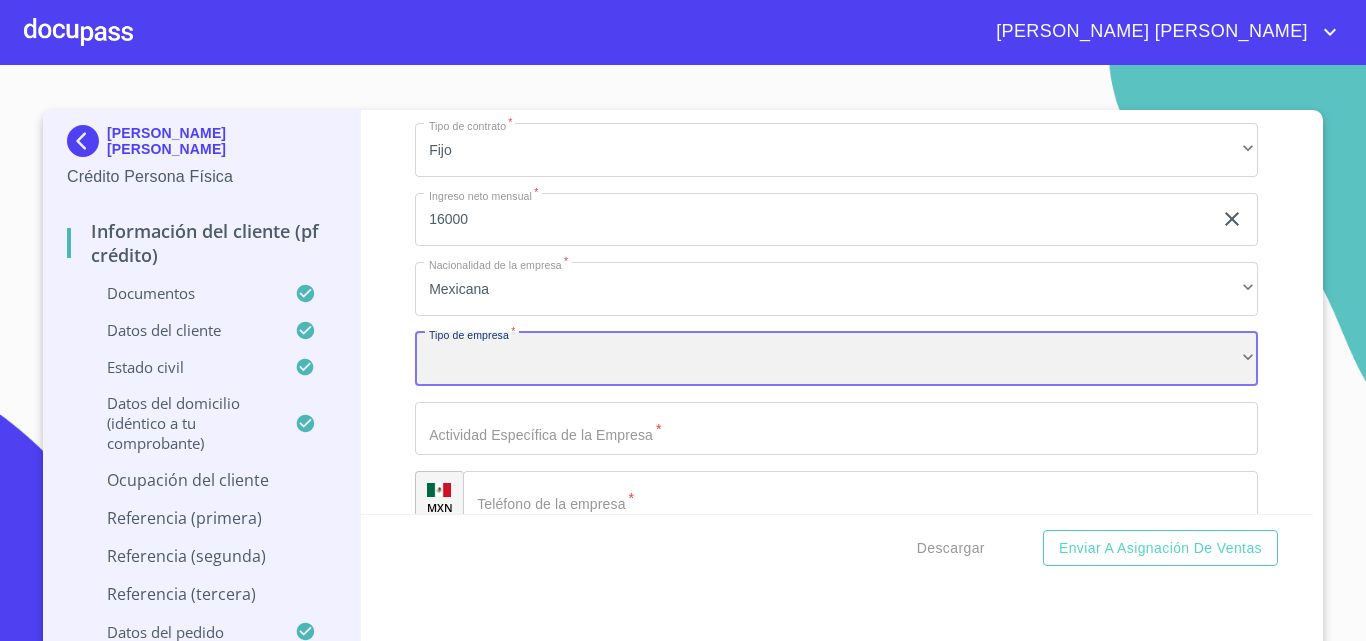 click on "​" at bounding box center [836, 359] 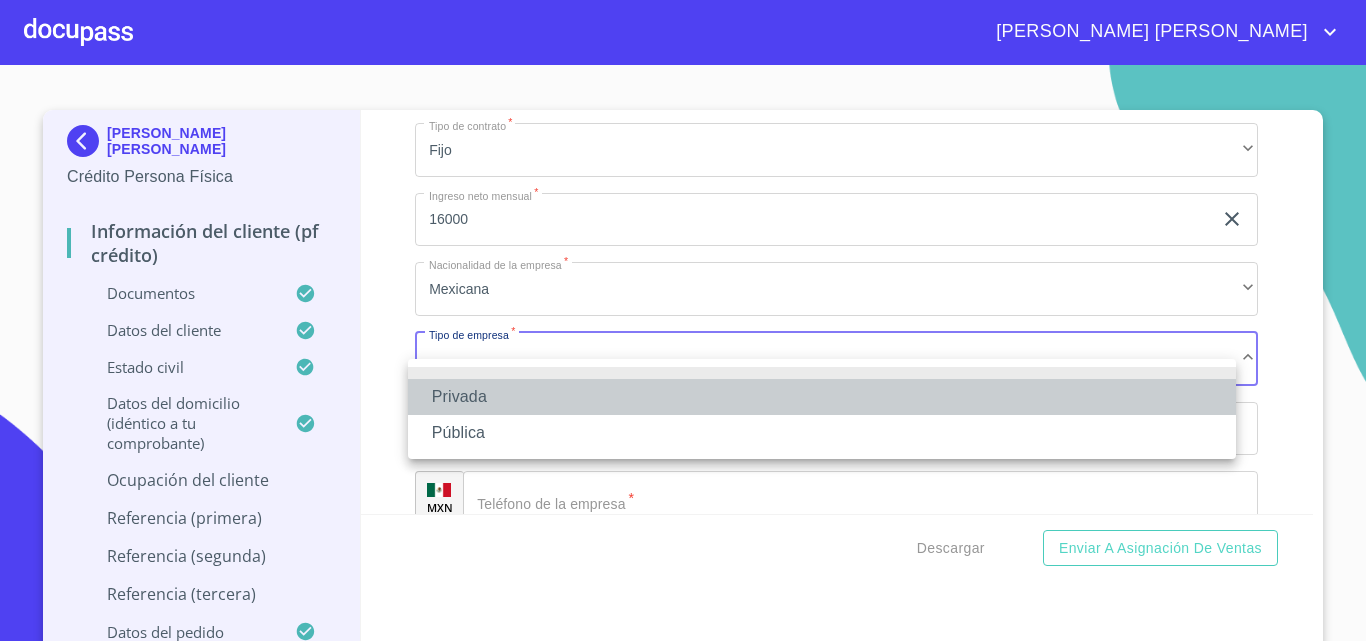 click on "Privada" at bounding box center (822, 397) 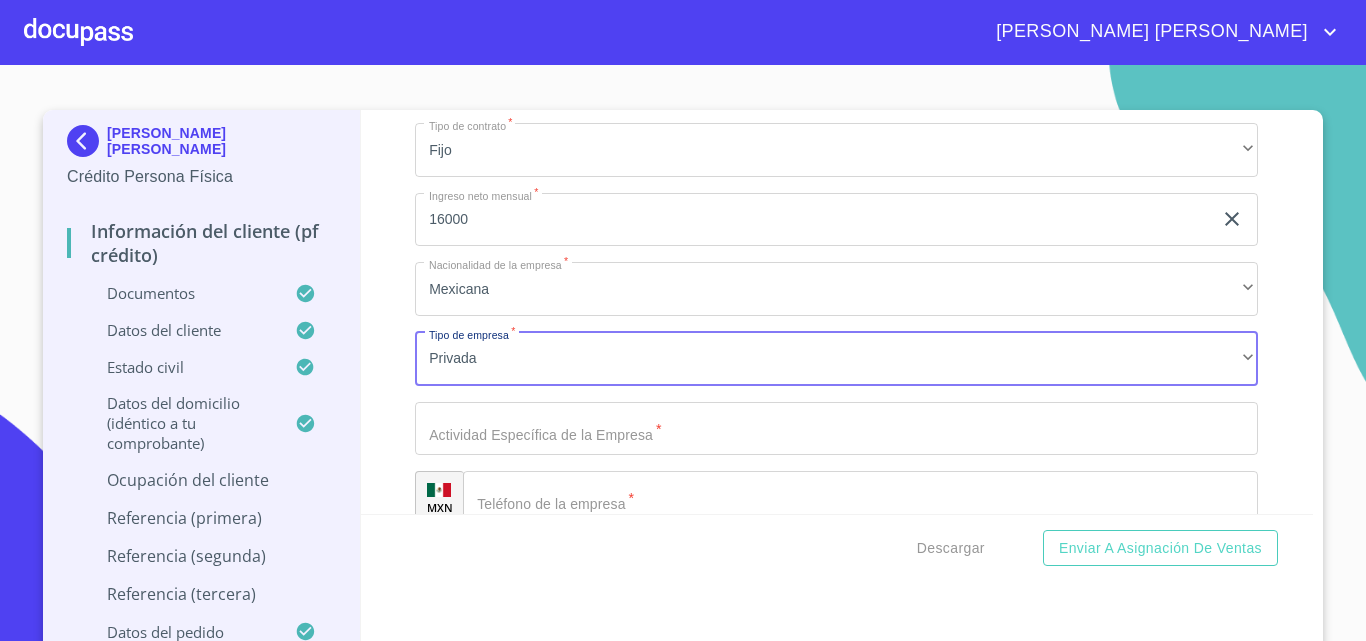 click on "Documento de identificación.   *" at bounding box center (813, -2666) 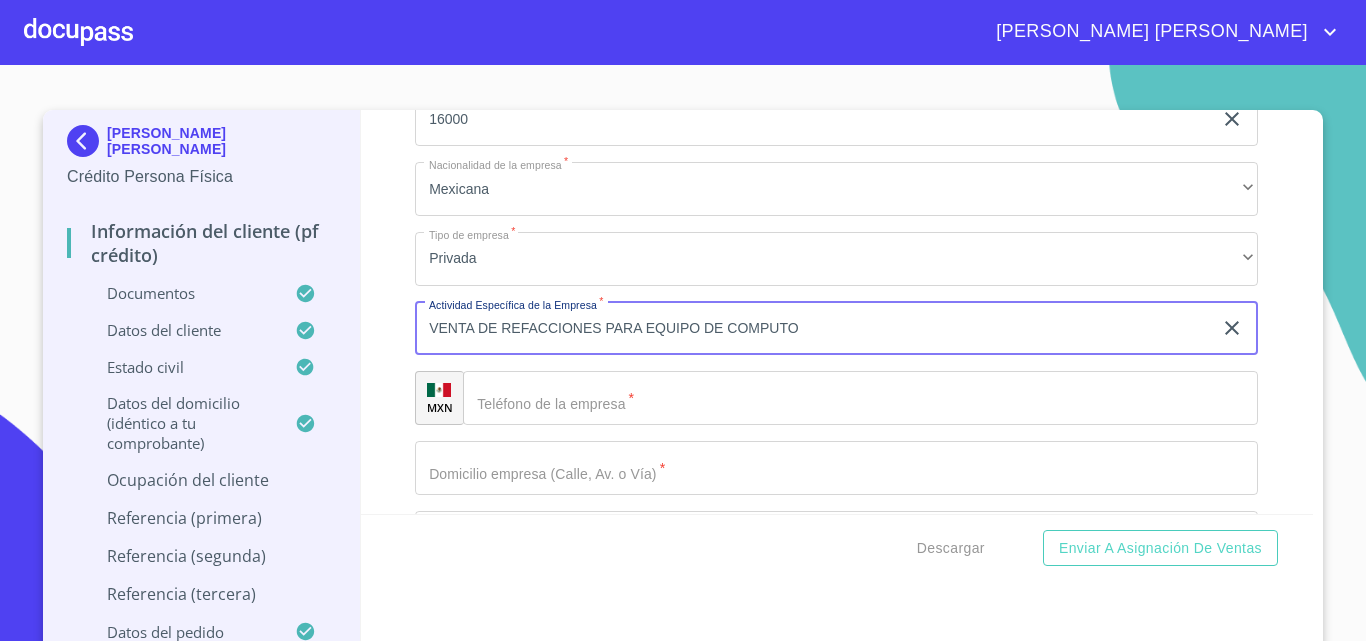 scroll, scrollTop: 9351, scrollLeft: 0, axis: vertical 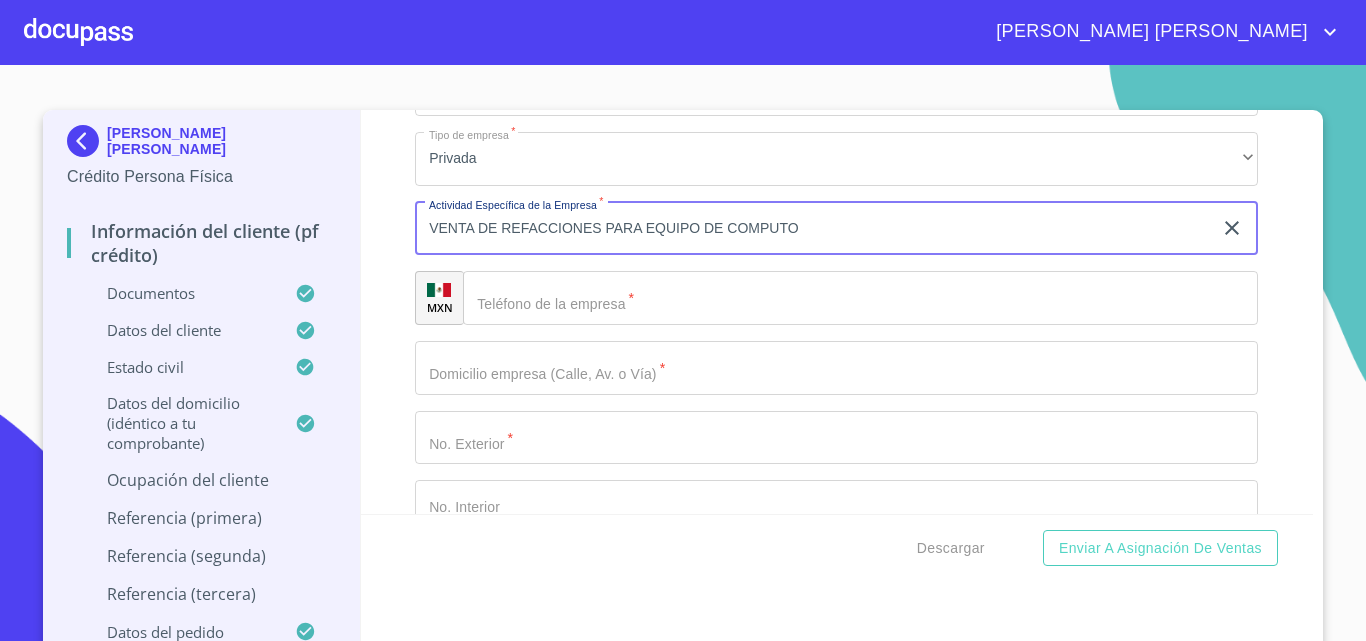 type on "VENTA DE REFACCIONES PARA EQUIPO DE COMPUTO" 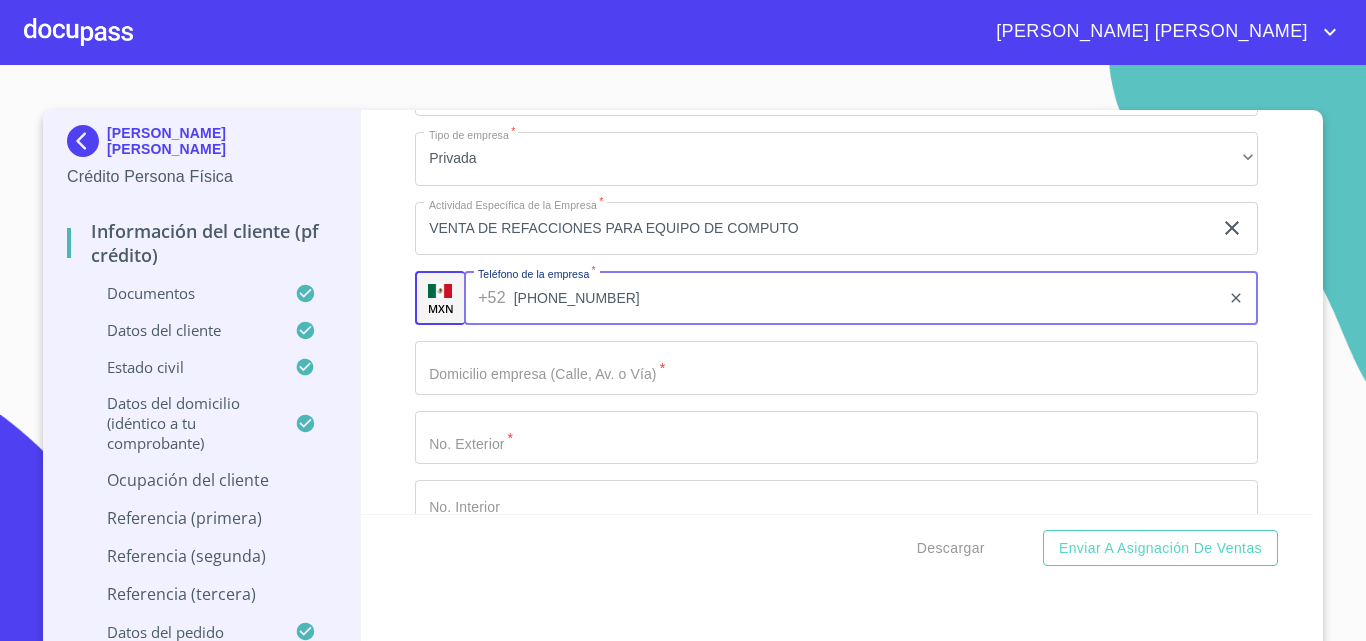 type on "[PHONE_NUMBER]" 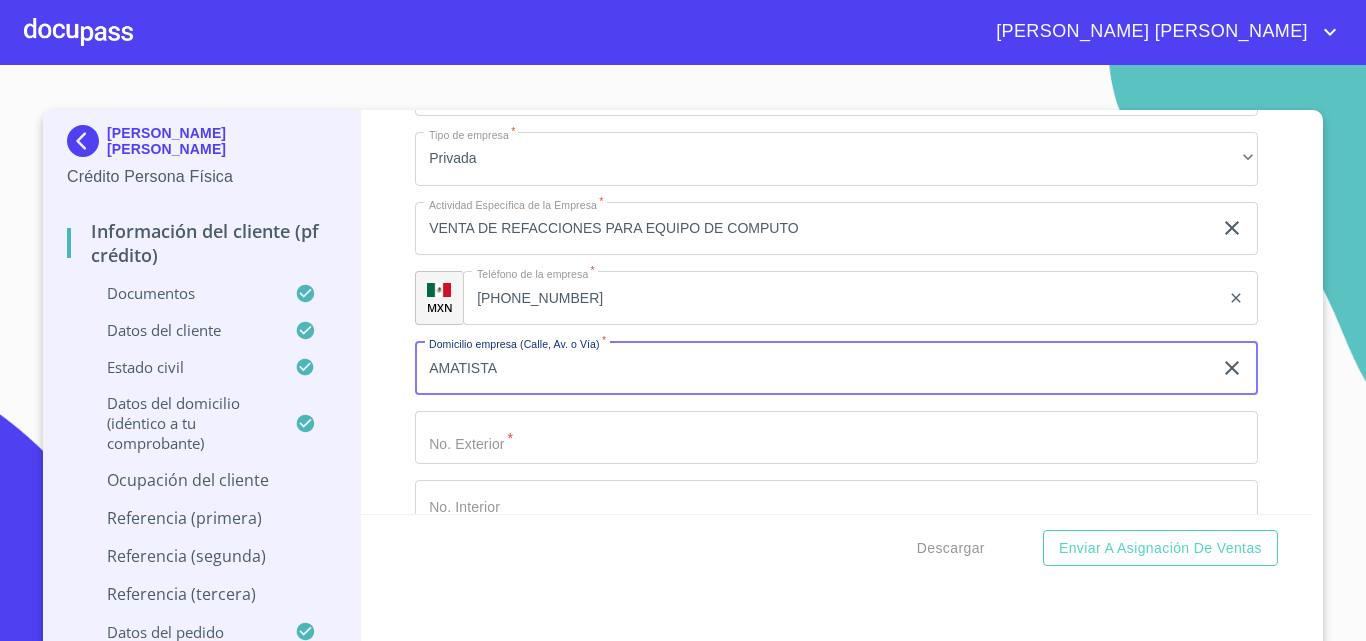 type on "AMATISTA" 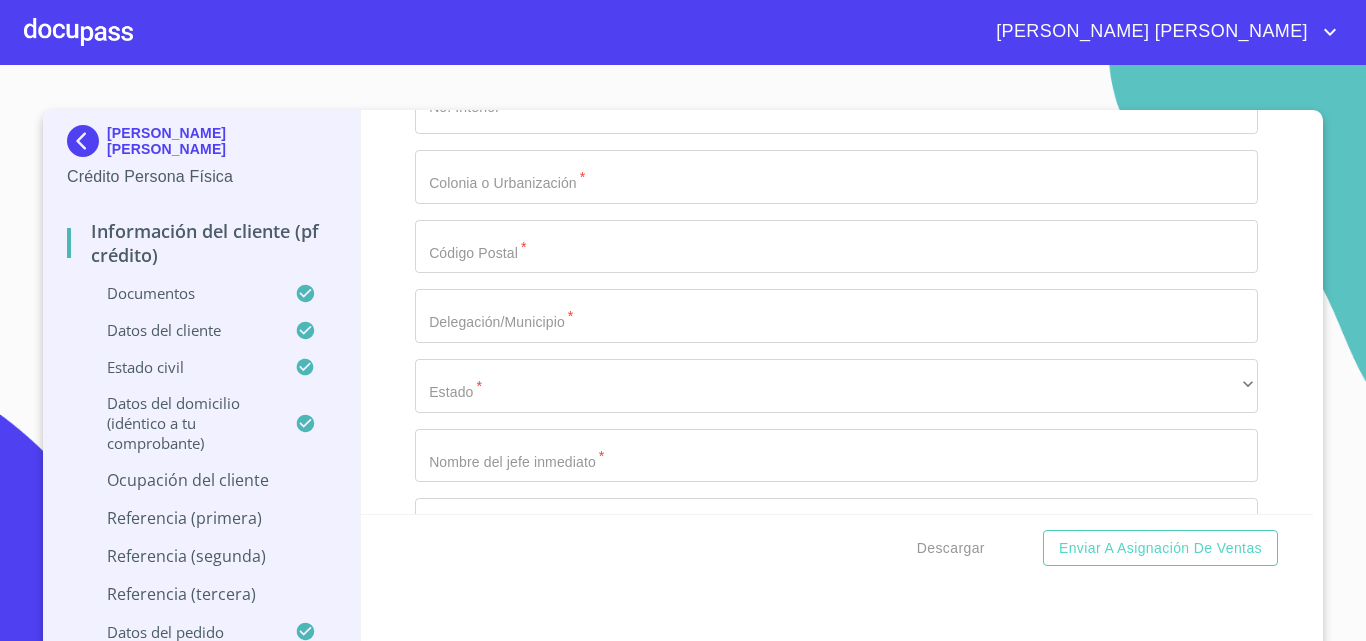 scroll, scrollTop: 9651, scrollLeft: 0, axis: vertical 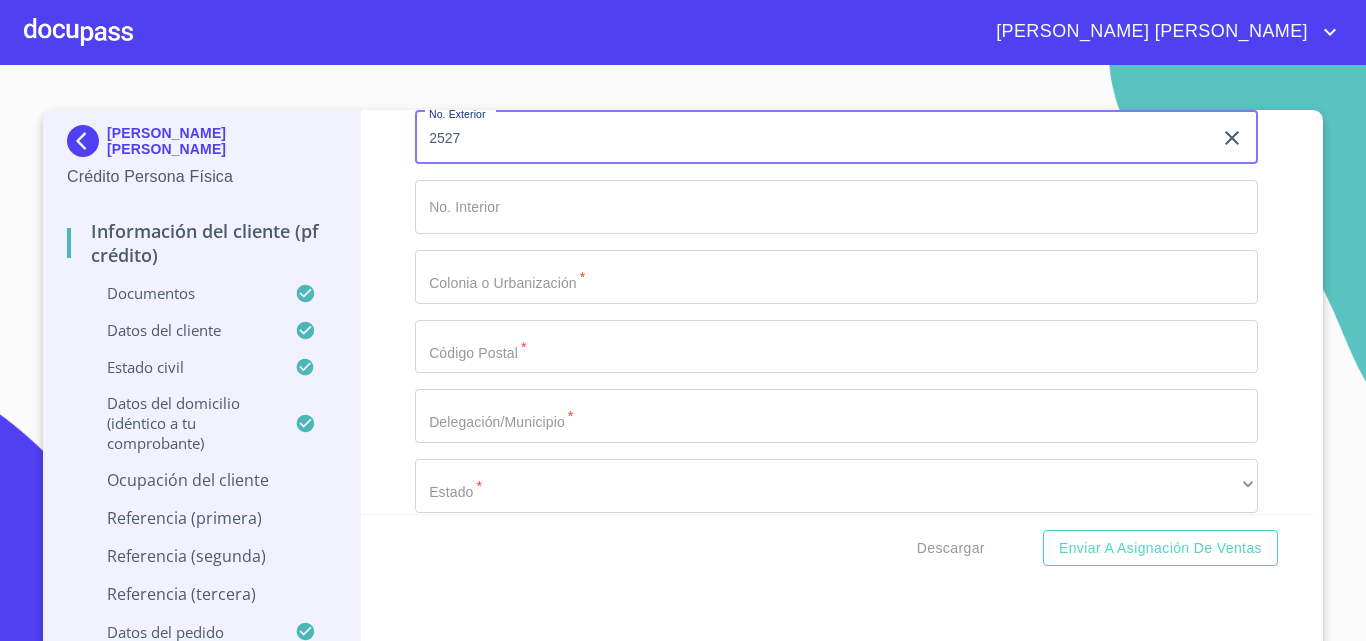 type on "2527" 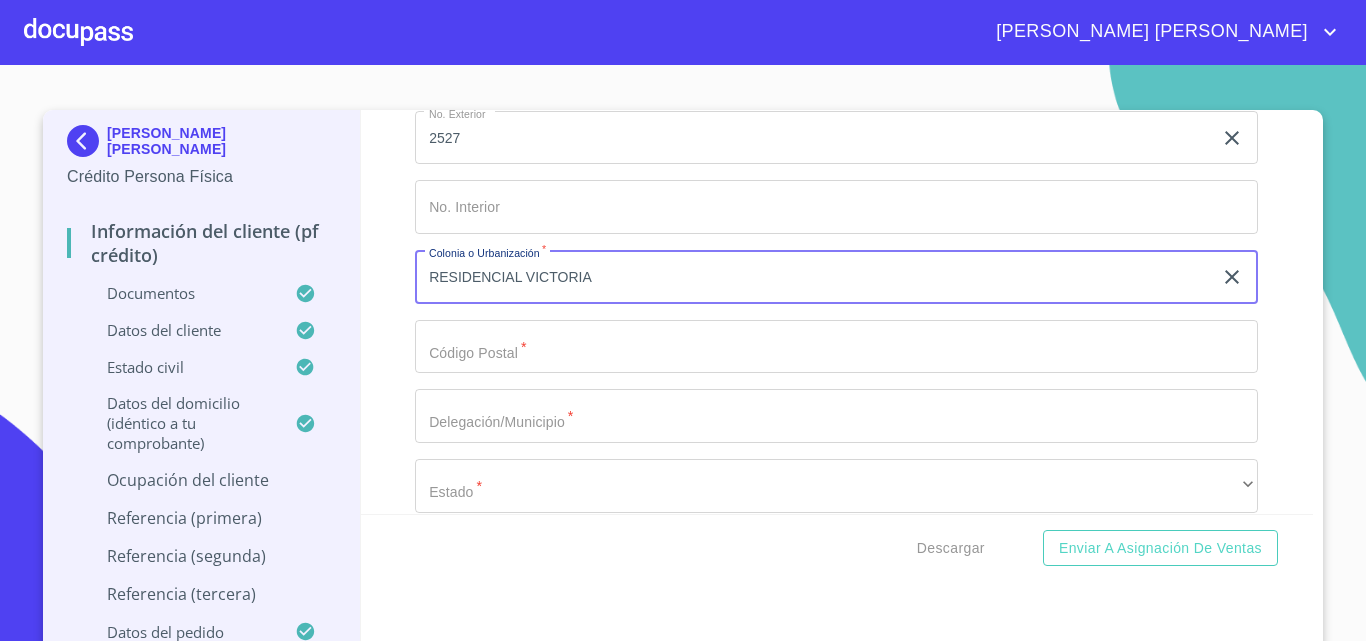 type on "RESIDENCIAL VICTORIA" 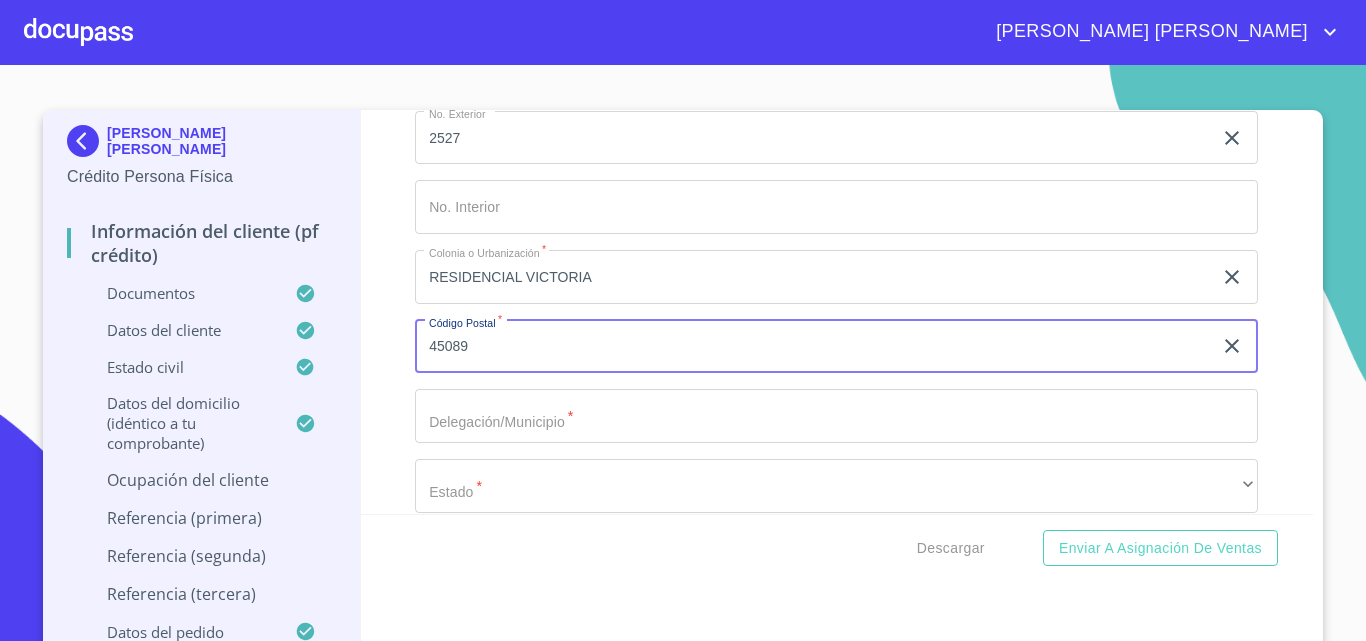 type on "45089" 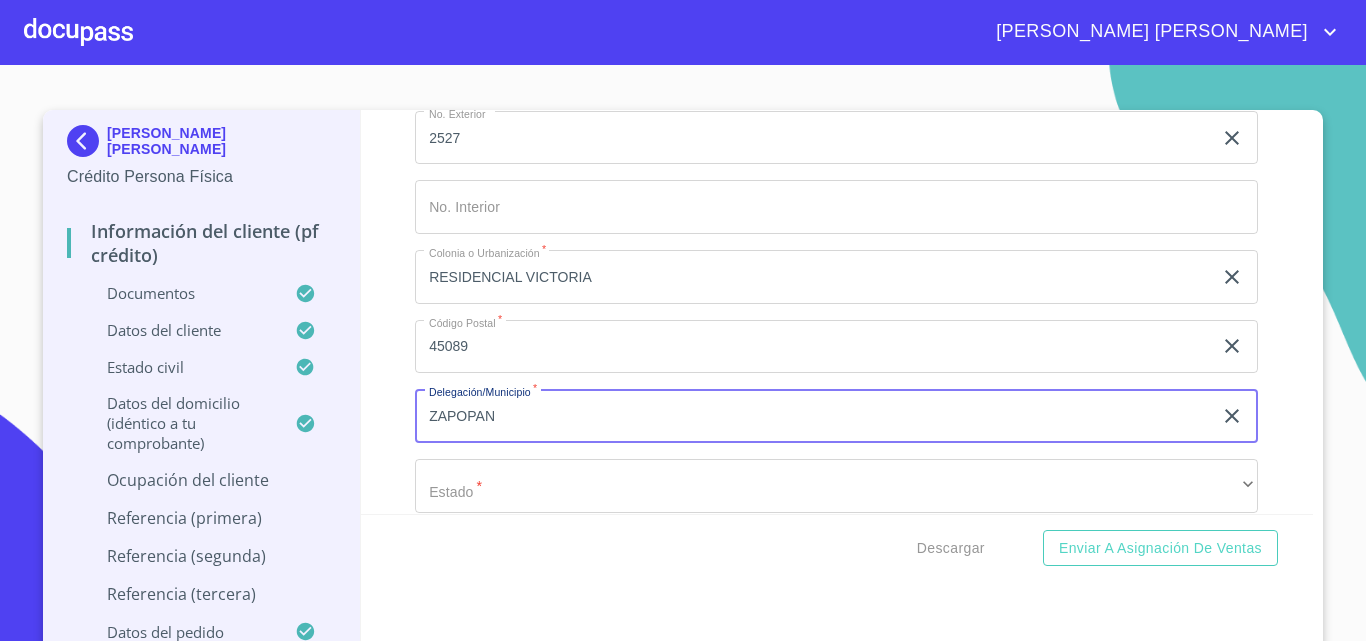 type on "ZAPOPAN" 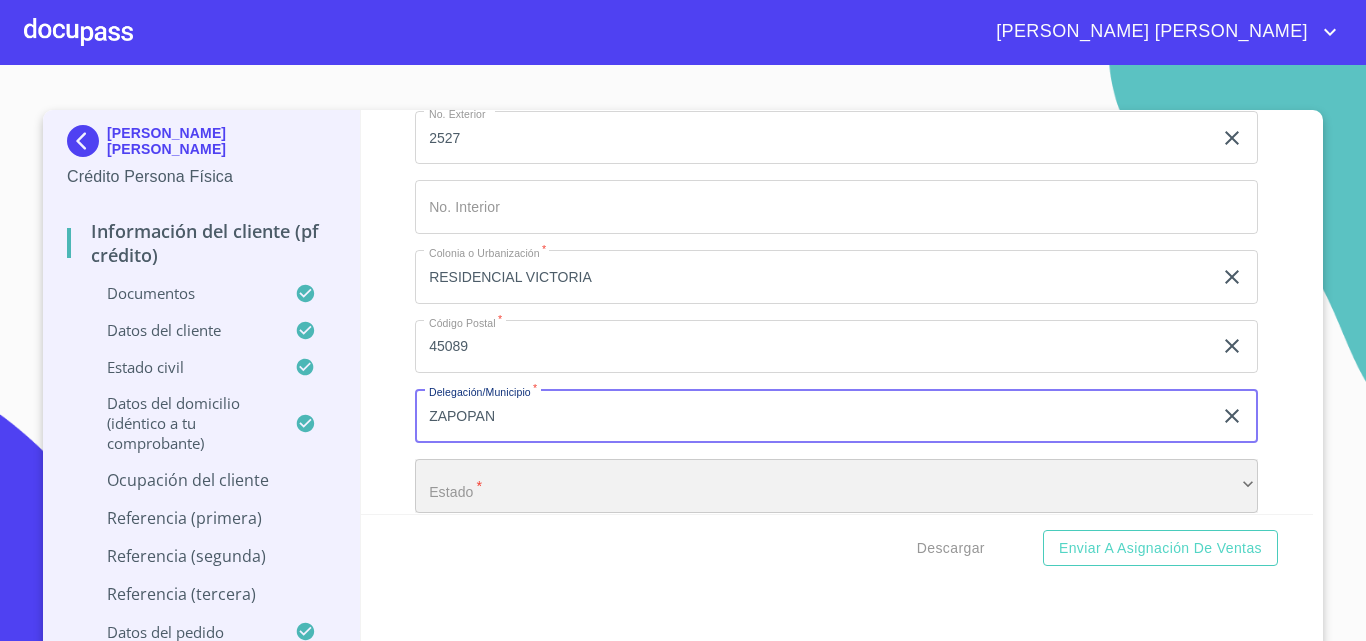 scroll, scrollTop: 9674, scrollLeft: 0, axis: vertical 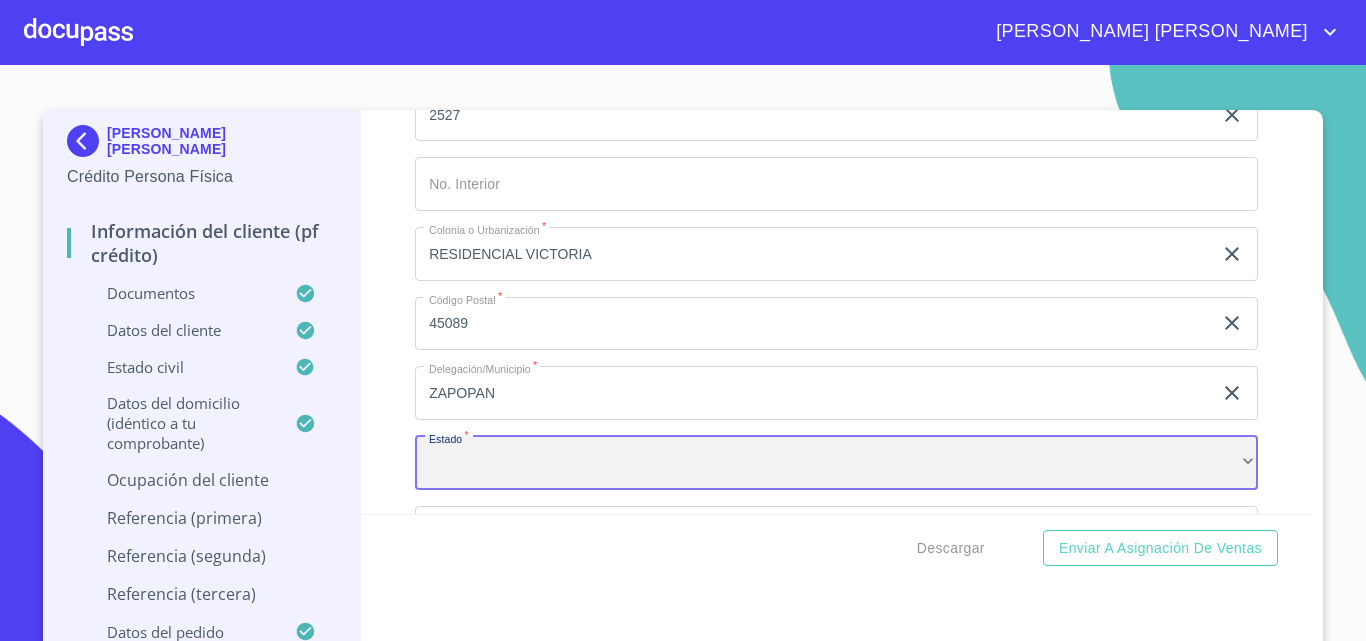 click on "​" at bounding box center (836, 463) 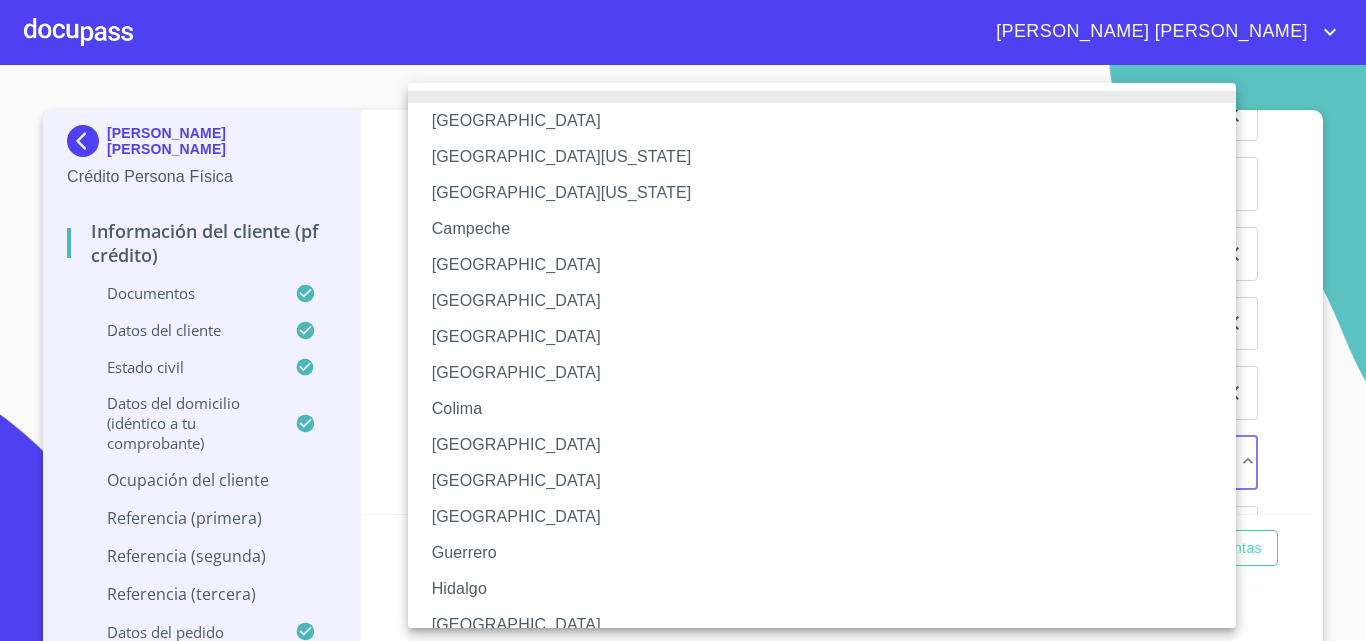 type 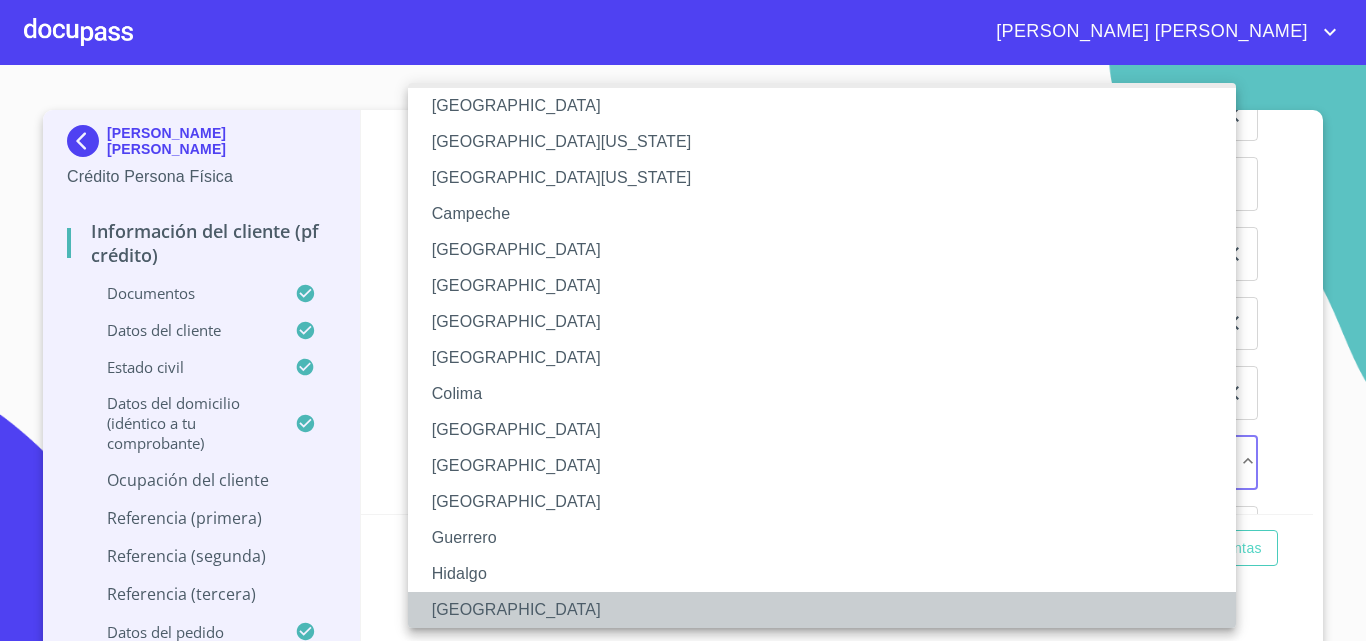 click on "[GEOGRAPHIC_DATA]" at bounding box center (829, 610) 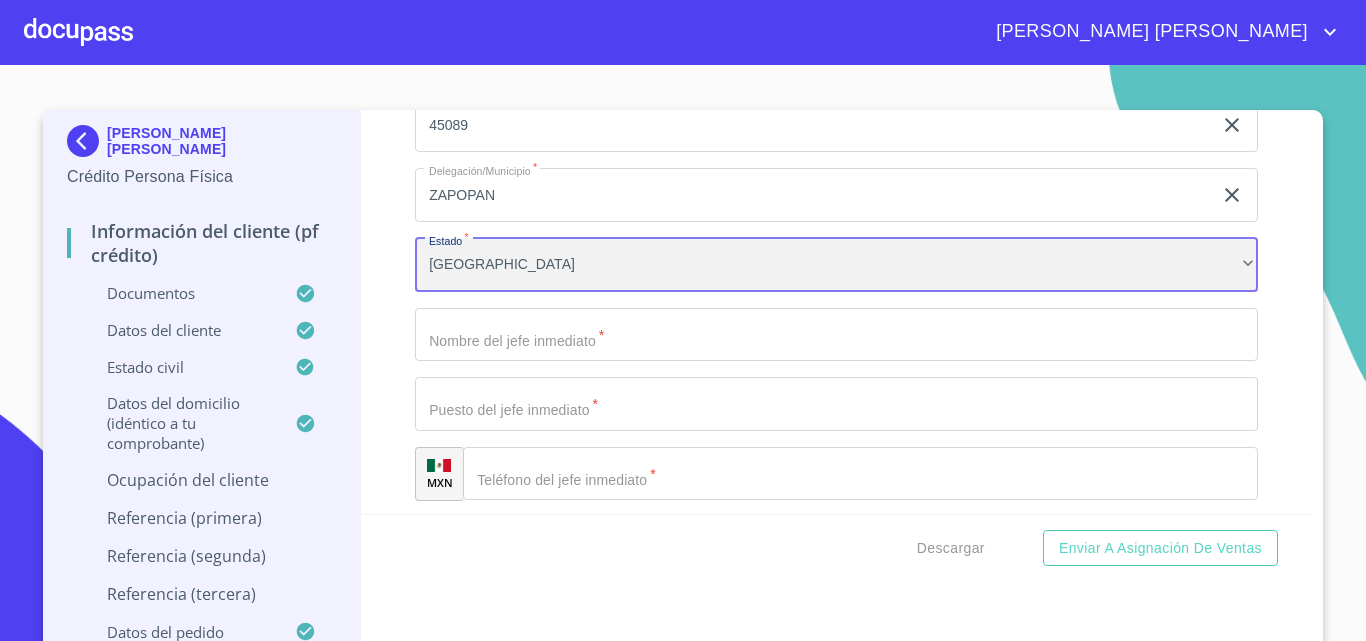 scroll, scrollTop: 9874, scrollLeft: 0, axis: vertical 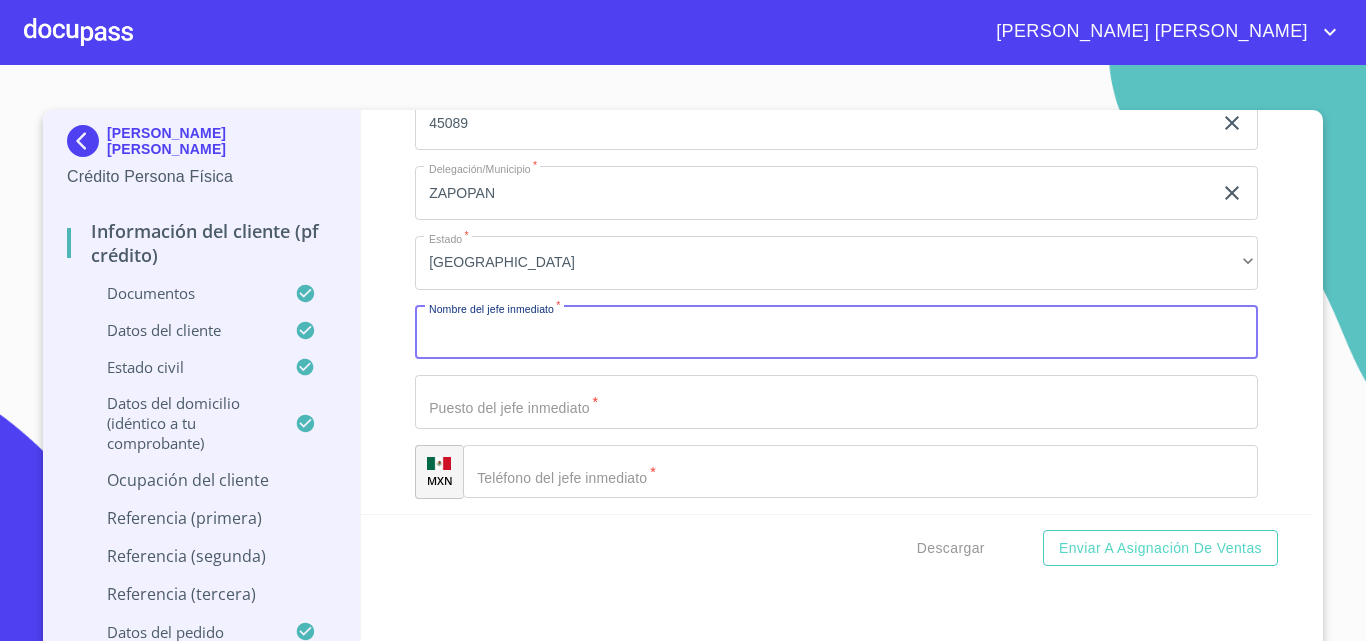 click on "Documento de identificación.   *" at bounding box center [836, 333] 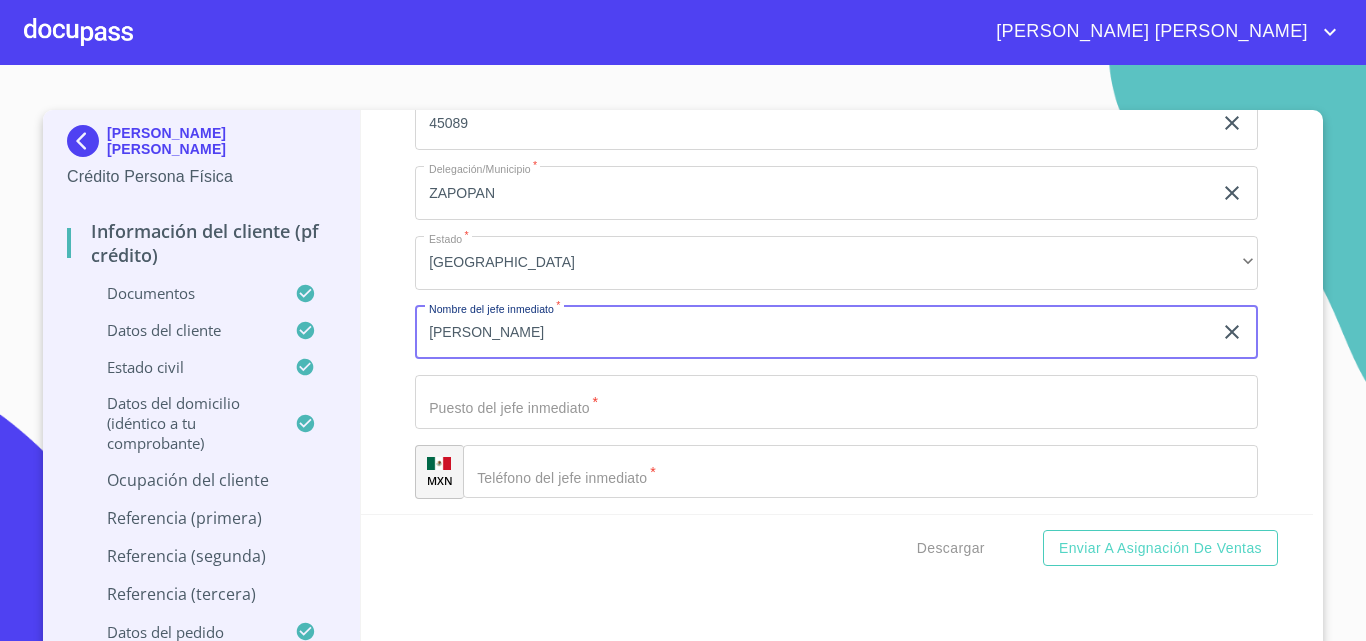 type on "[PERSON_NAME]" 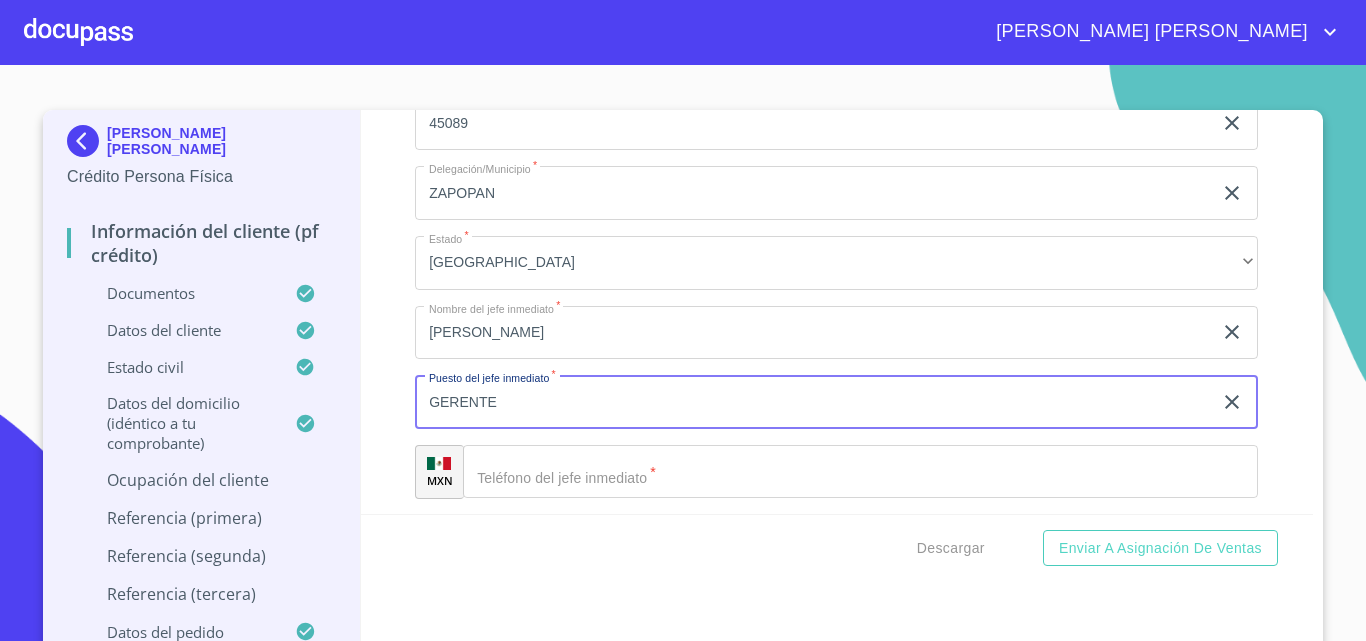 type on "GERENTE" 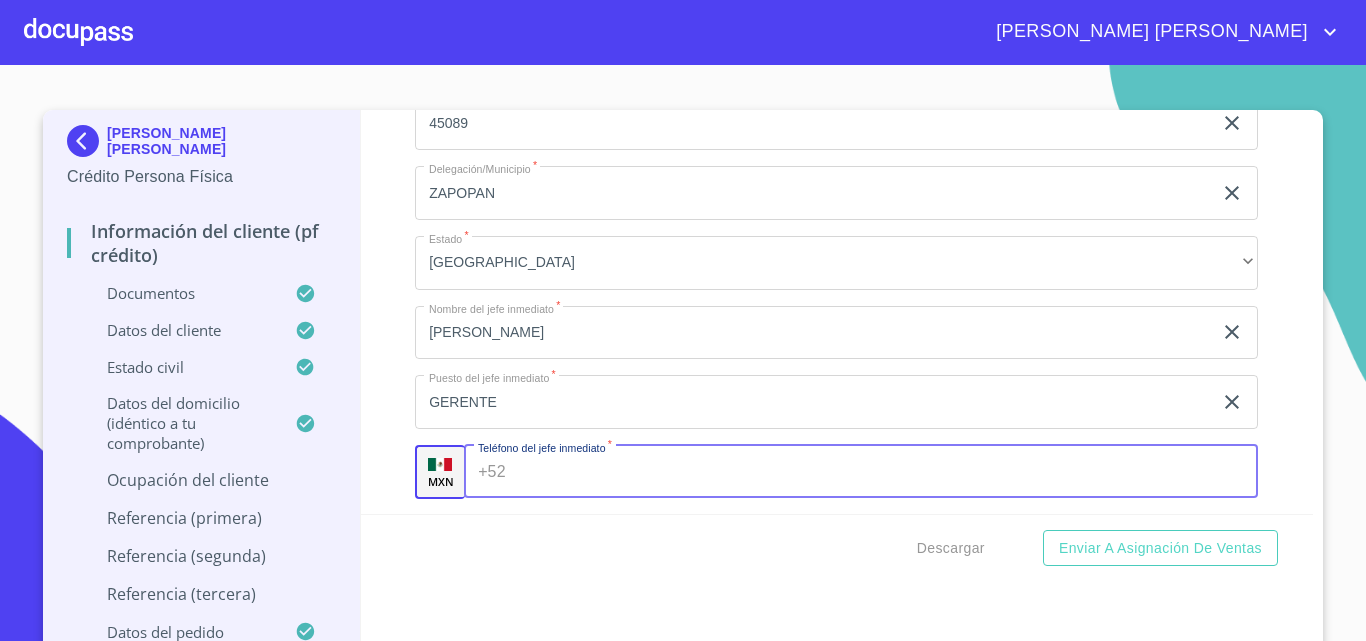 click on "Documento de identificación.   *" at bounding box center (886, 472) 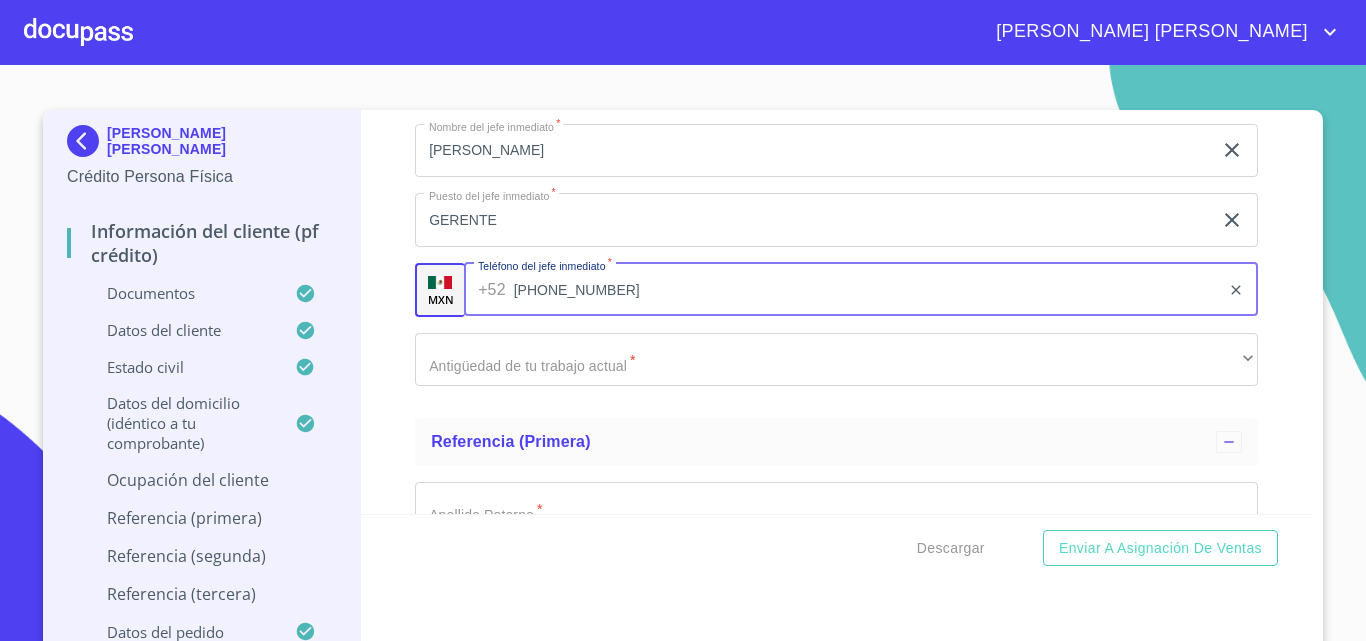 scroll, scrollTop: 10074, scrollLeft: 0, axis: vertical 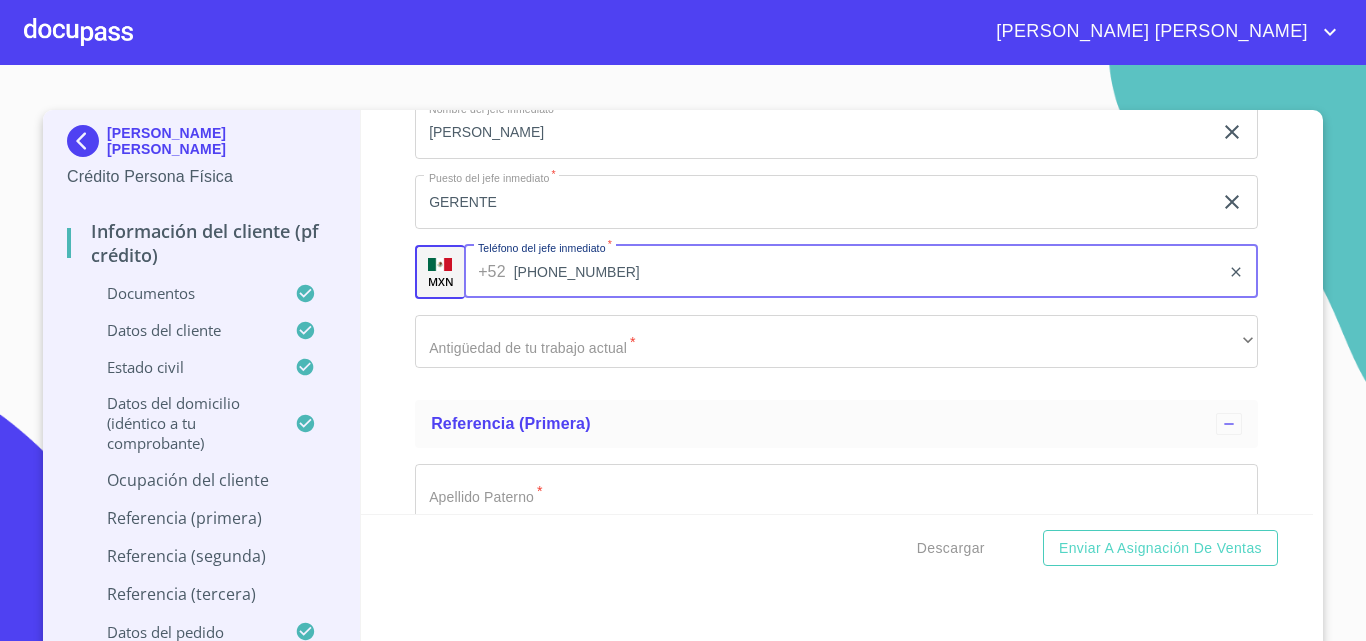 type on "[PHONE_NUMBER]" 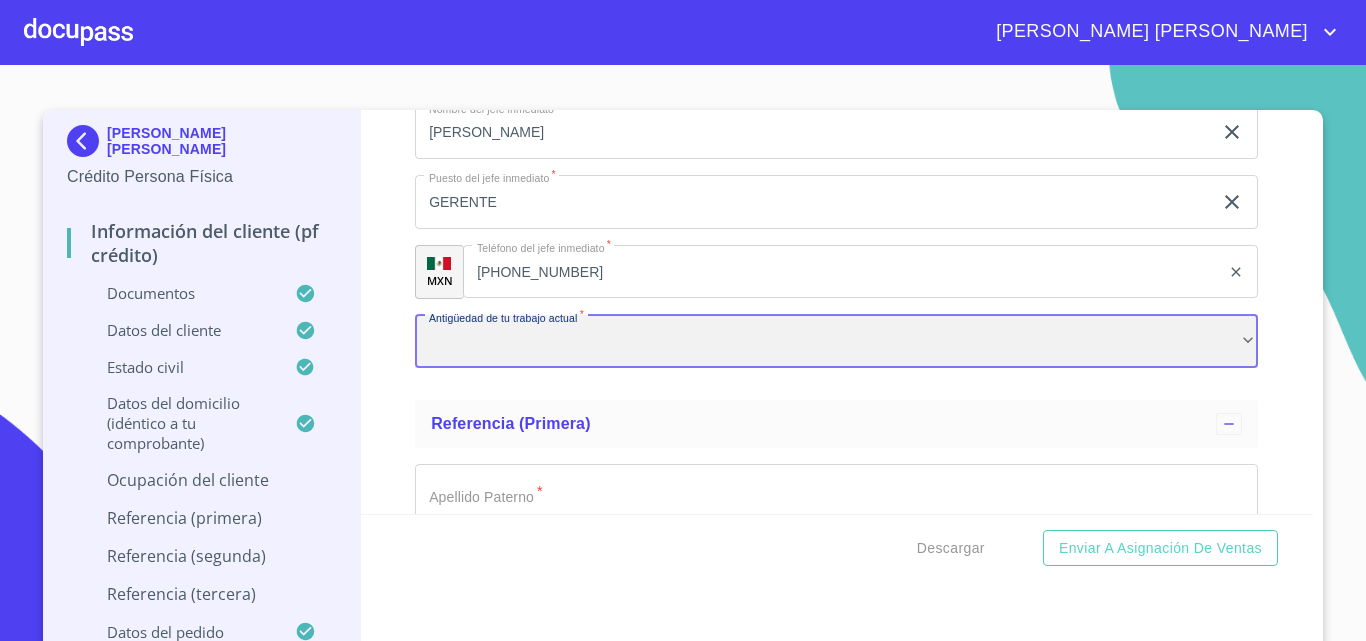 click on "​" at bounding box center (836, 342) 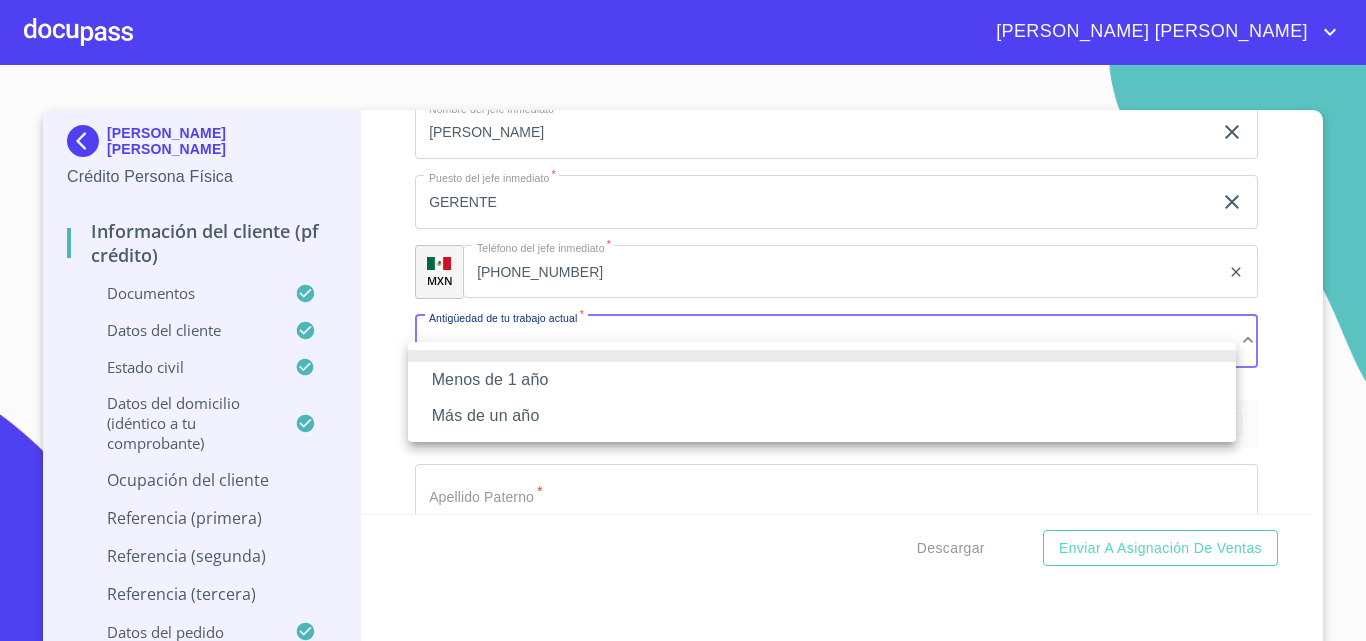 click on "Más de un año" at bounding box center (822, 416) 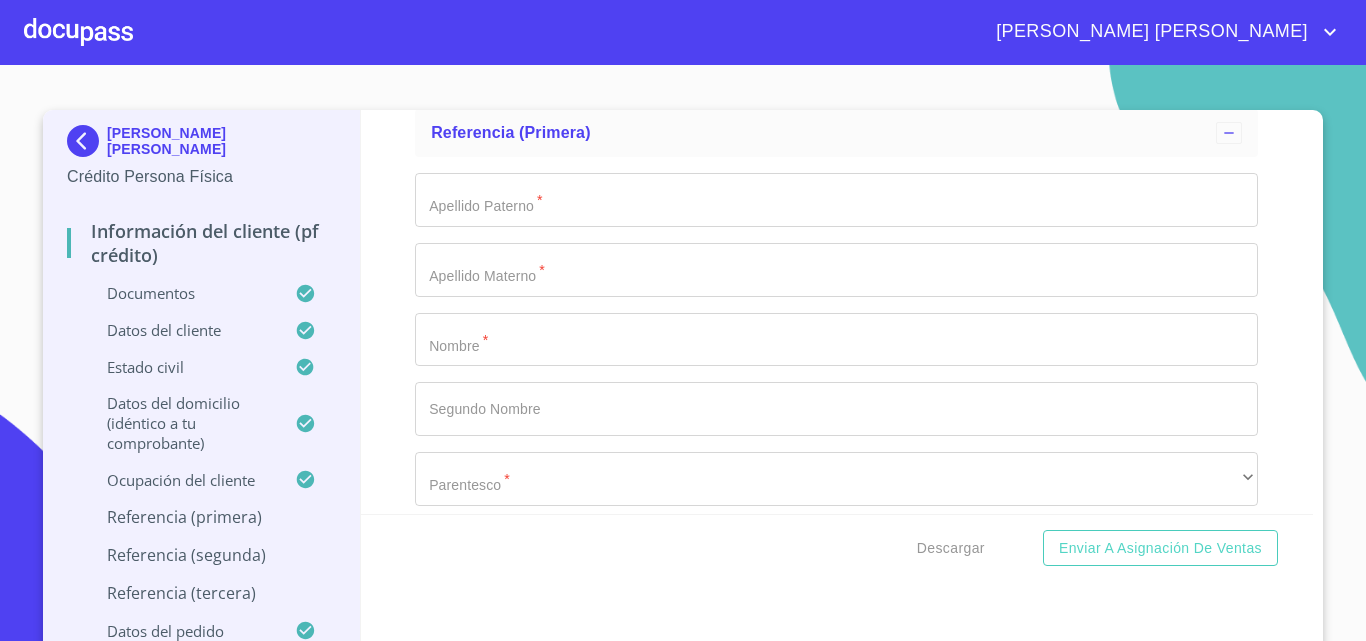 scroll, scrollTop: 10374, scrollLeft: 0, axis: vertical 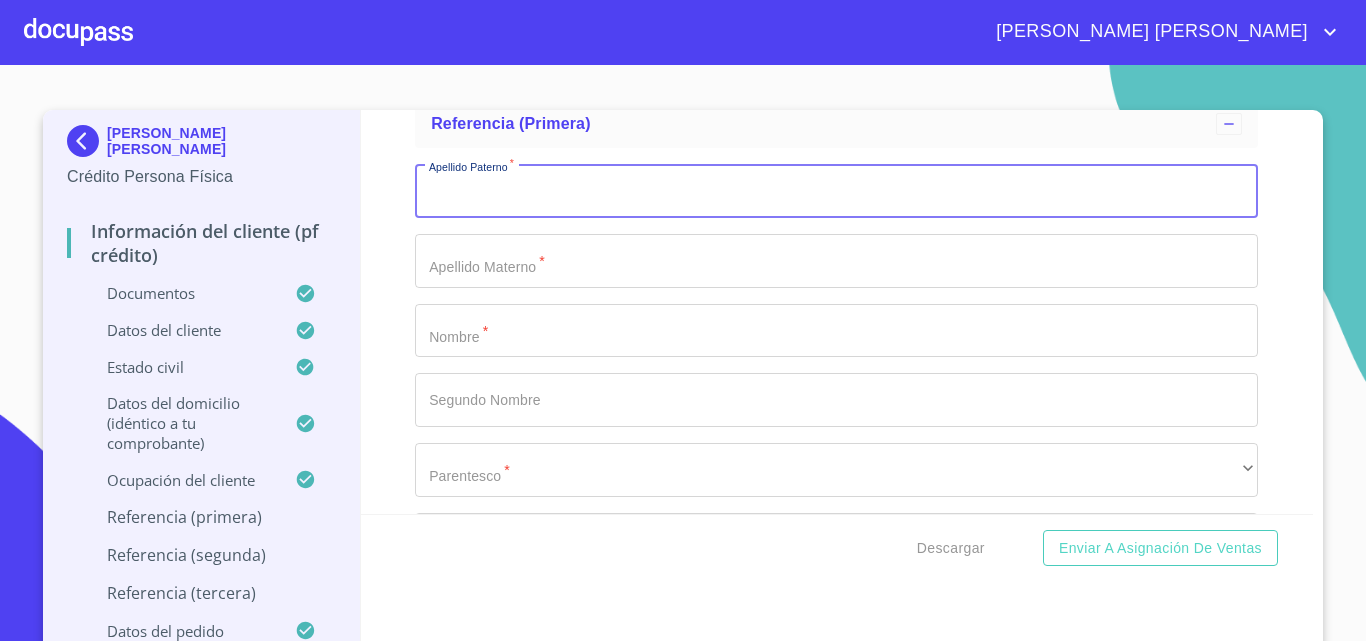 click on "Documento de identificación.   *" at bounding box center (836, 191) 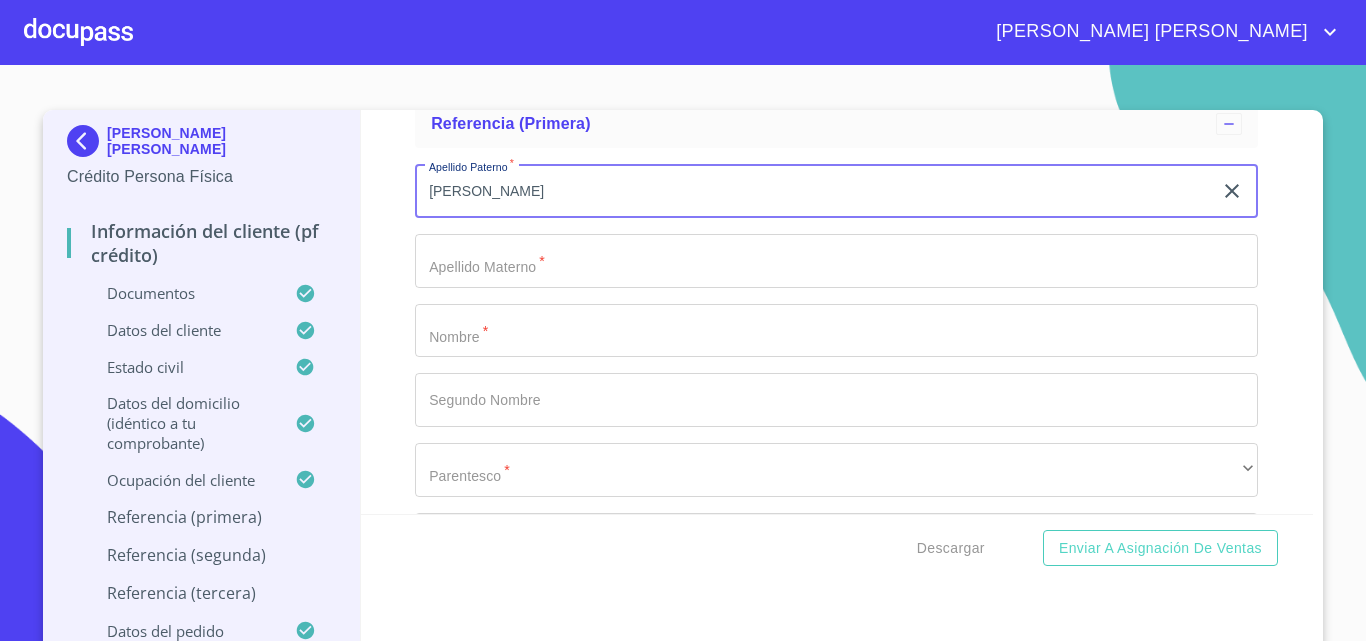 type on "[PERSON_NAME]" 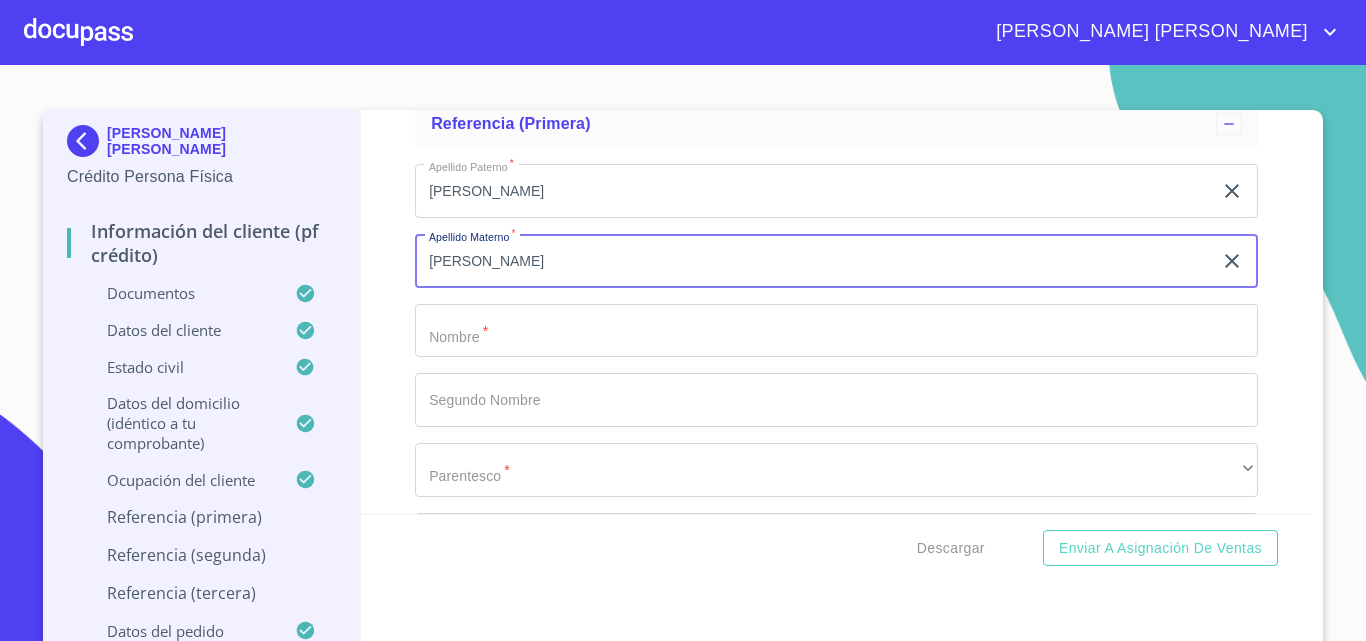 type on "[PERSON_NAME]" 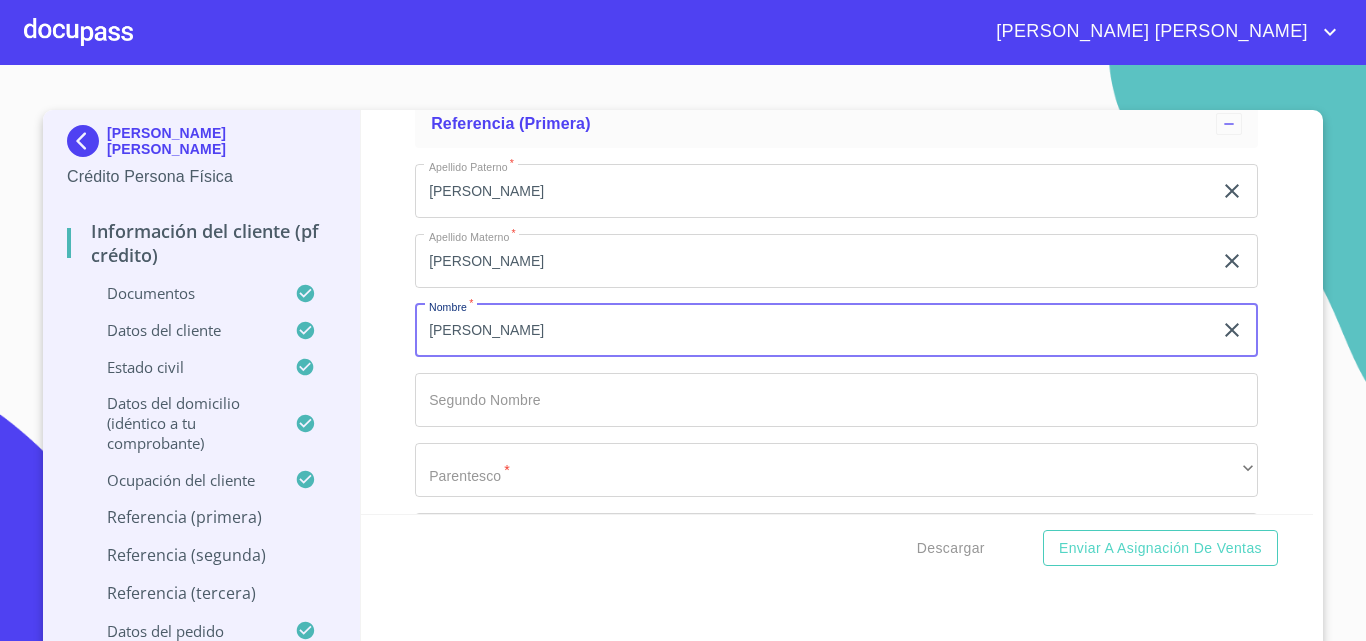 type on "[PERSON_NAME]" 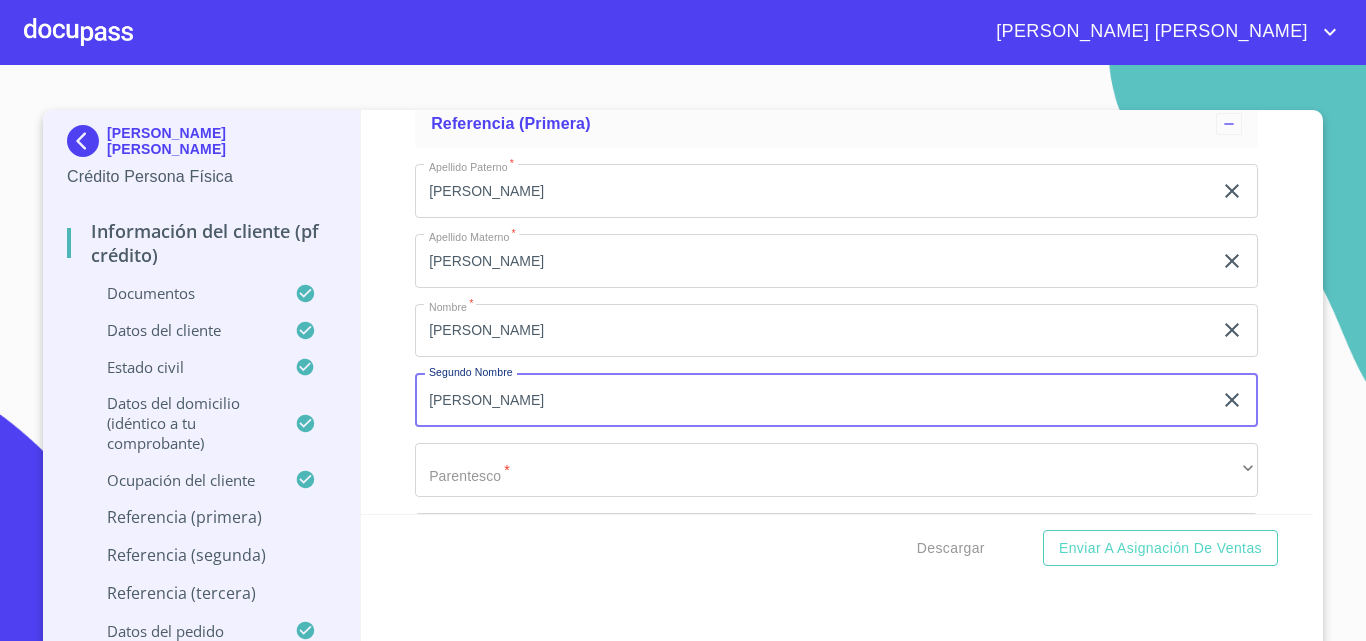 type on "[PERSON_NAME]" 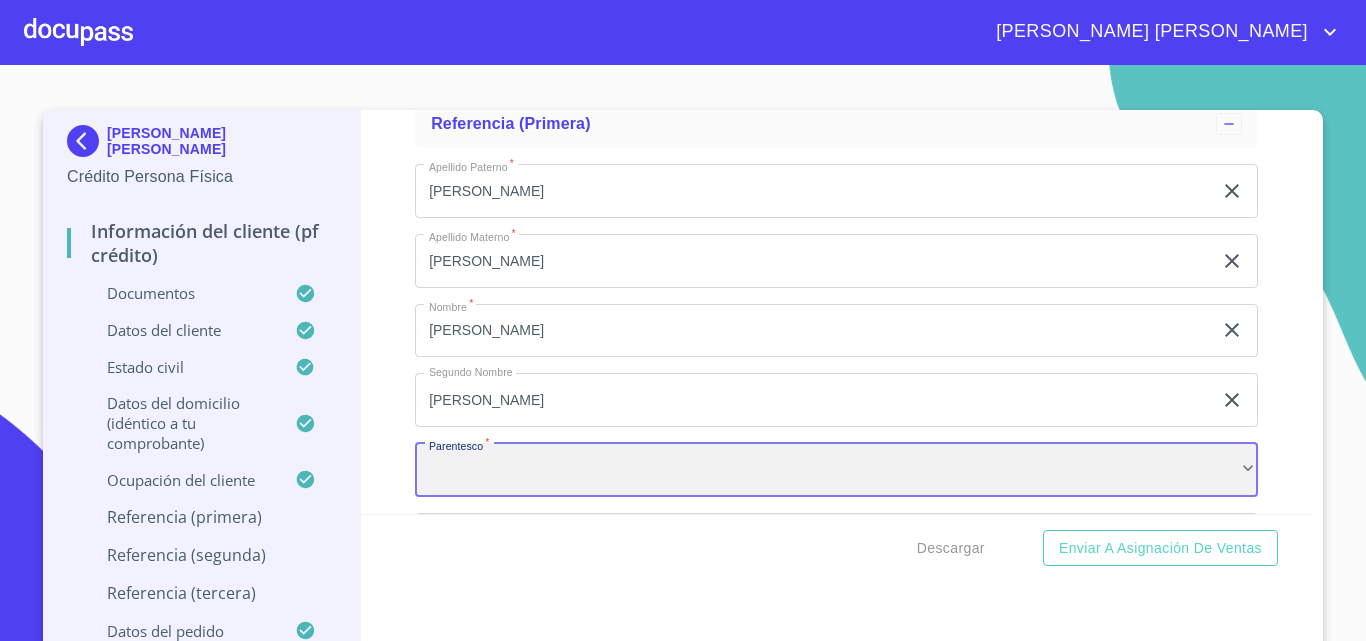 scroll, scrollTop: 10381, scrollLeft: 0, axis: vertical 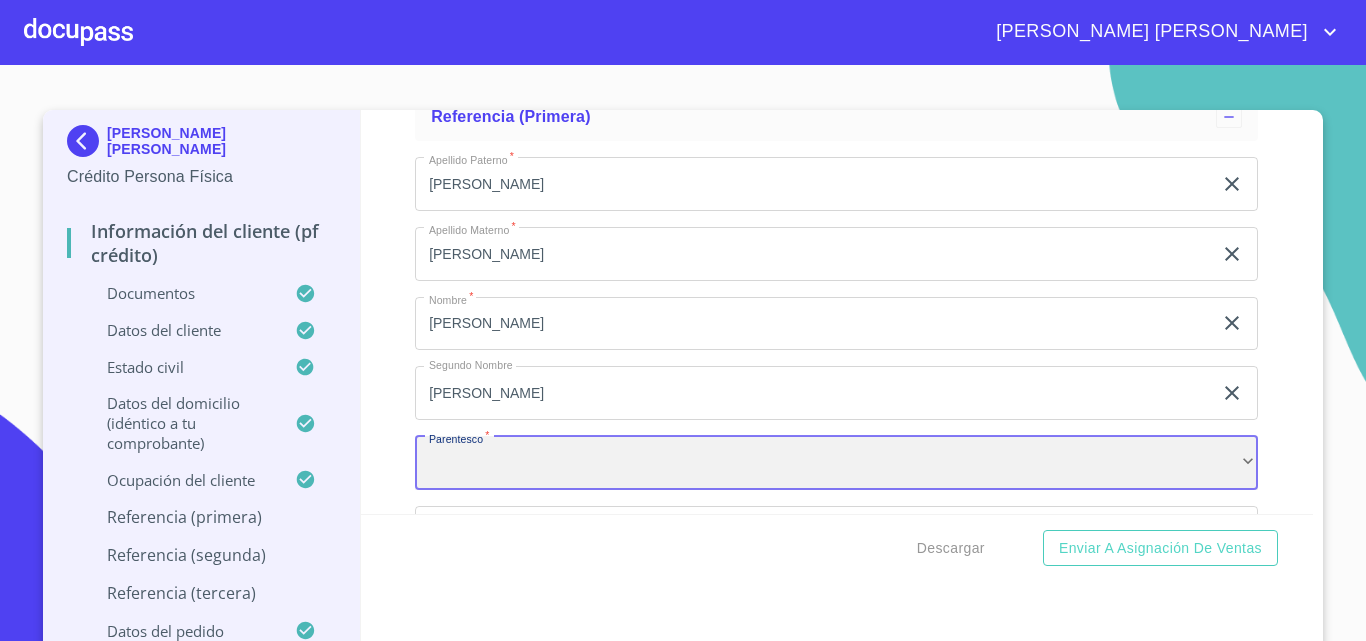 click on "​" at bounding box center (836, 463) 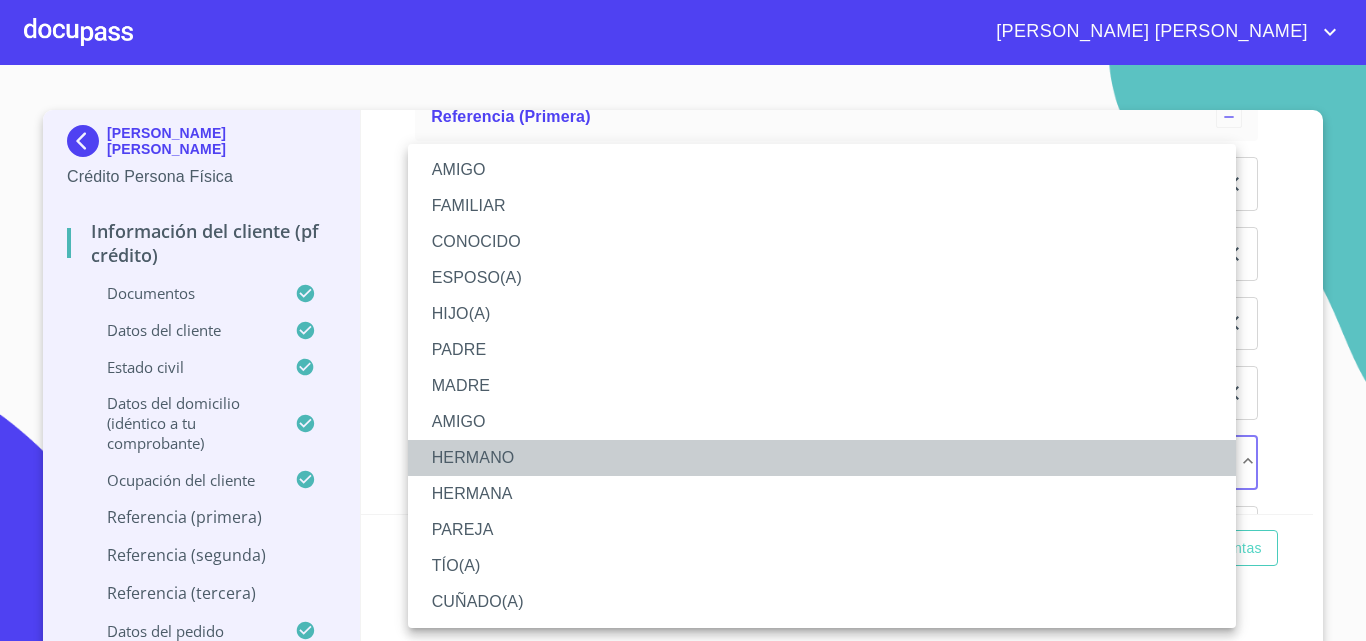 click on "HERMANO" at bounding box center (822, 458) 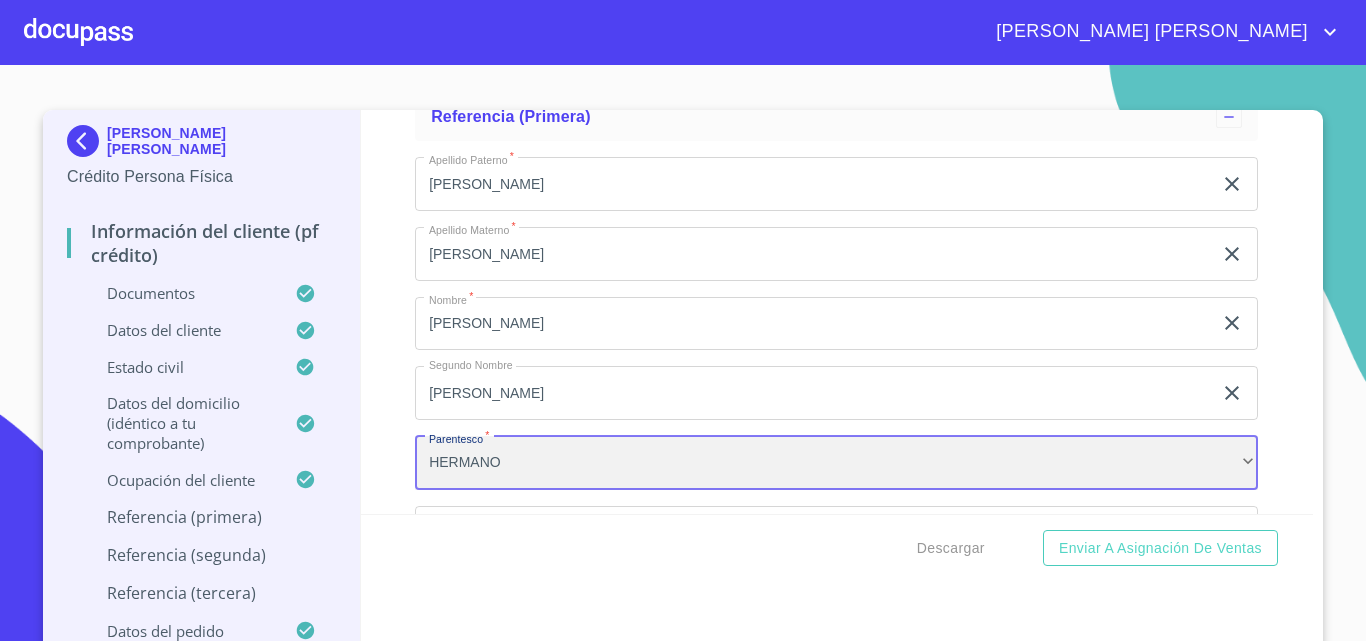 scroll, scrollTop: 10181, scrollLeft: 0, axis: vertical 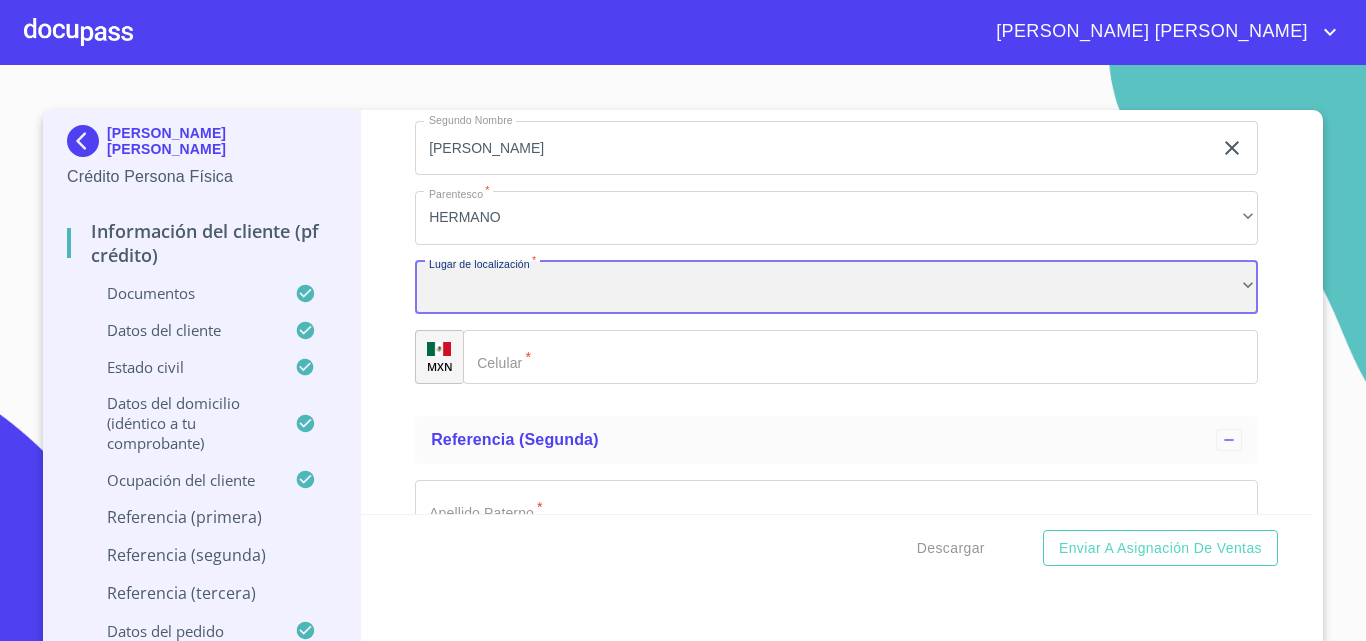 click on "​" at bounding box center [836, 288] 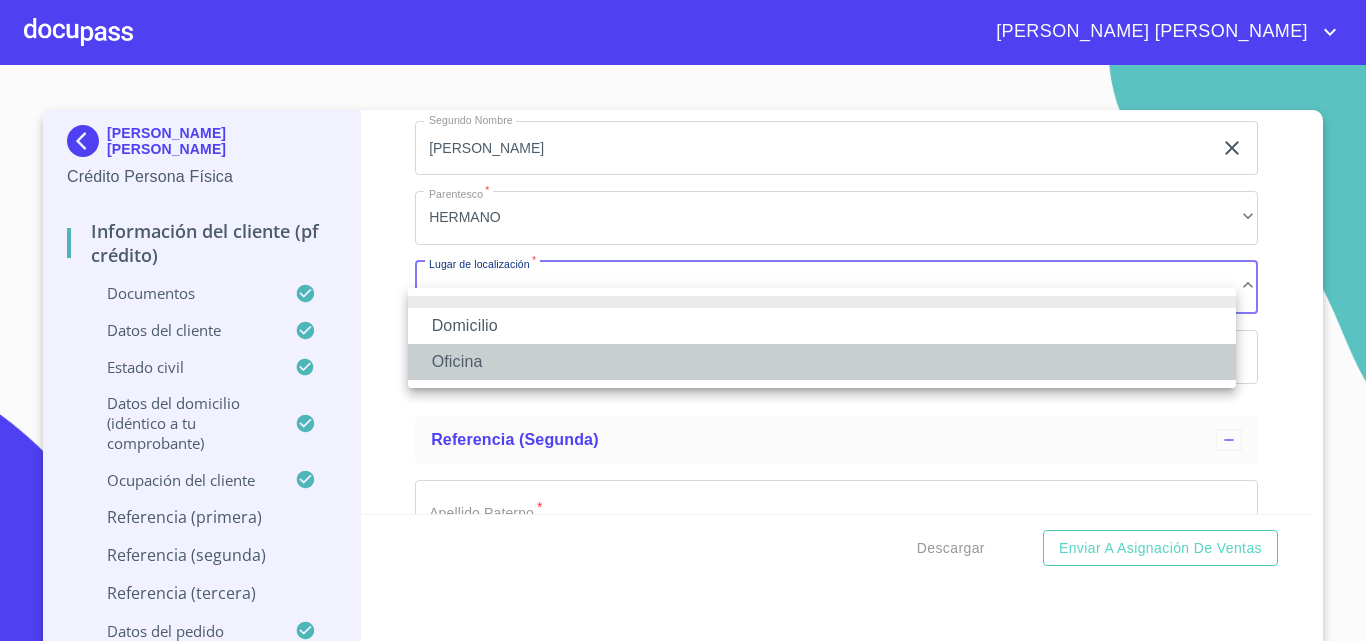 click on "Oficina" at bounding box center [822, 362] 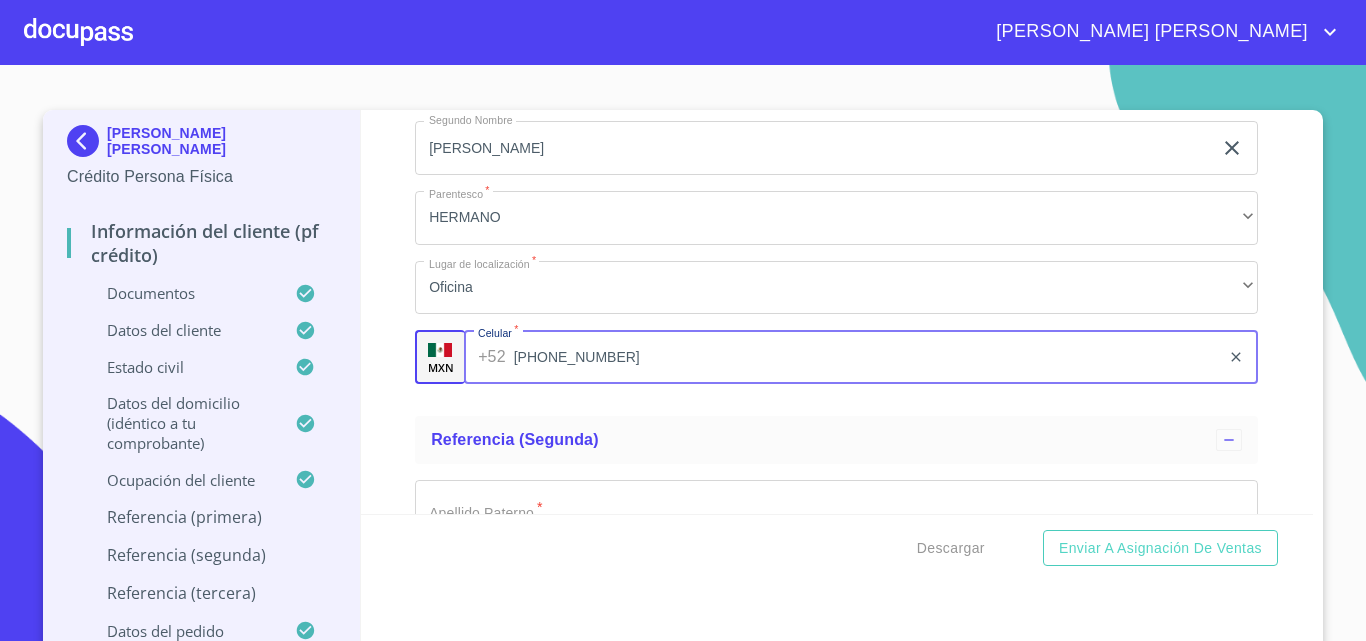 type on "[PHONE_NUMBER]" 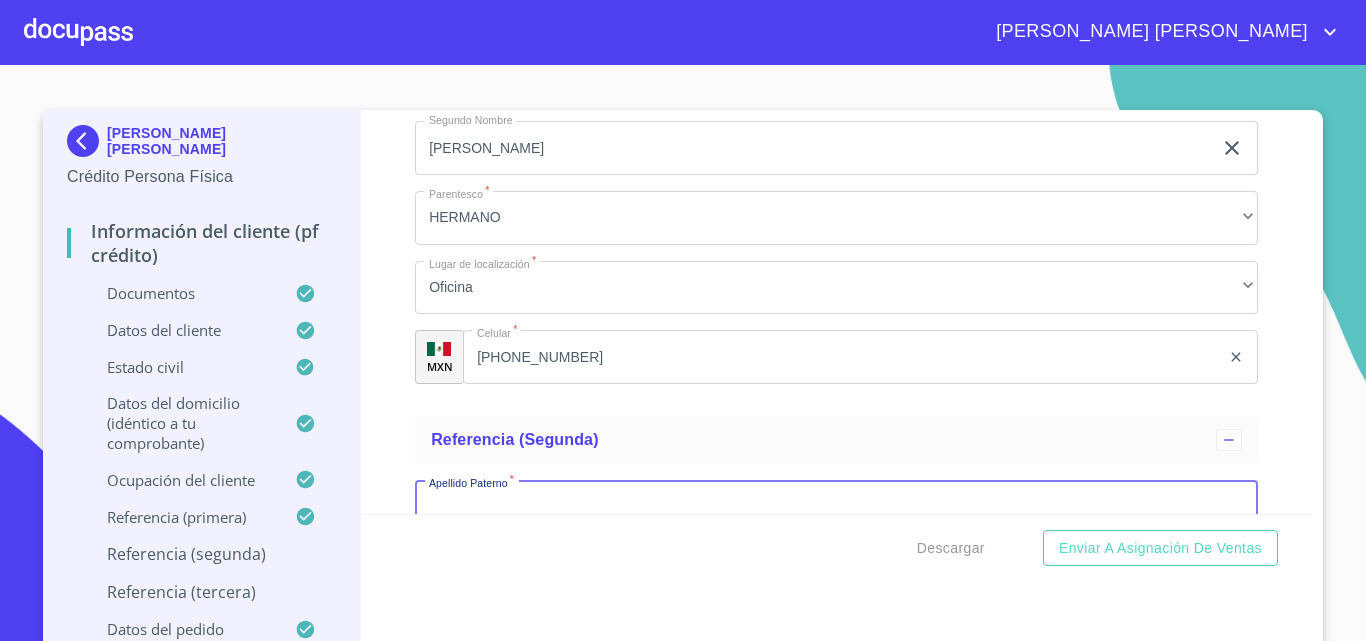 scroll, scrollTop: 10670, scrollLeft: 0, axis: vertical 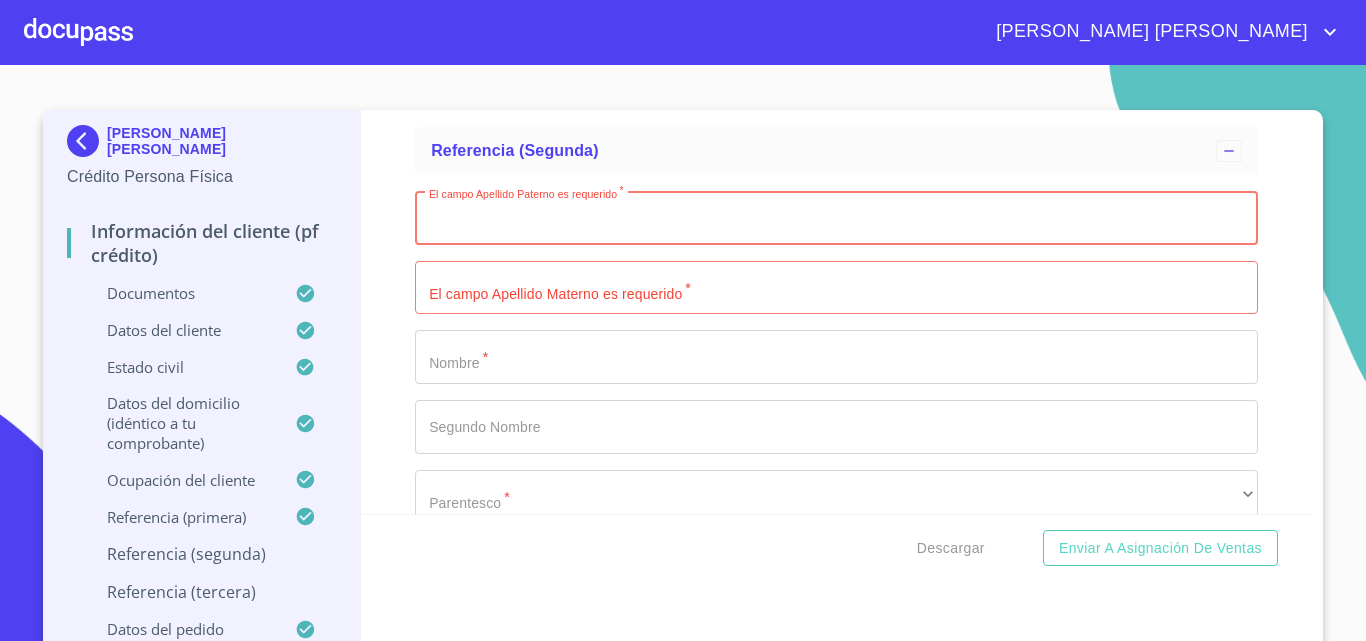 click on "Documento de identificación.   *" at bounding box center (836, 218) 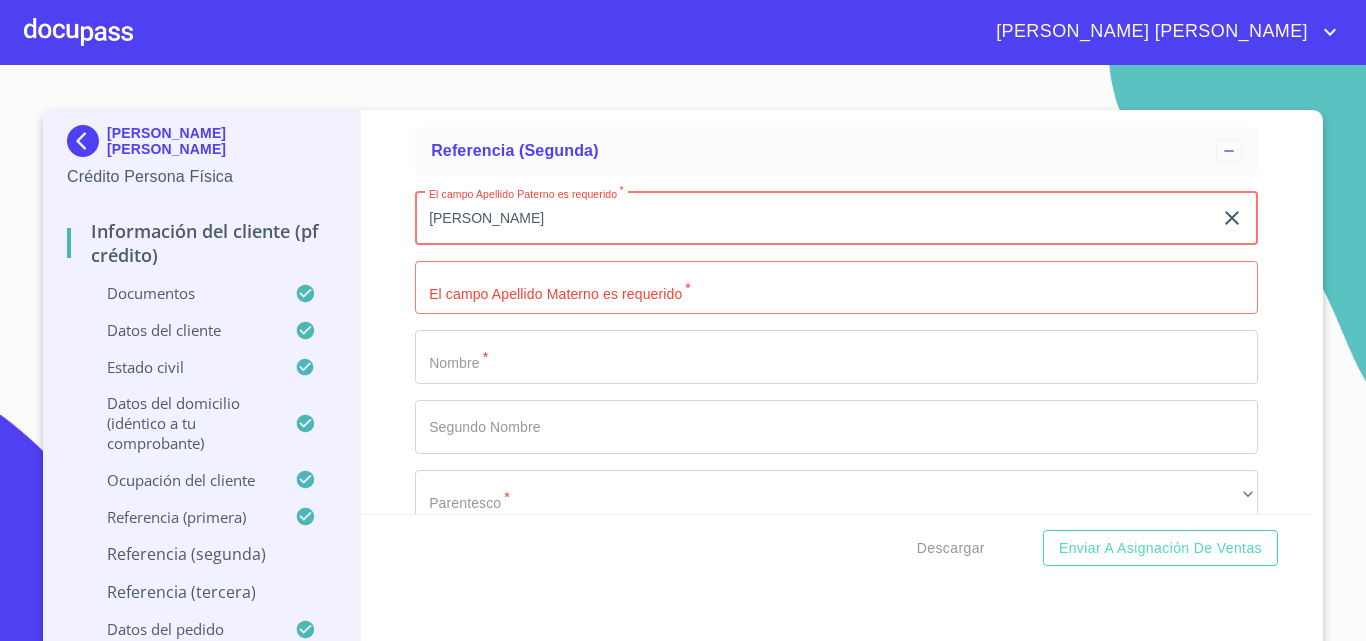 type on "[PERSON_NAME]" 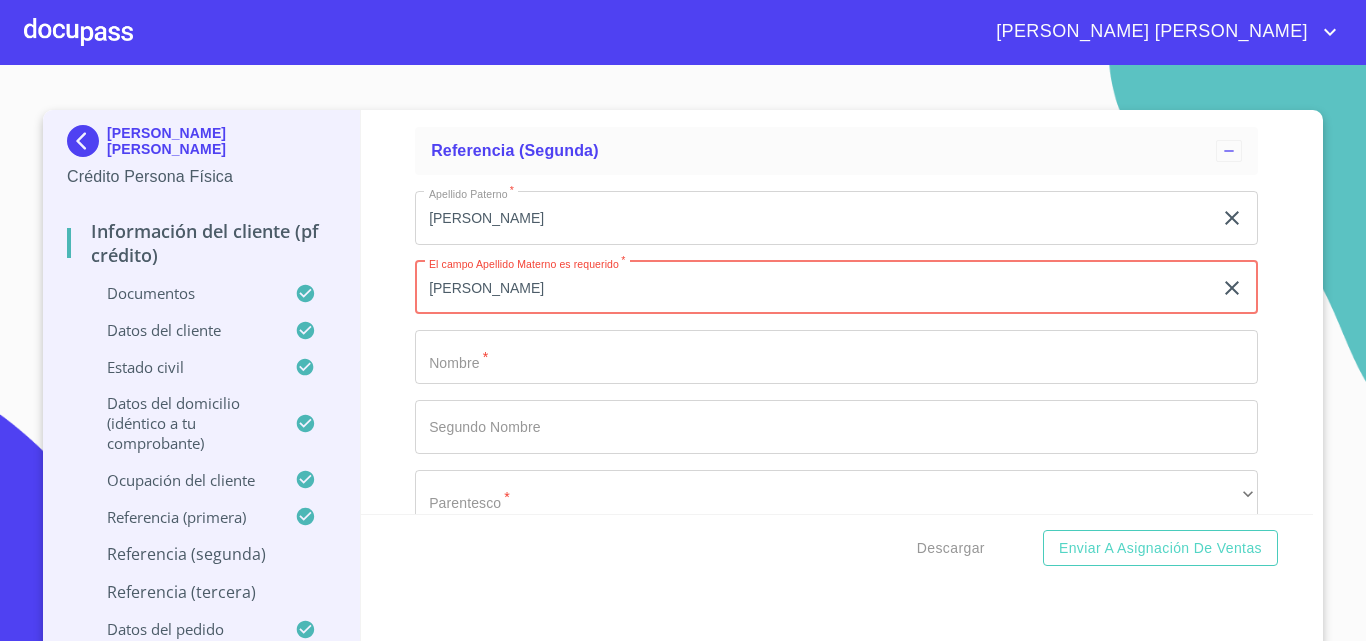 type on "[PERSON_NAME]" 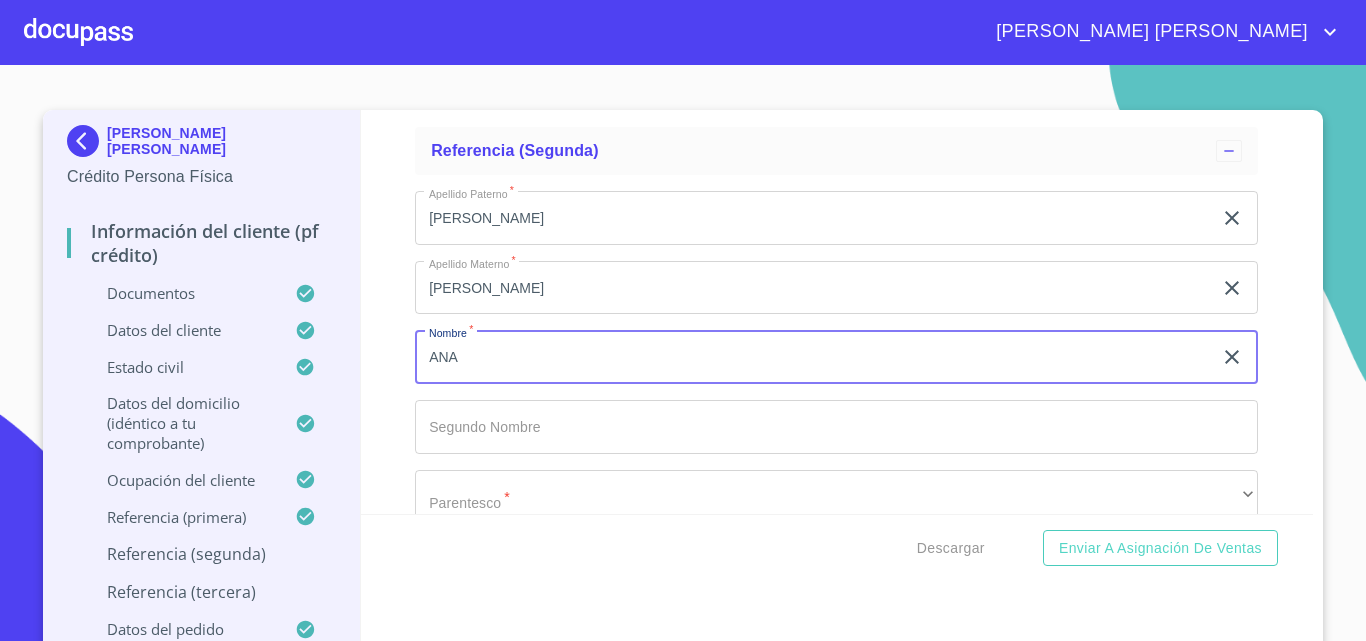 type on "ANA" 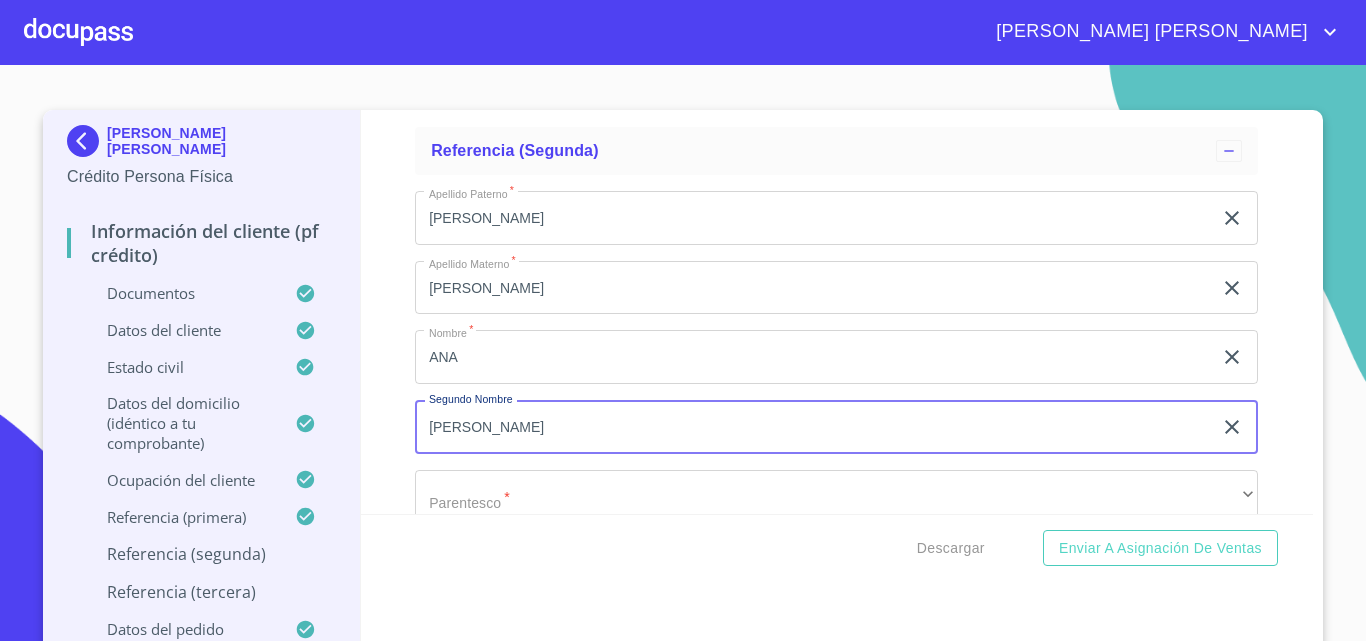 type on "[PERSON_NAME]" 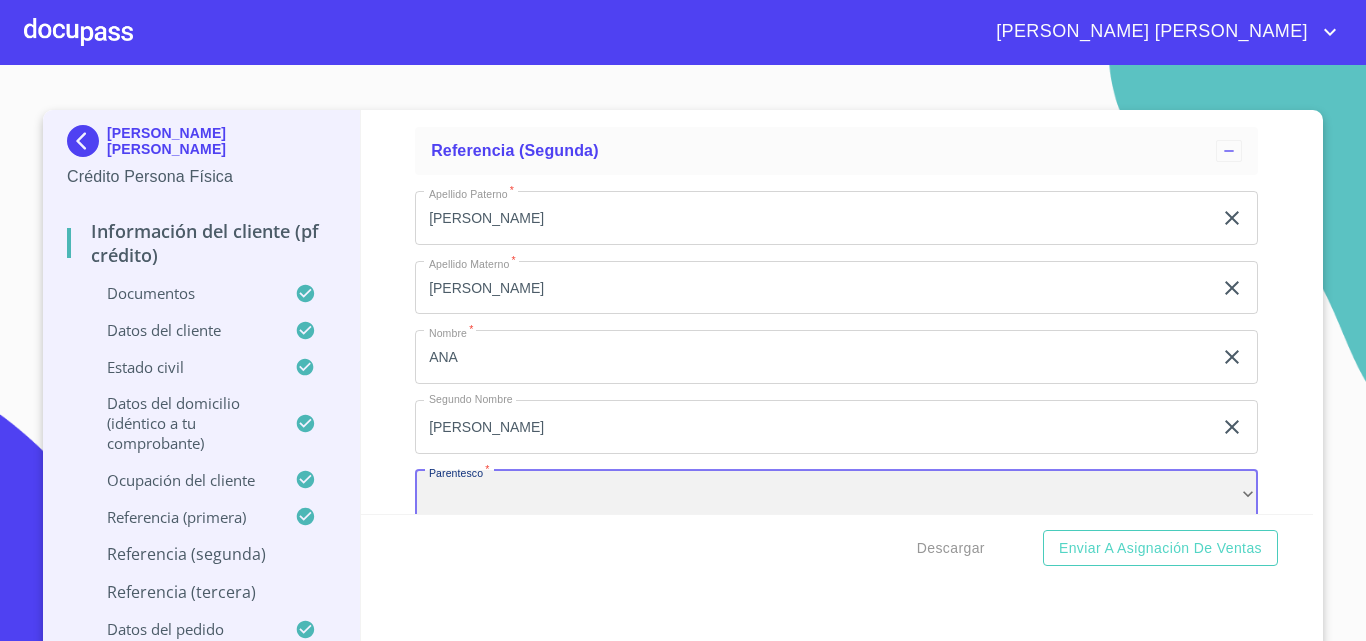 scroll, scrollTop: 10949, scrollLeft: 0, axis: vertical 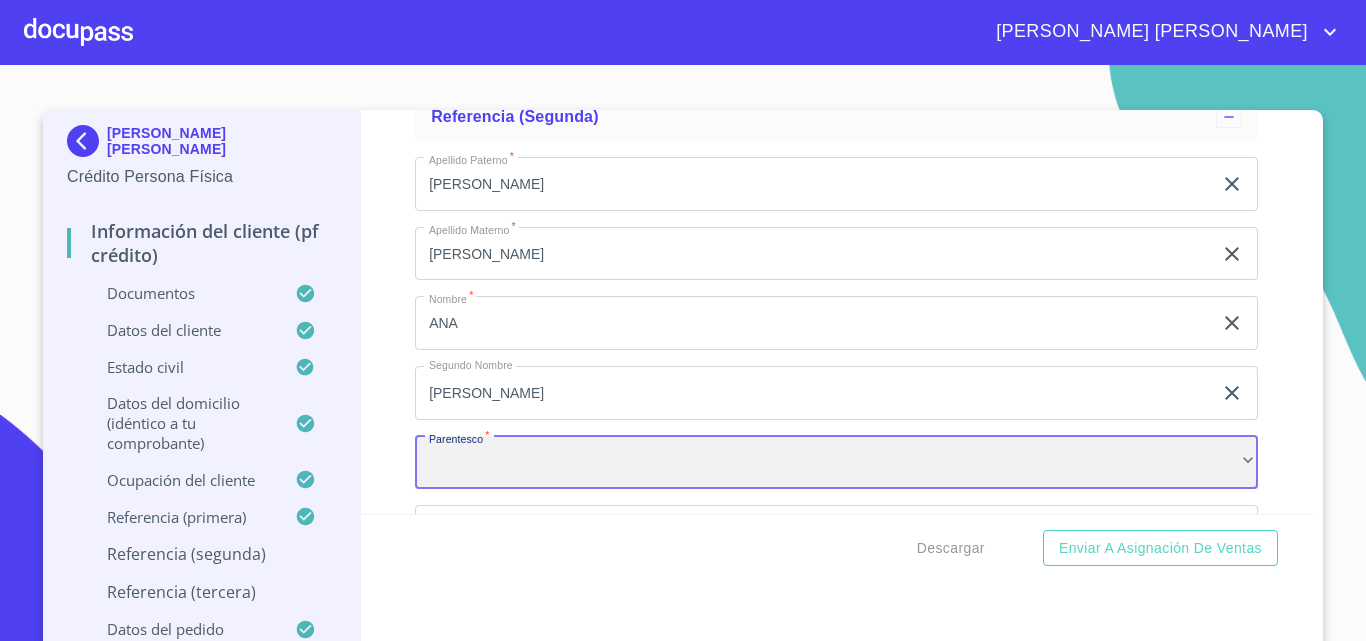 click on "​" at bounding box center [836, 463] 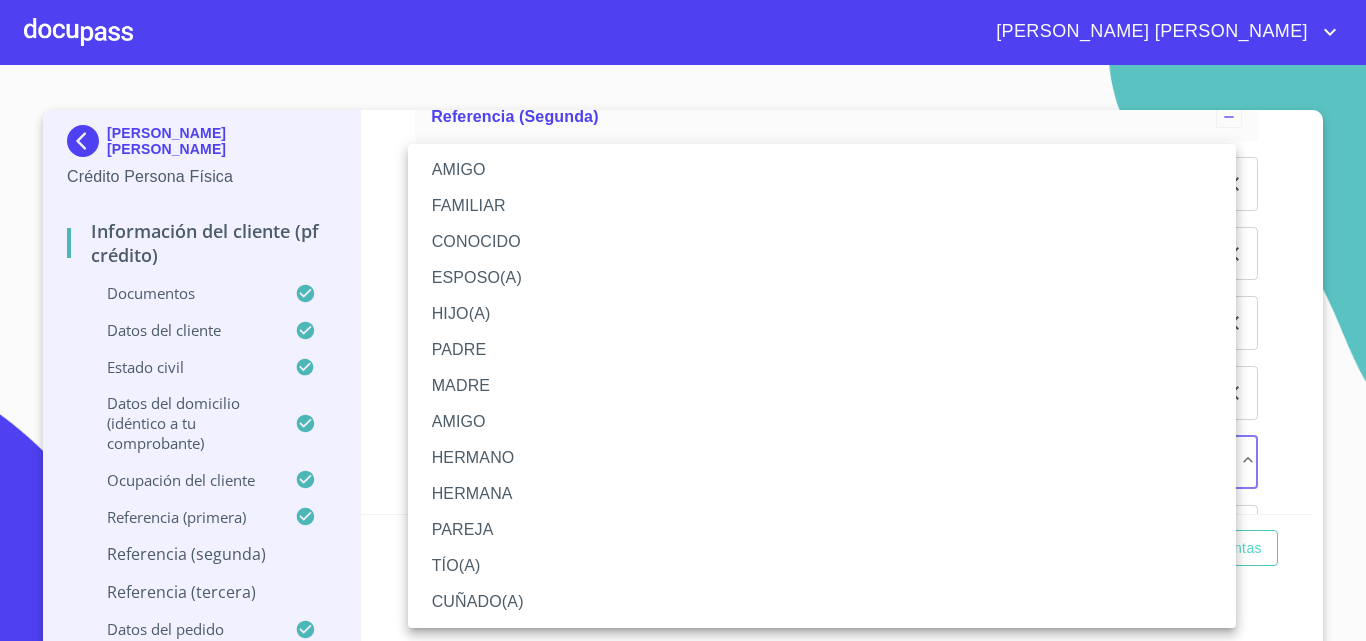 click on "HERMANA" at bounding box center (822, 494) 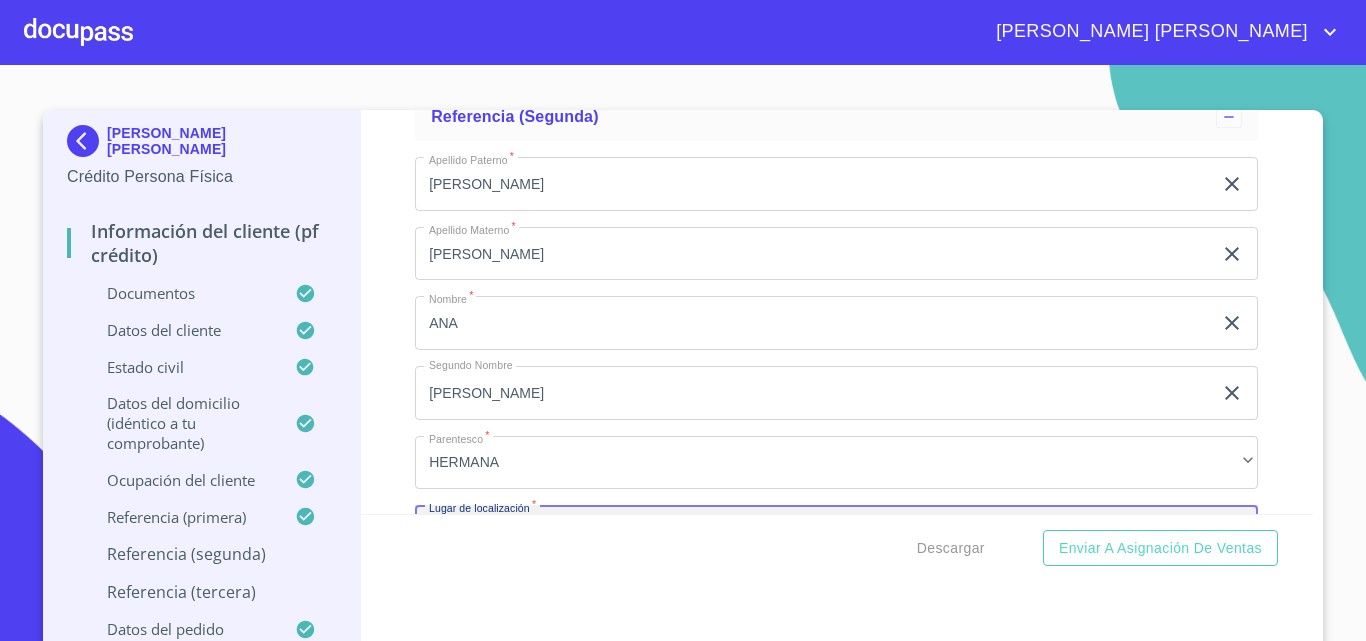 scroll, scrollTop: 11193, scrollLeft: 0, axis: vertical 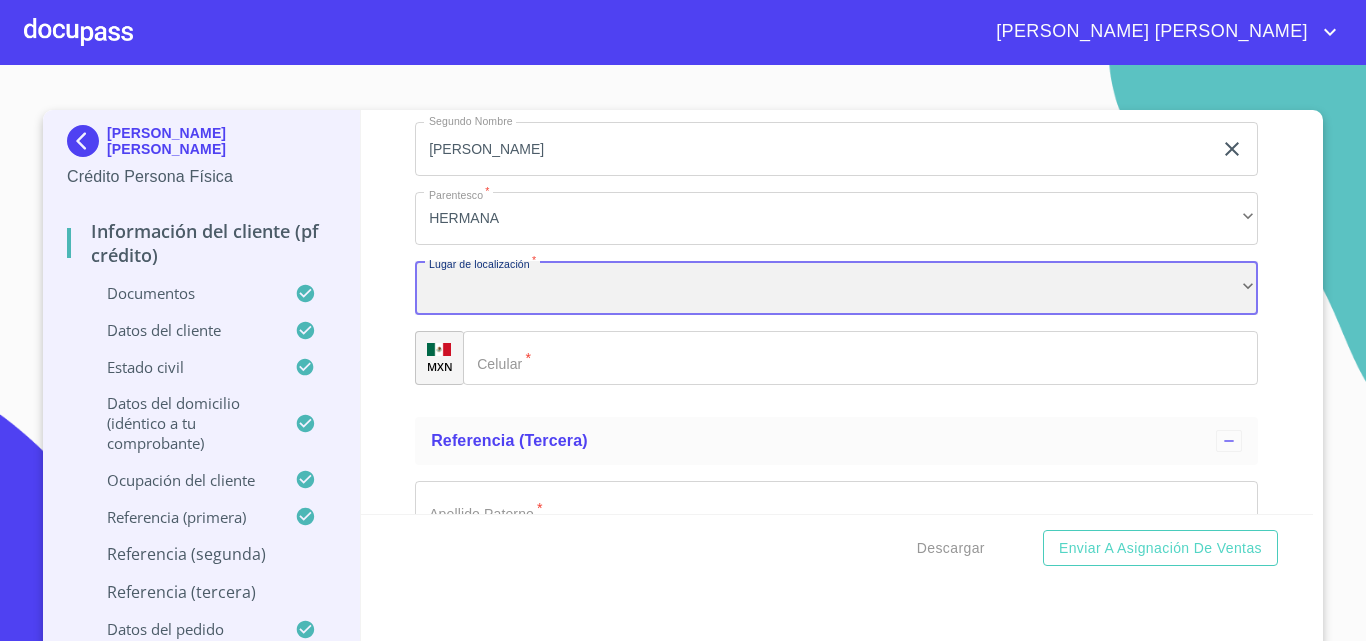 click on "​" at bounding box center (836, 288) 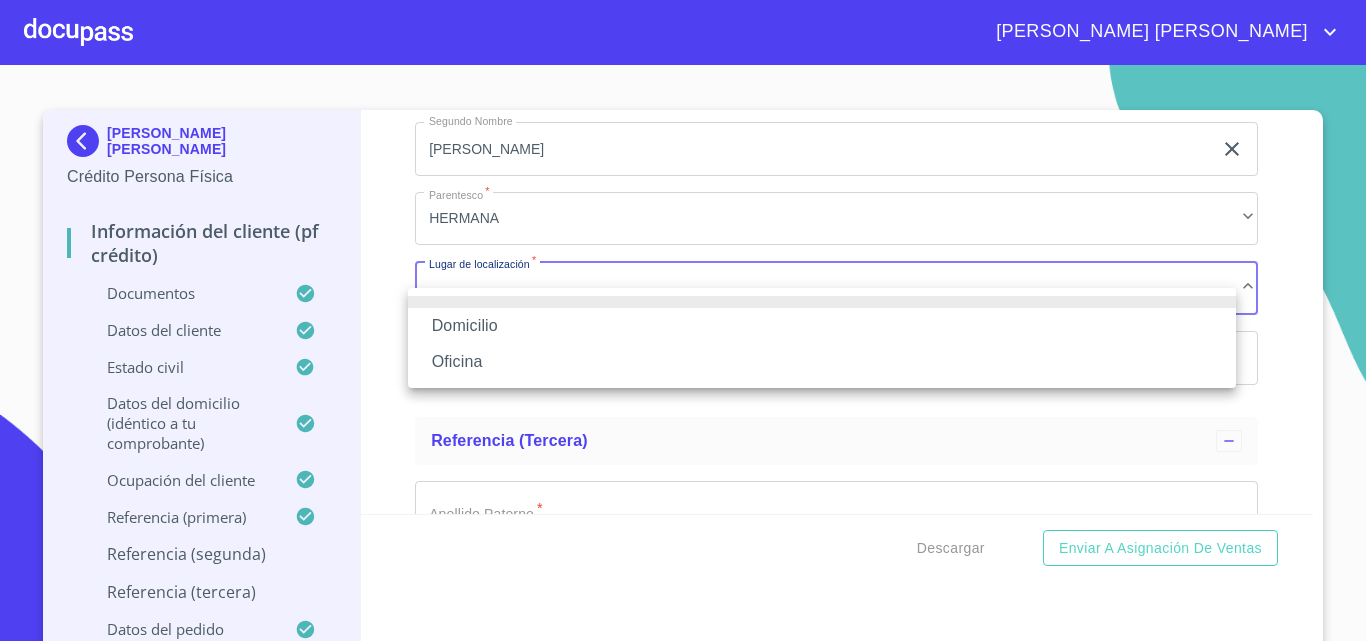 click on "Oficina" at bounding box center (822, 362) 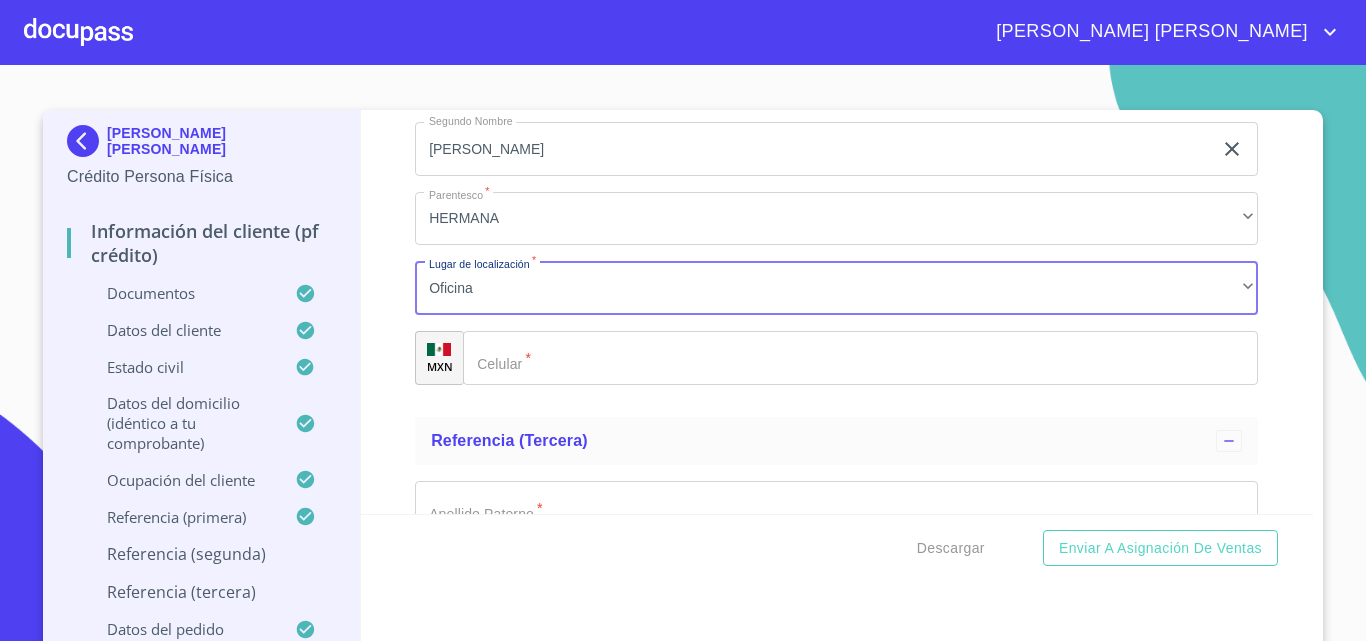 click on "Documento de identificación.   *" 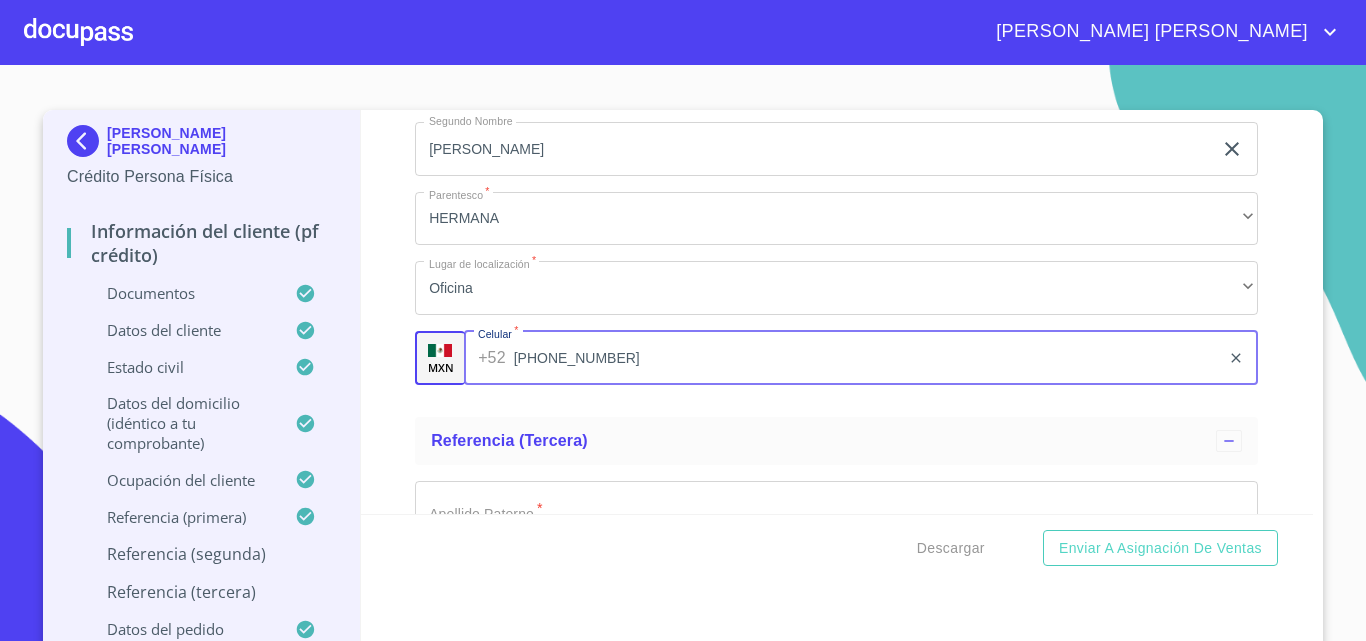 type on "[PHONE_NUMBER]" 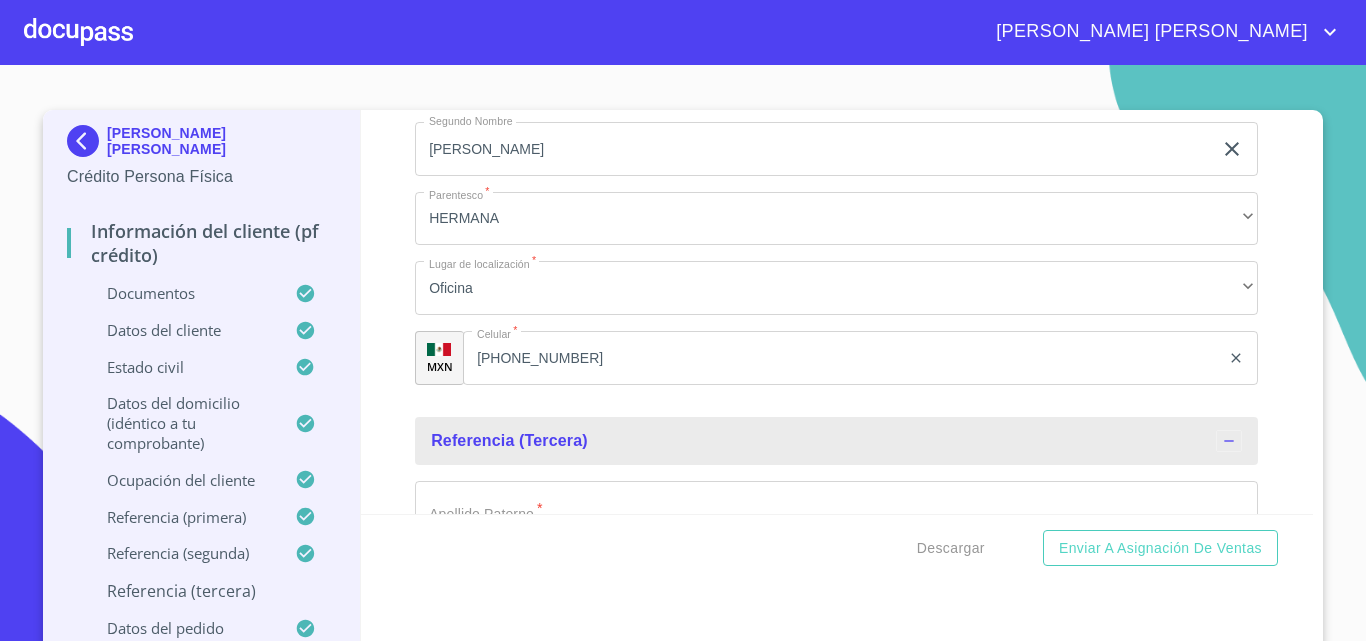 scroll, scrollTop: 11238, scrollLeft: 0, axis: vertical 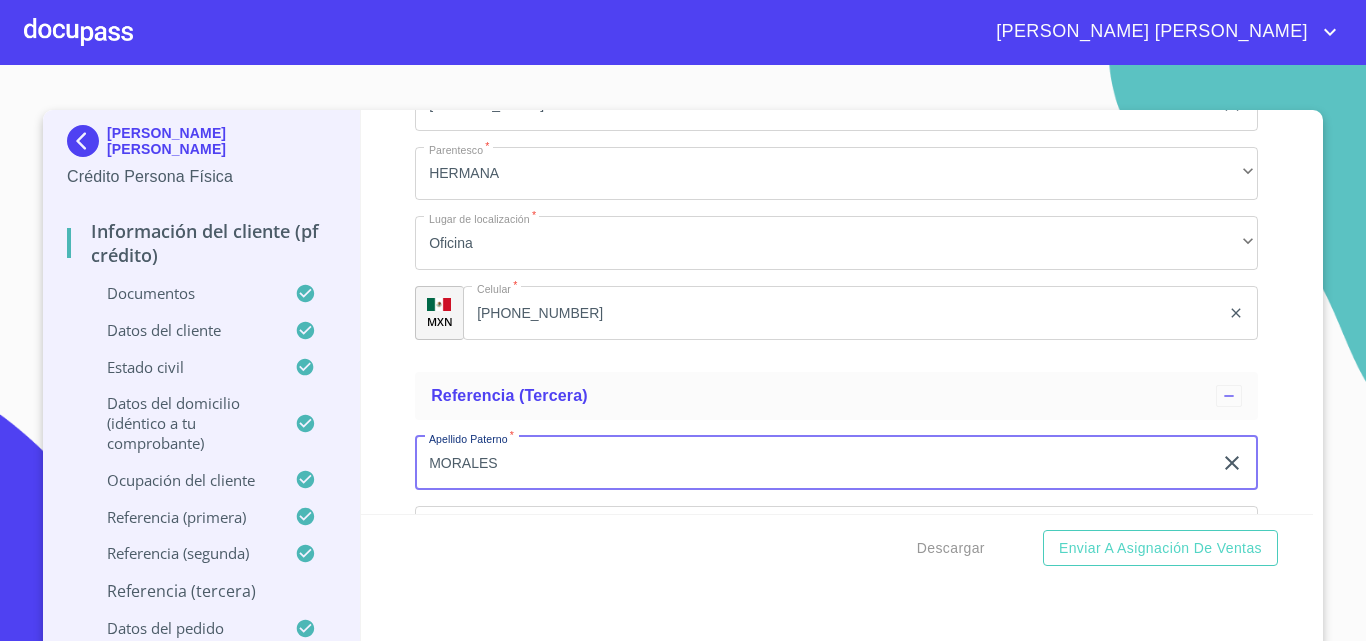 type on "MORALES" 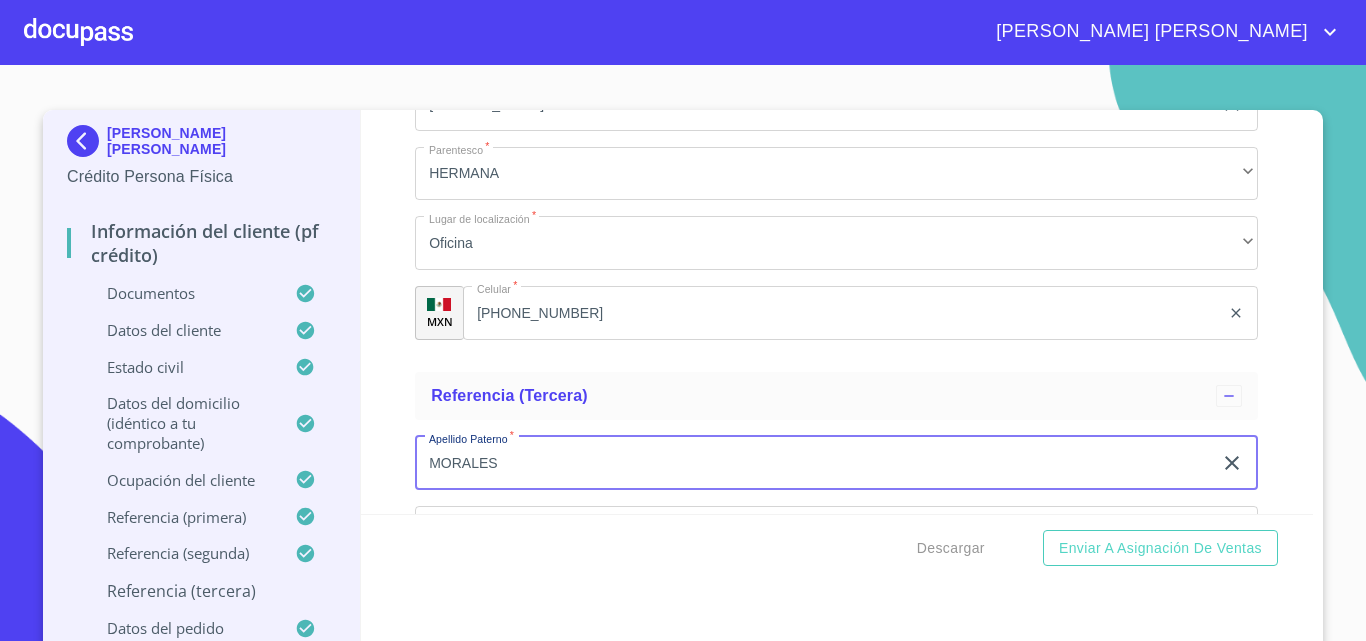 scroll, scrollTop: 11483, scrollLeft: 0, axis: vertical 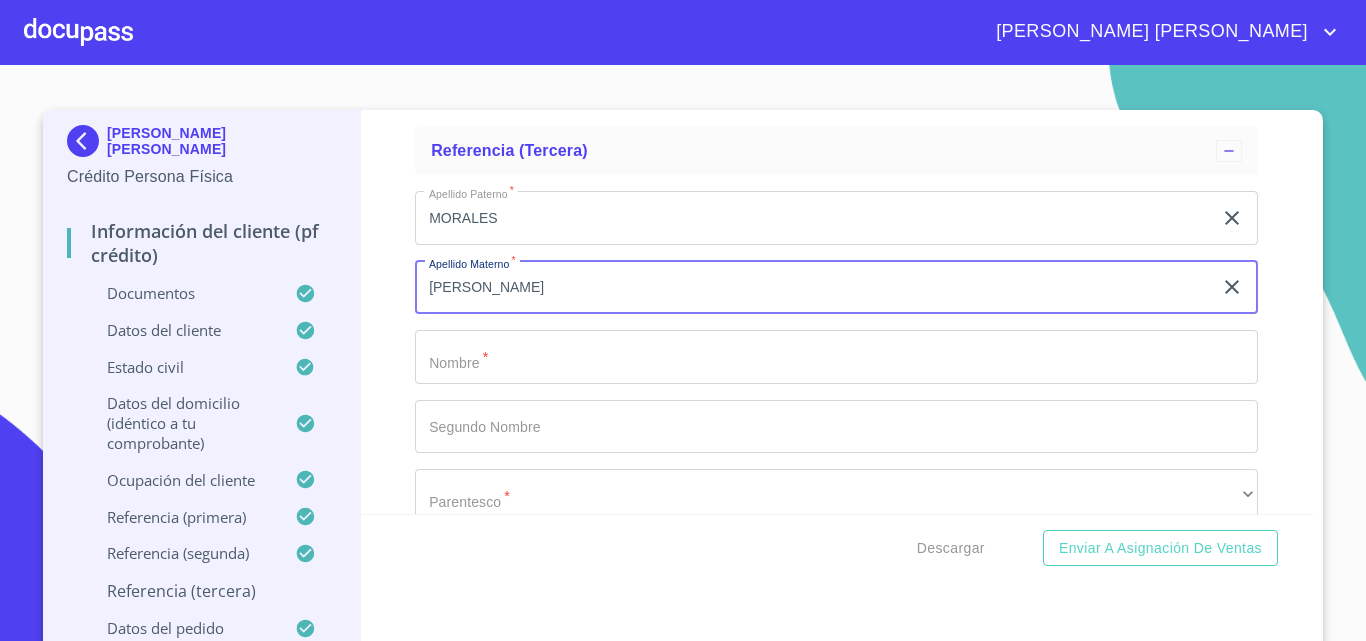 type on "[PERSON_NAME]" 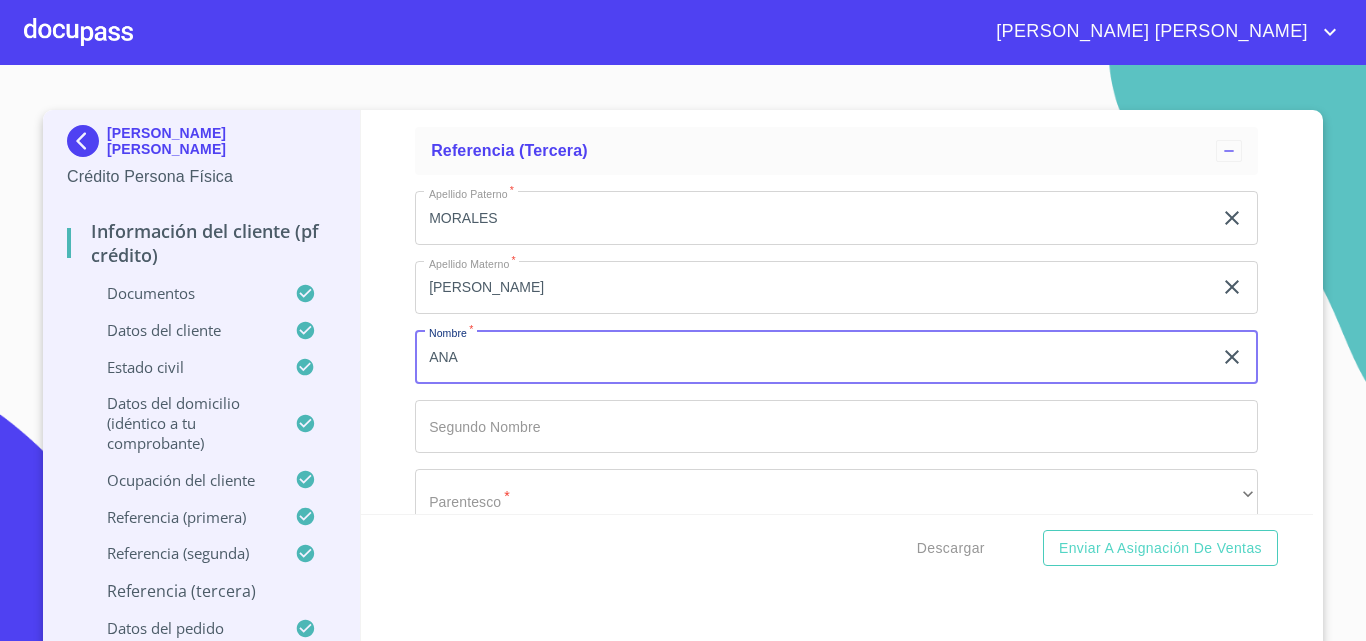 type on "ANA" 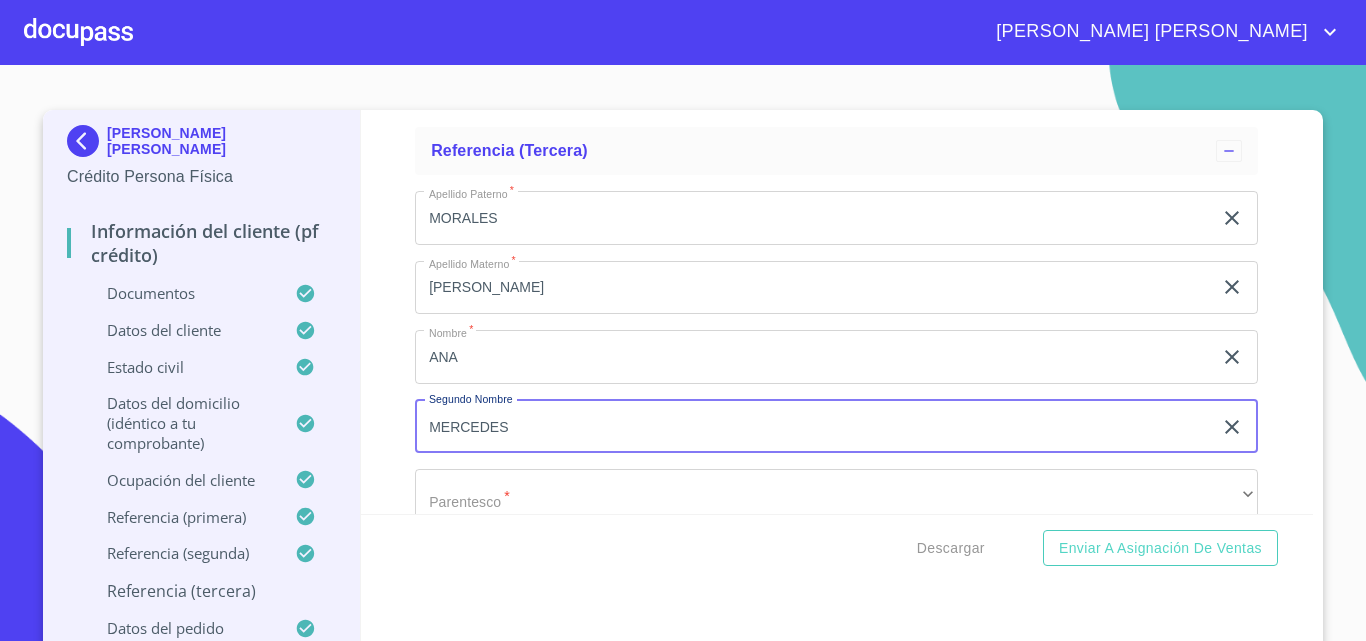 type on "MERCEDES" 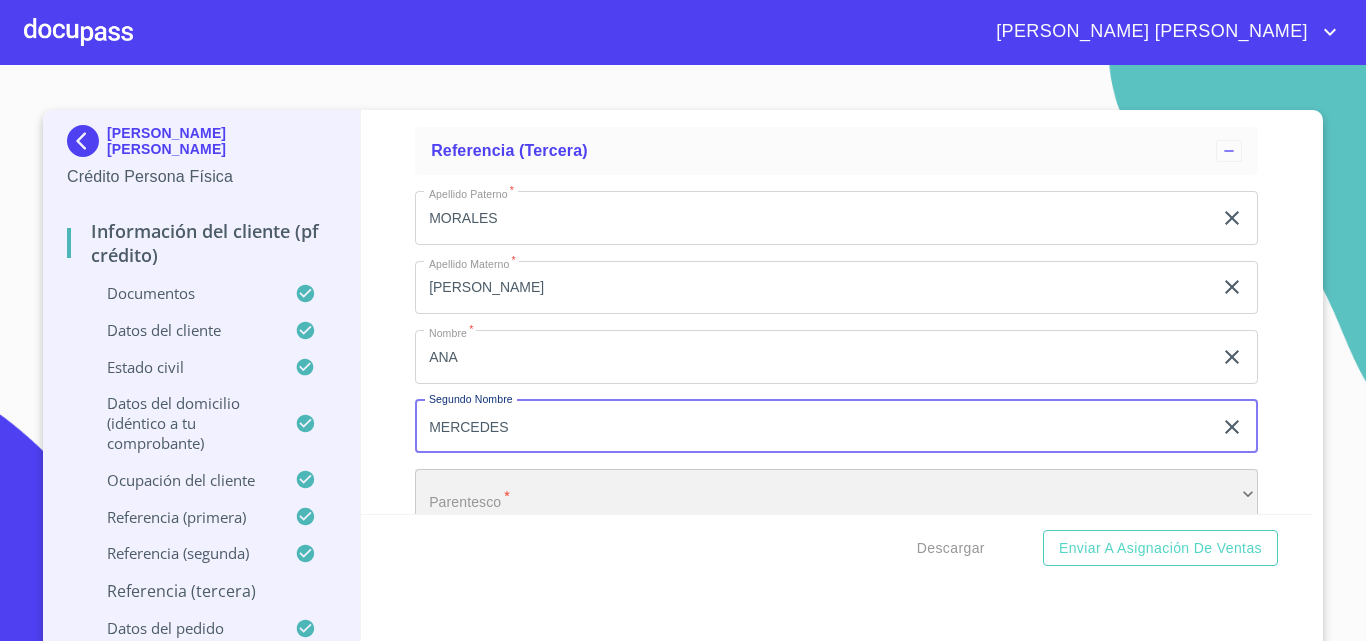 scroll, scrollTop: 11517, scrollLeft: 0, axis: vertical 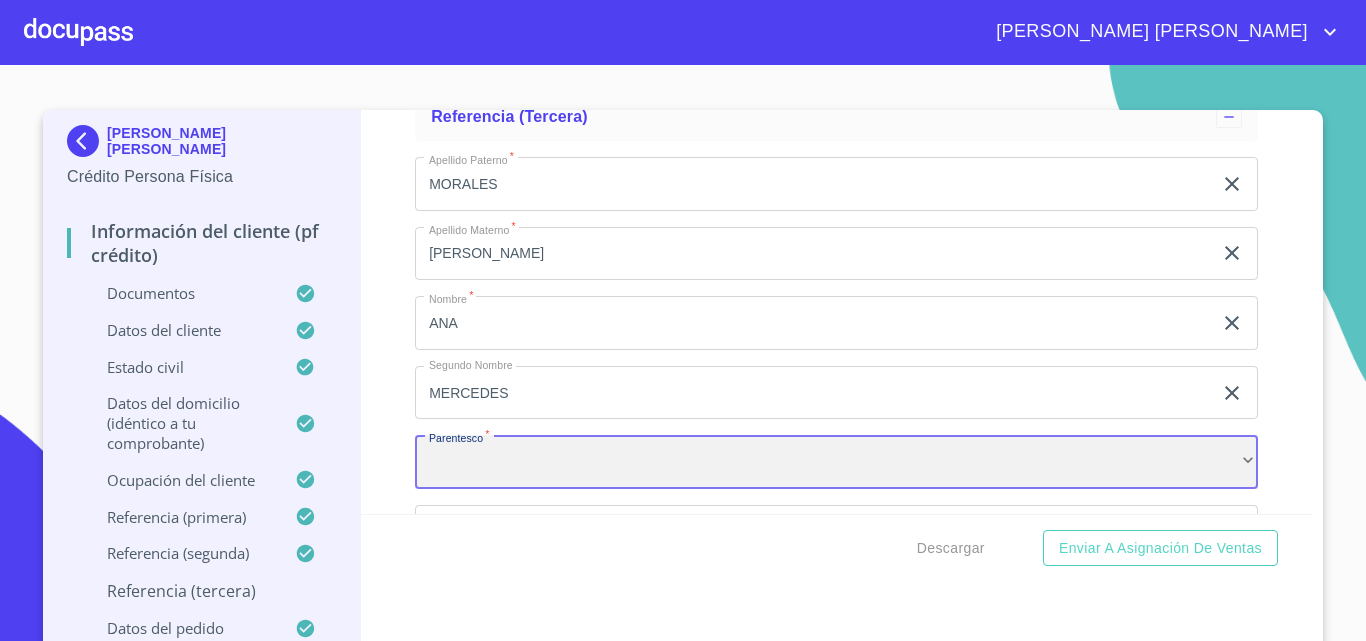 click on "​" at bounding box center [836, 462] 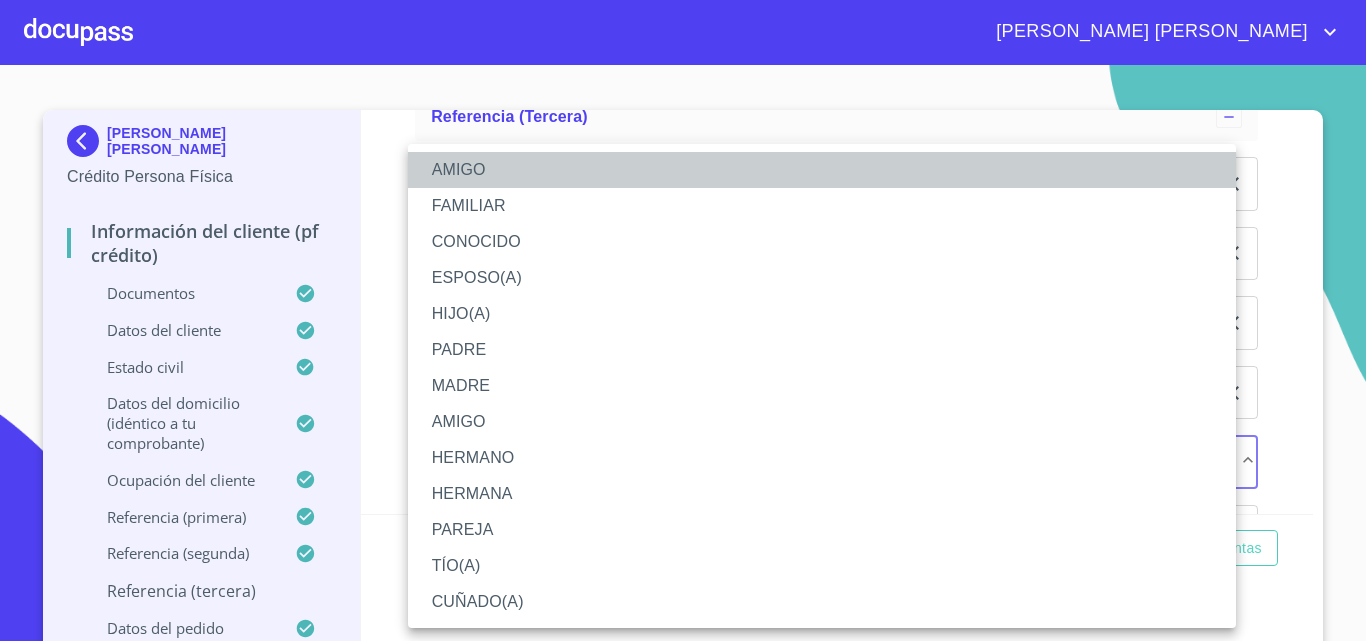 click on "AMIGO" at bounding box center (822, 170) 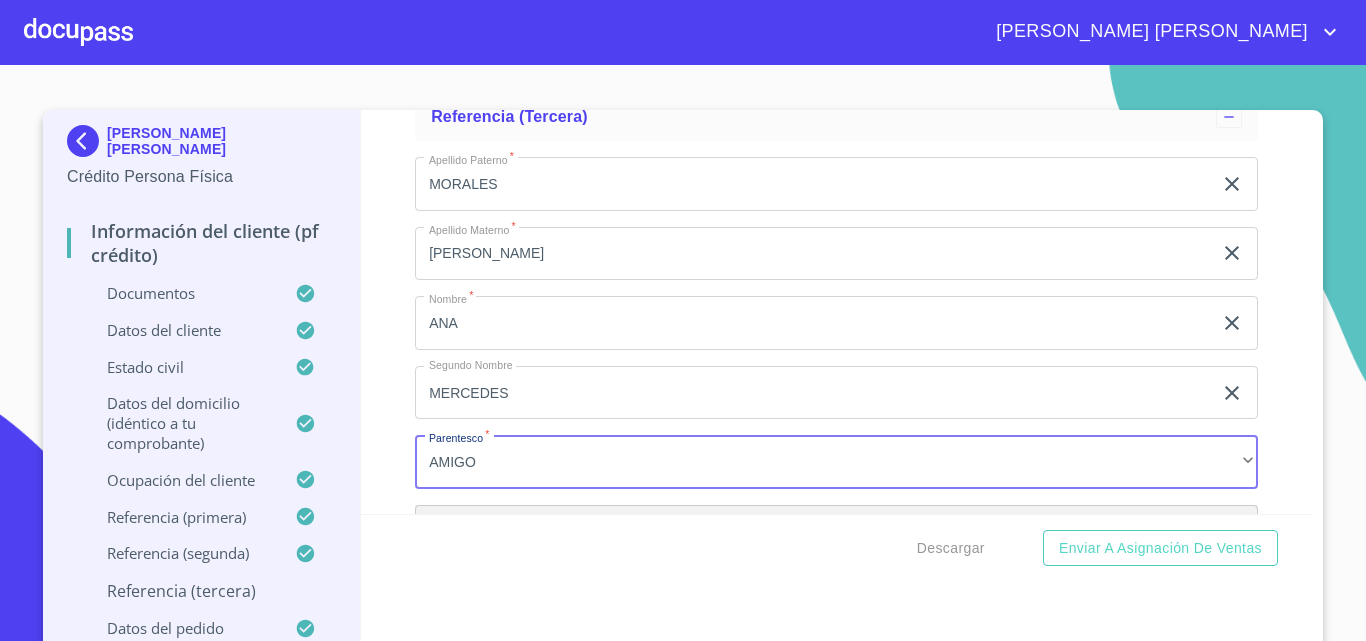 scroll, scrollTop: 11761, scrollLeft: 0, axis: vertical 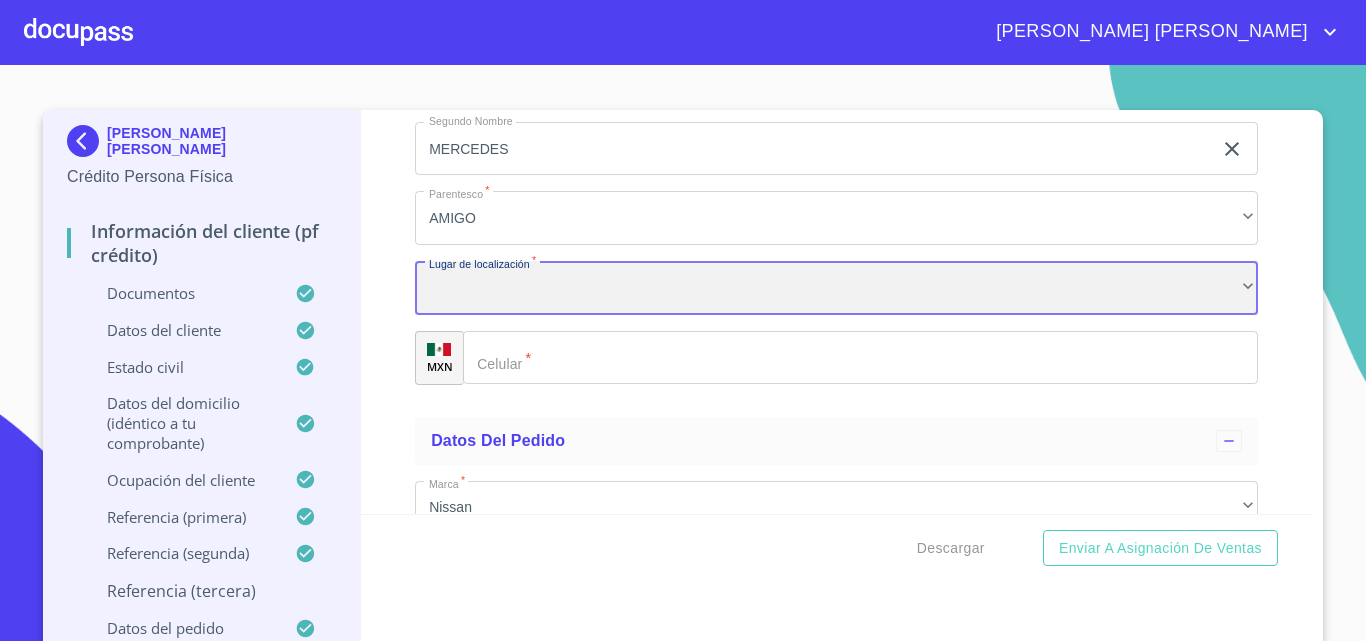 click on "​" at bounding box center [836, 288] 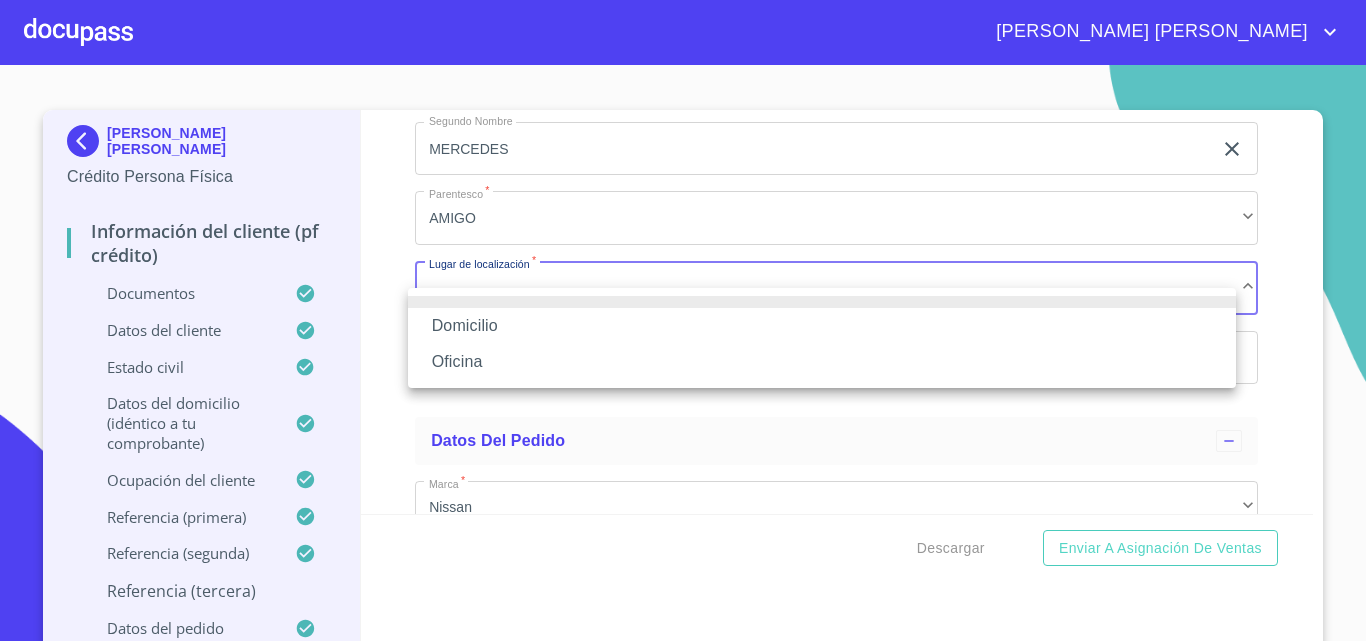 click on "Oficina" at bounding box center (822, 362) 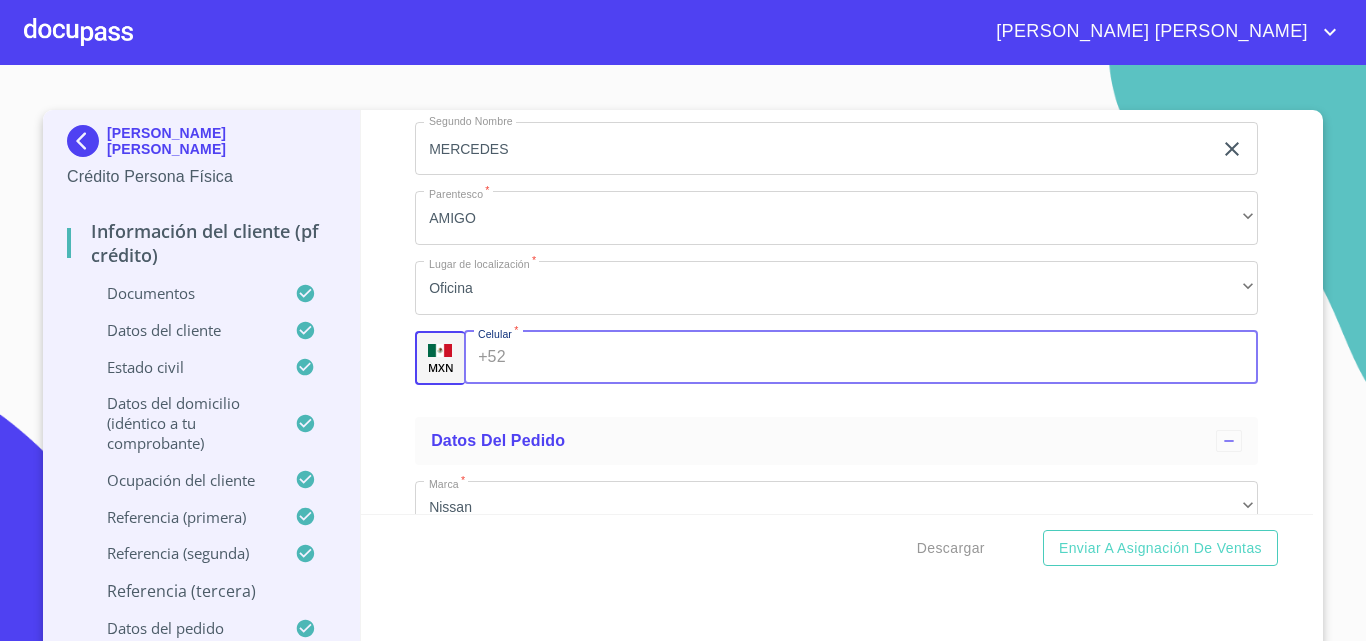 click on "Documento de identificación.   *" at bounding box center [886, 358] 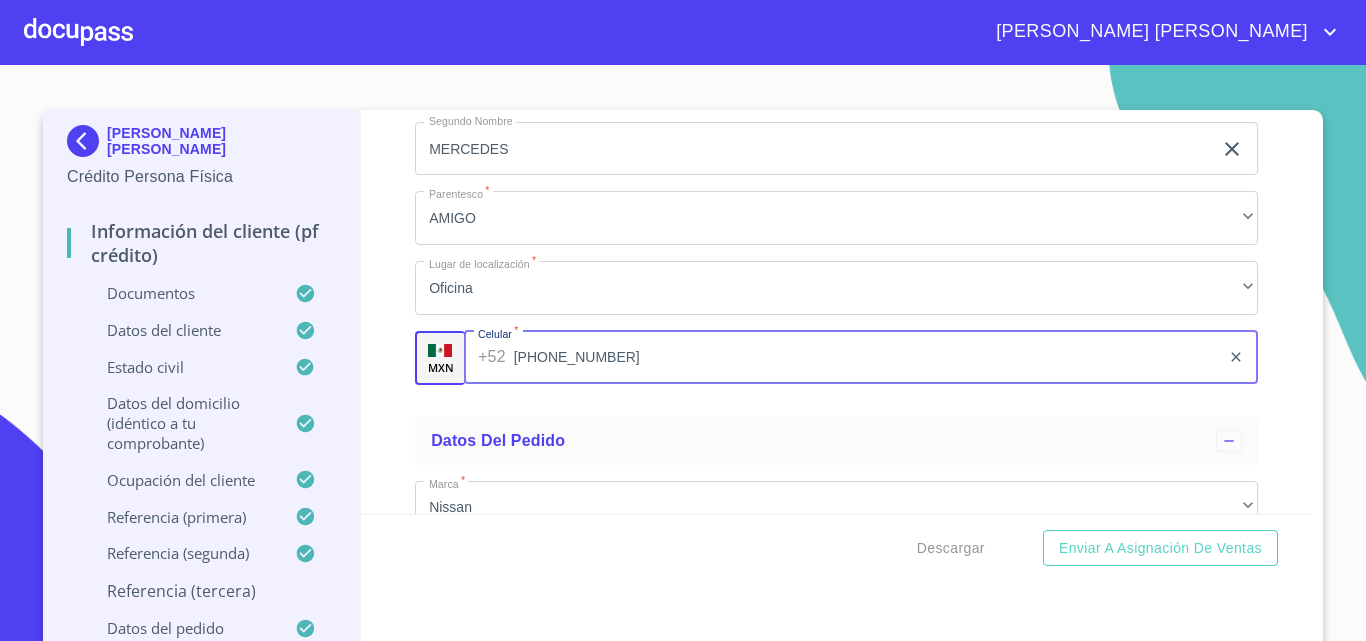 scroll, scrollTop: 12108, scrollLeft: 0, axis: vertical 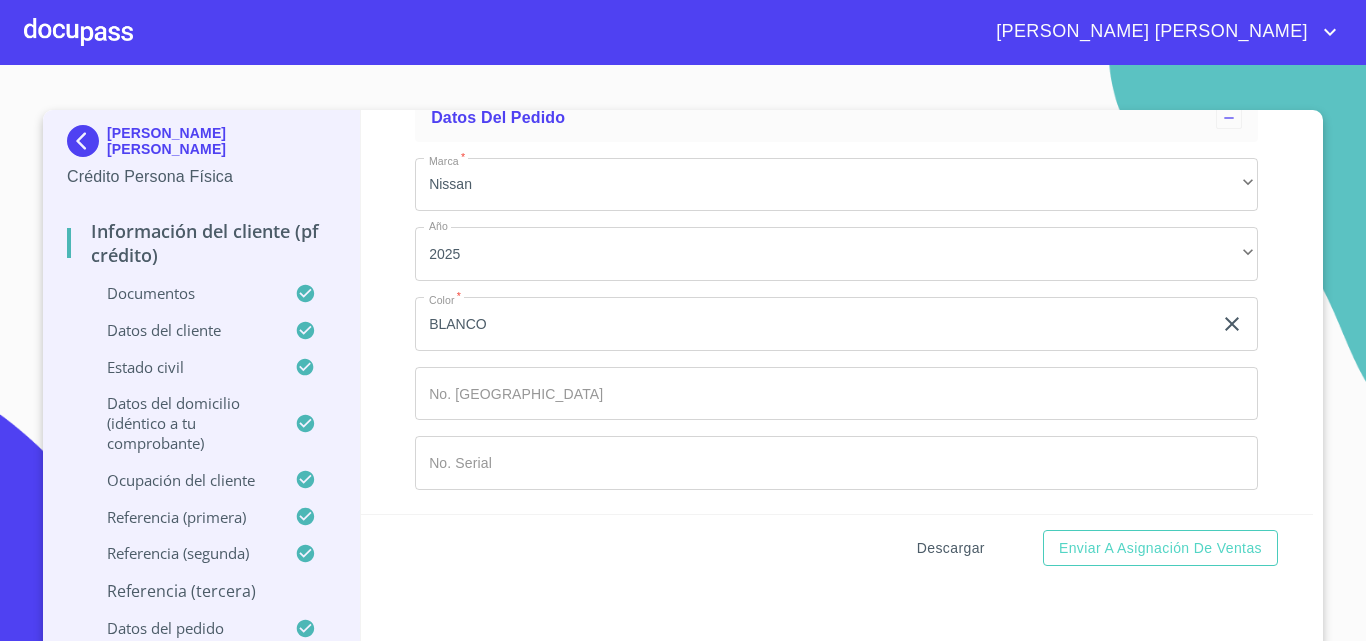 type on "[PHONE_NUMBER]" 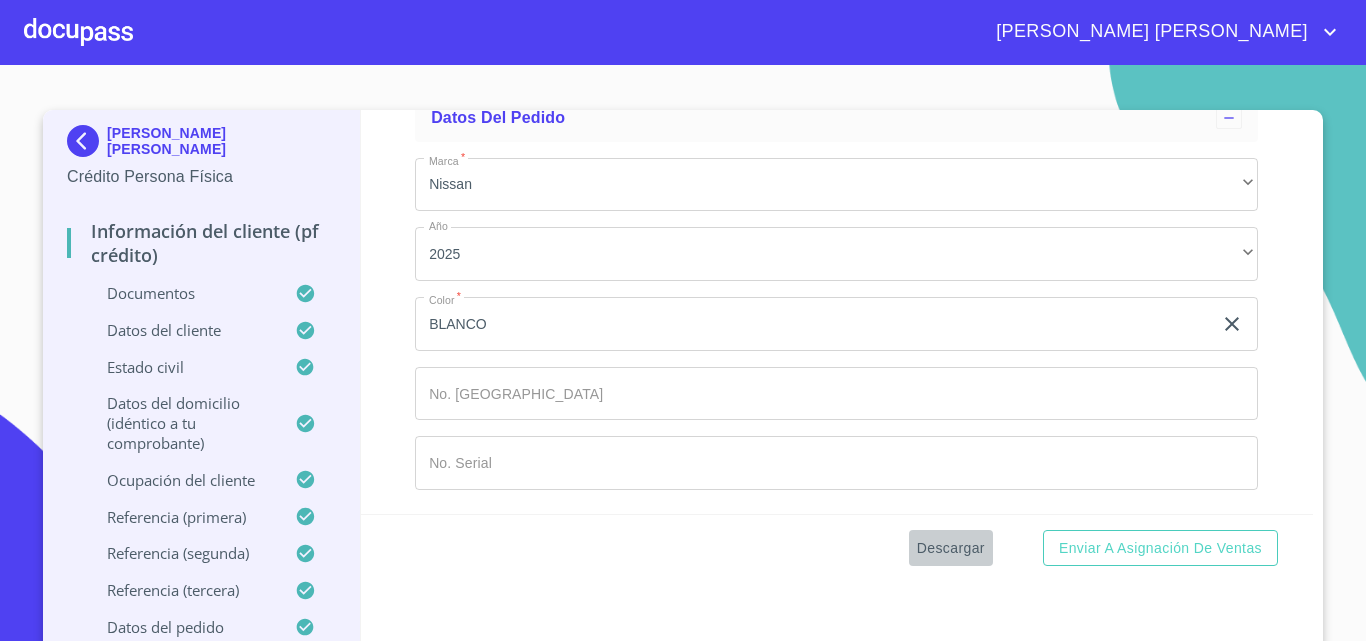 click on "Descargar" at bounding box center [951, 548] 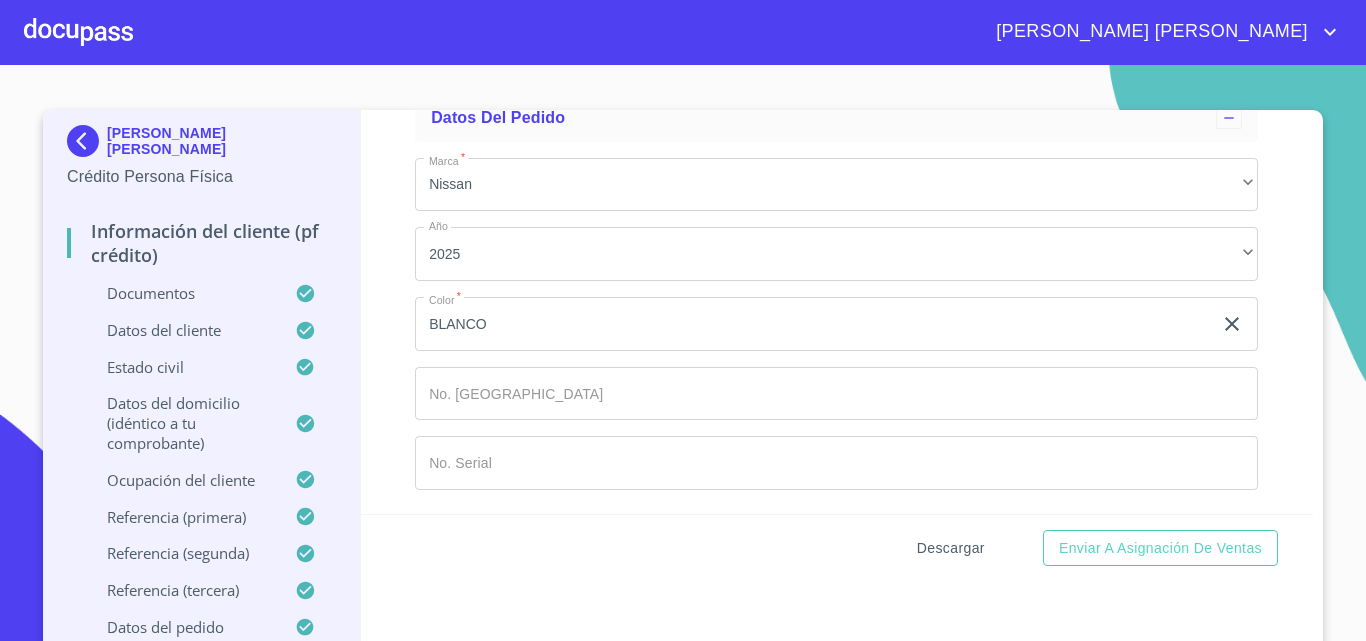 click on "Descargar" at bounding box center (951, 548) 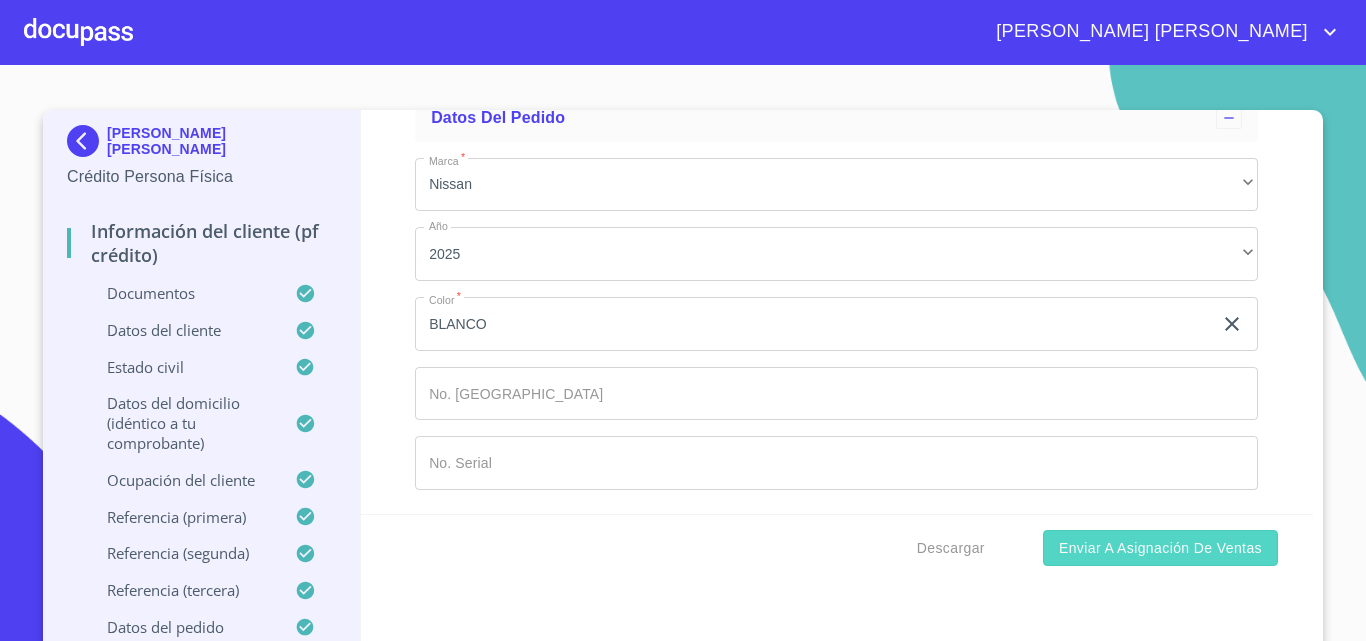 click on "Enviar a Asignación de Ventas" at bounding box center [1160, 548] 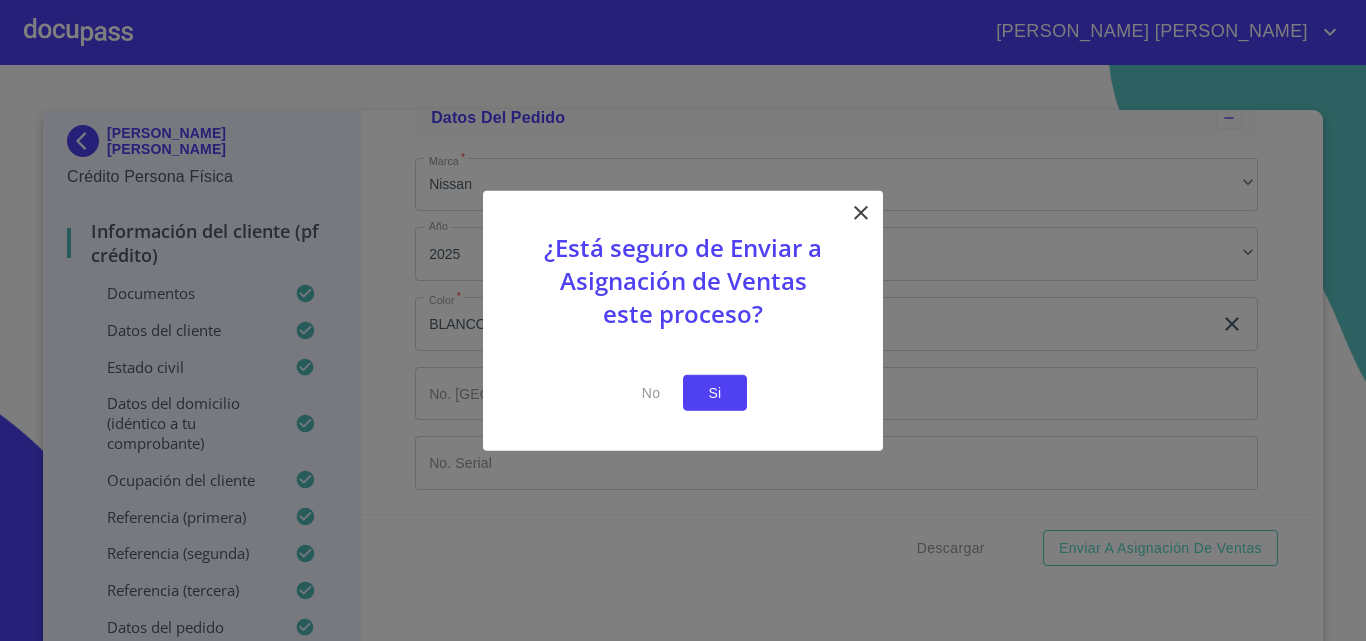 click on "Si" at bounding box center [715, 392] 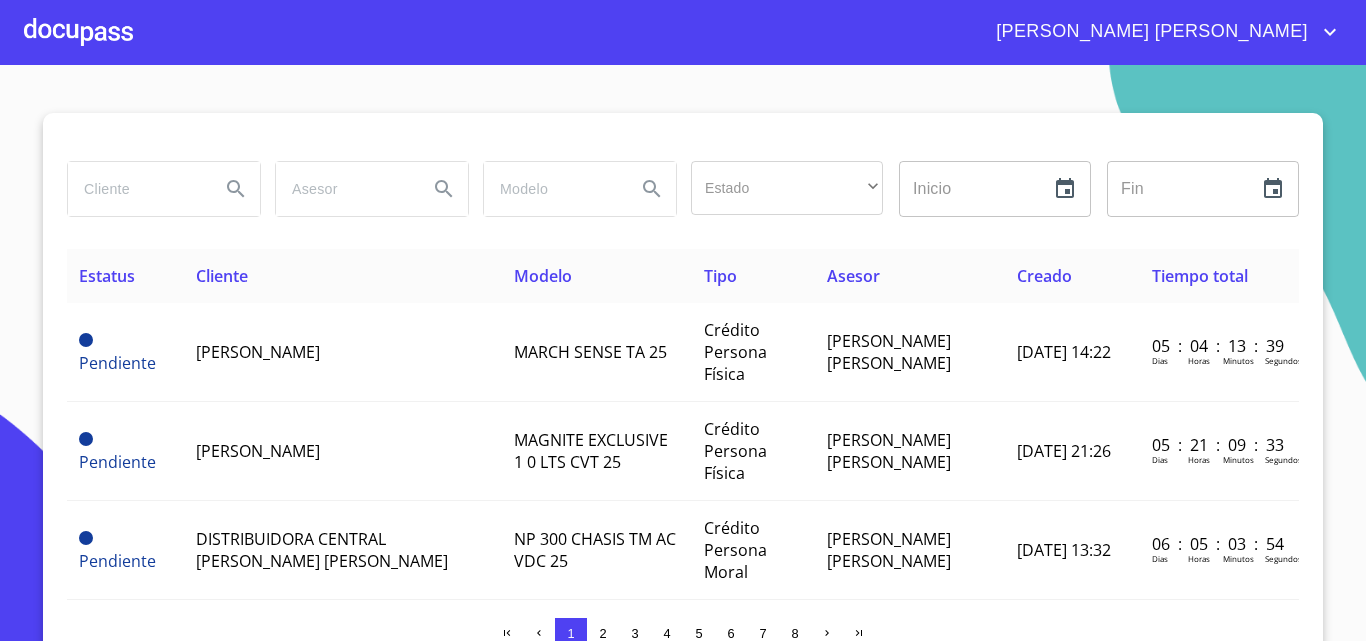 click 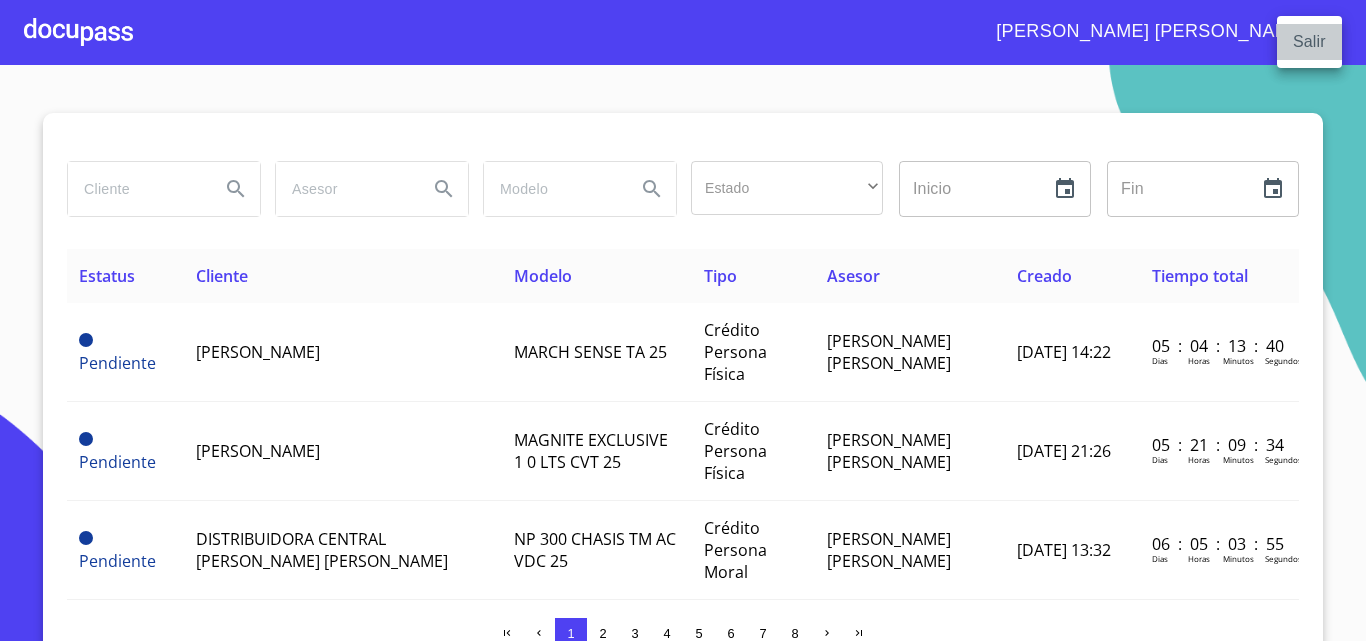 click on "Salir" at bounding box center [1309, 42] 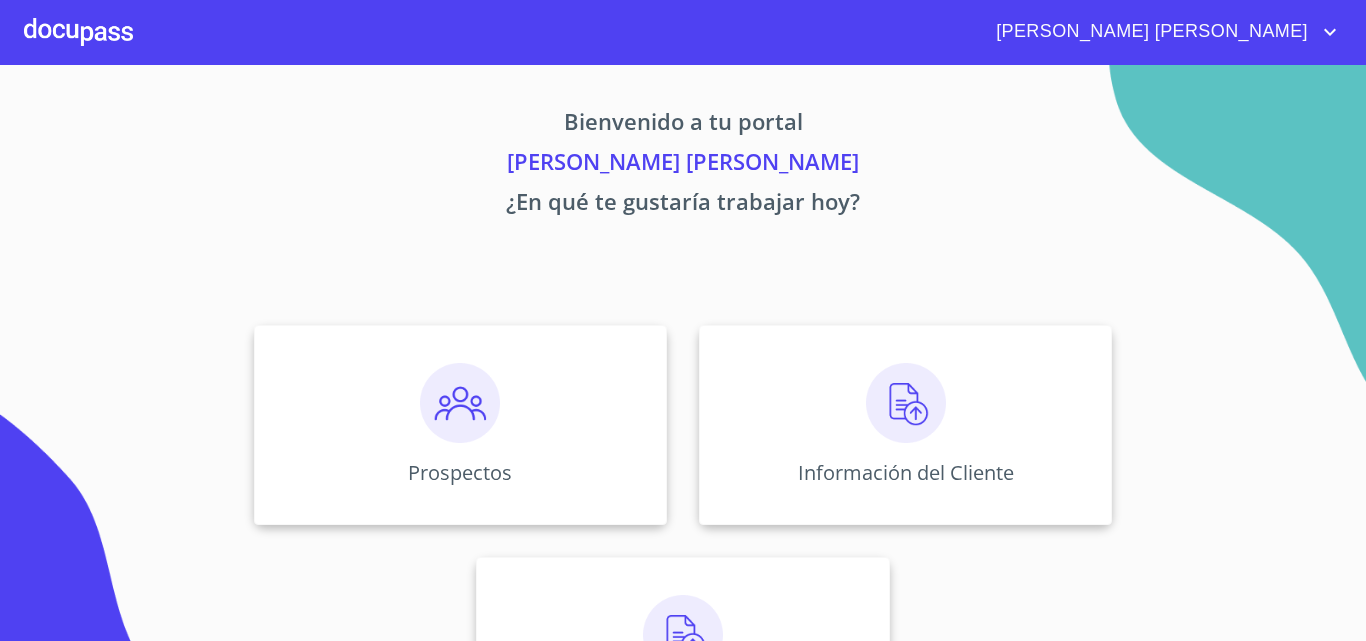 scroll, scrollTop: 0, scrollLeft: 0, axis: both 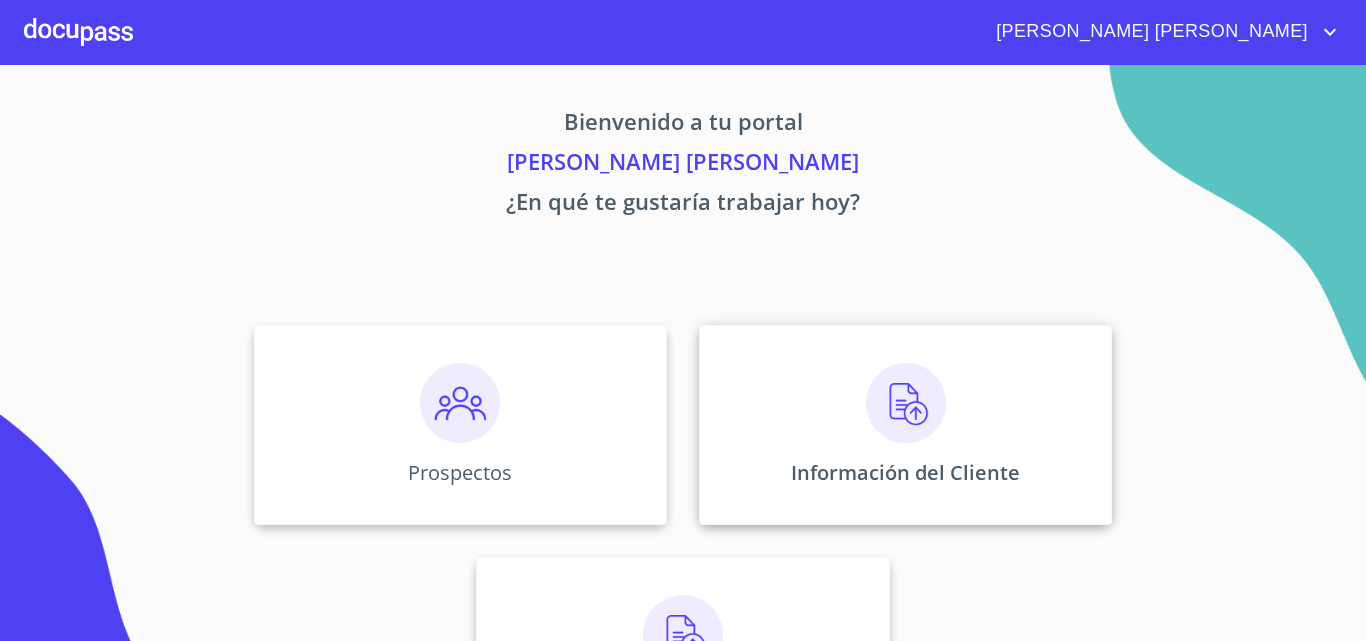 click on "Información del Cliente" at bounding box center (905, 425) 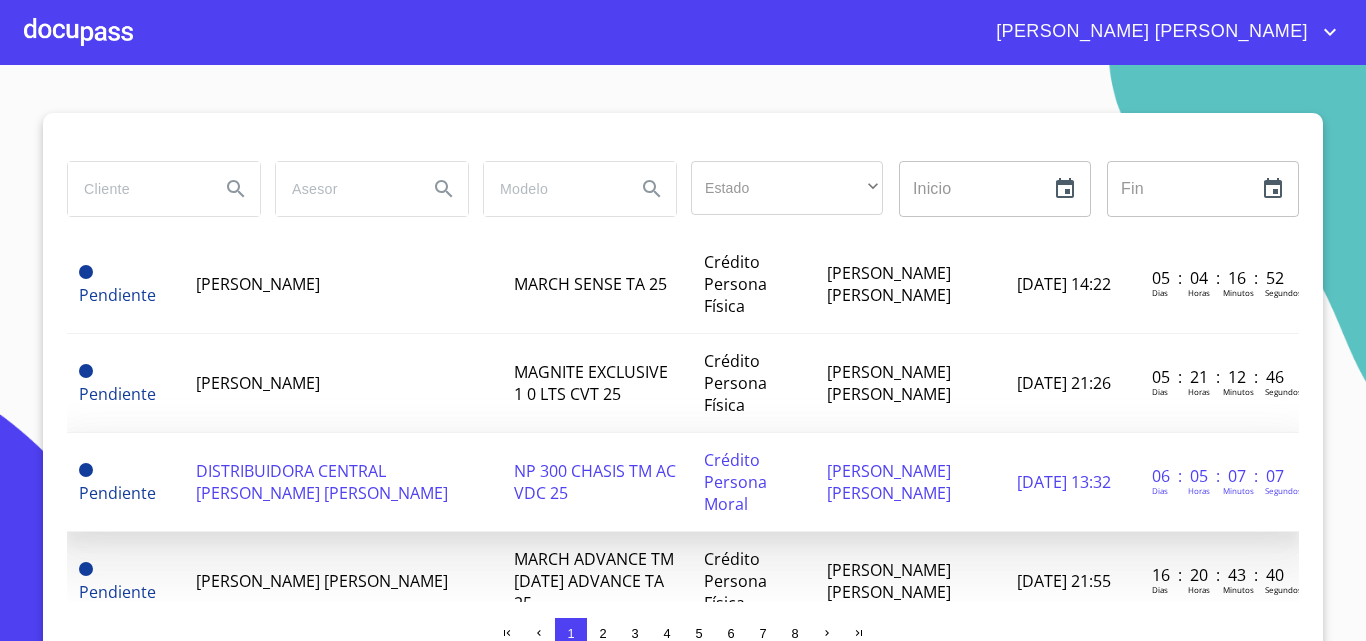 scroll, scrollTop: 100, scrollLeft: 0, axis: vertical 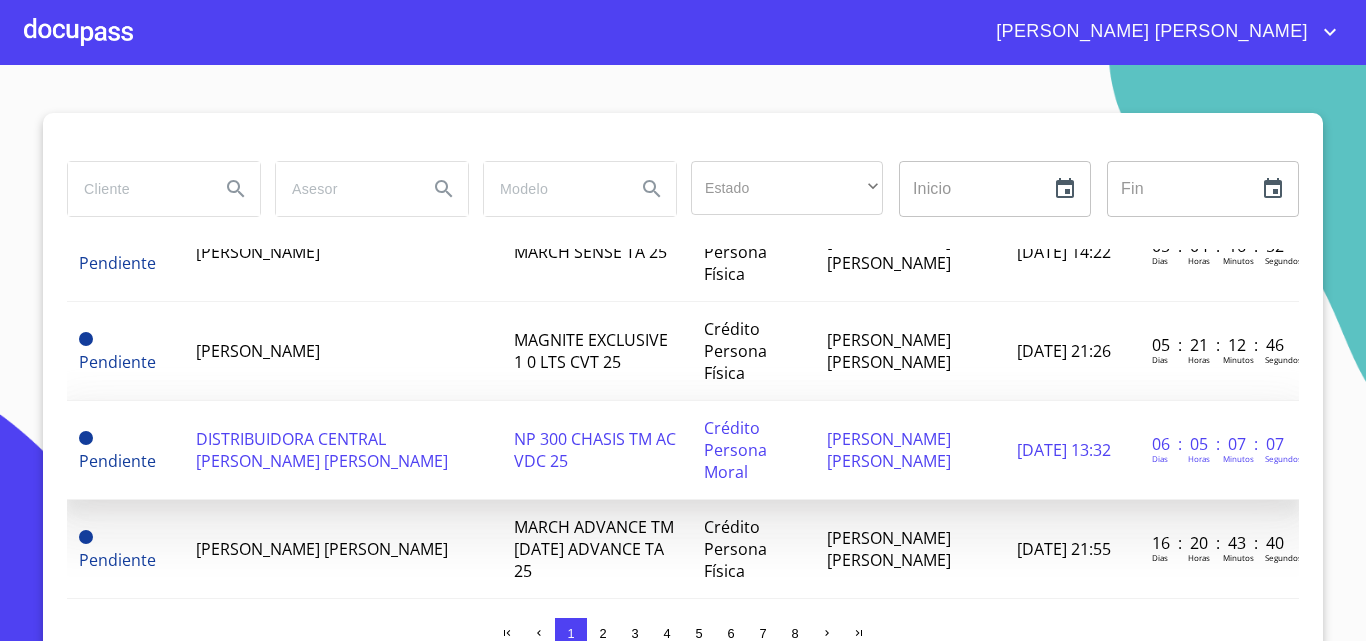 click on "DISTRIBUIDORA CENTRAL [PERSON_NAME] [PERSON_NAME]" at bounding box center (343, 450) 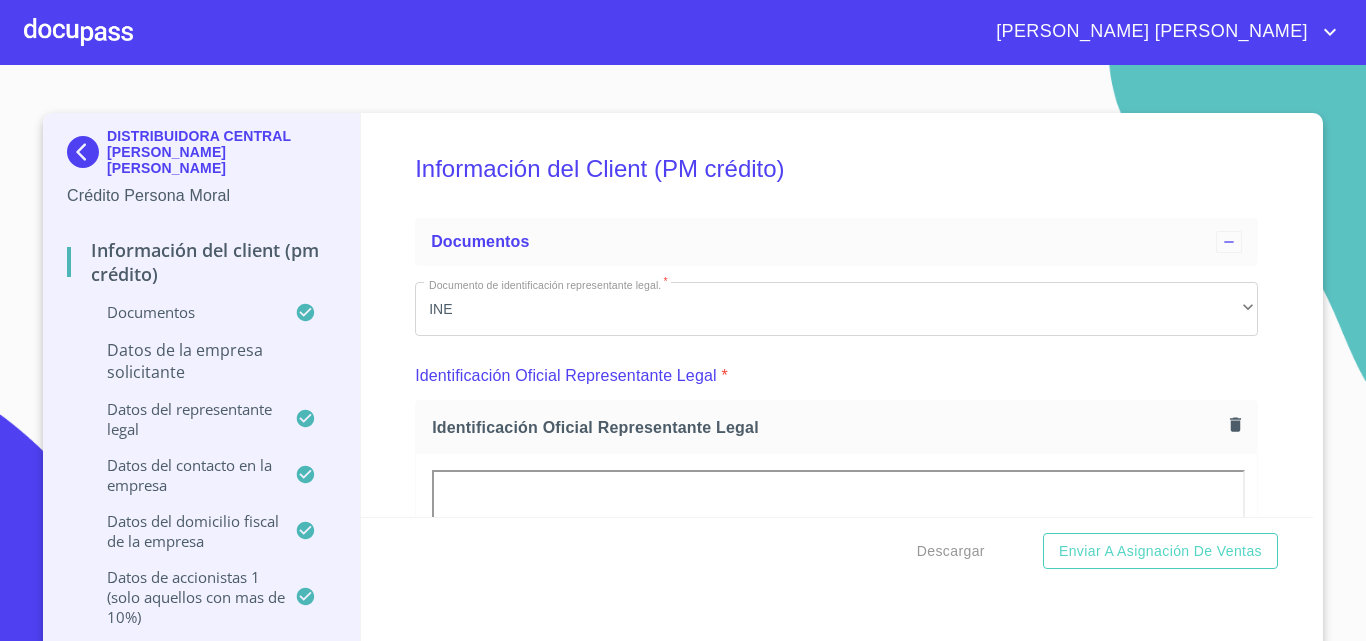 scroll, scrollTop: 0, scrollLeft: 0, axis: both 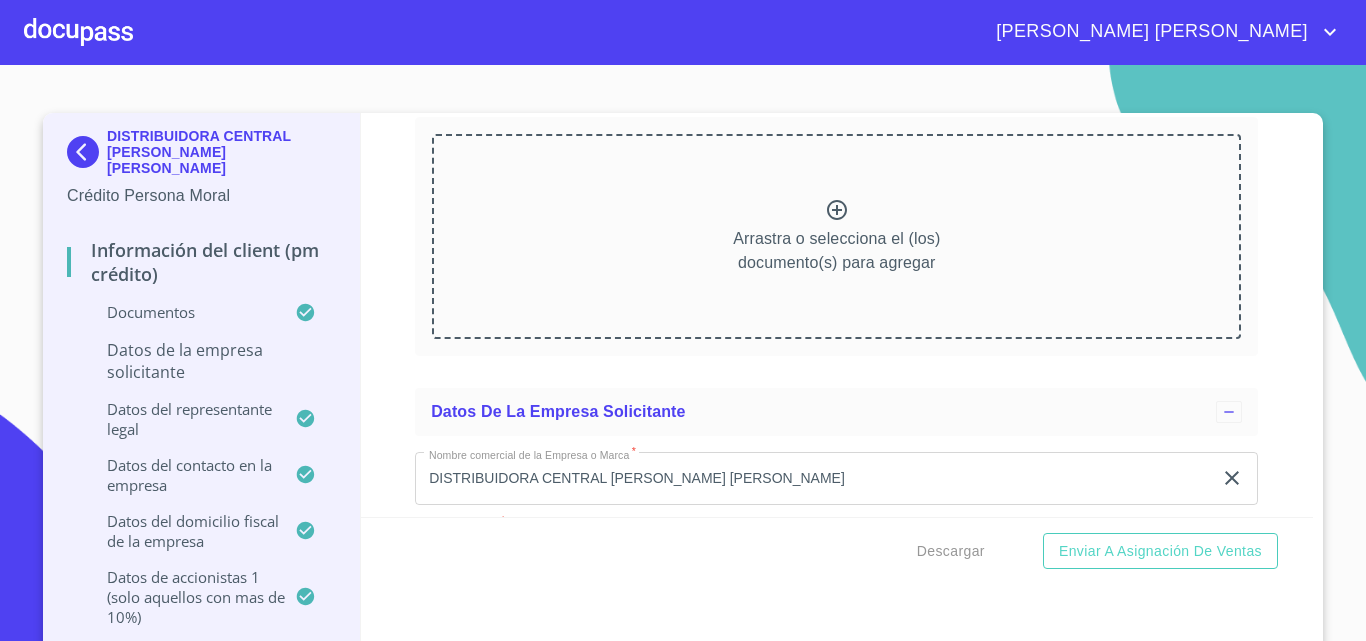 click 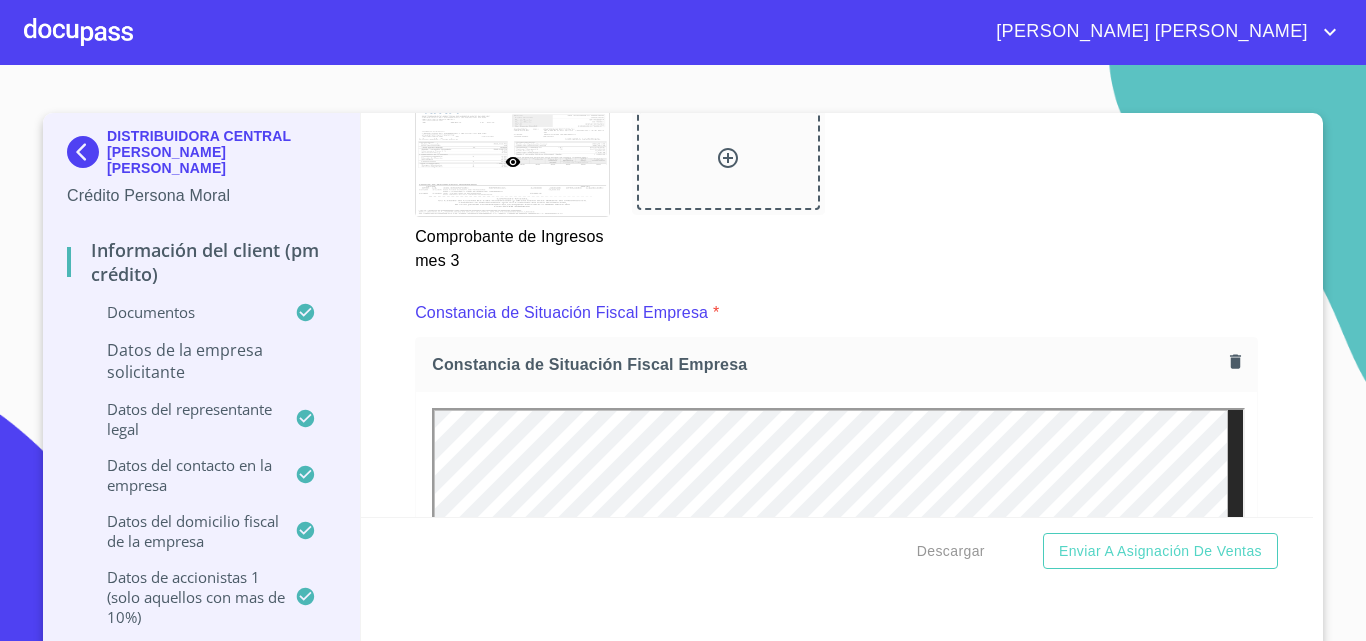 scroll, scrollTop: 4811, scrollLeft: 0, axis: vertical 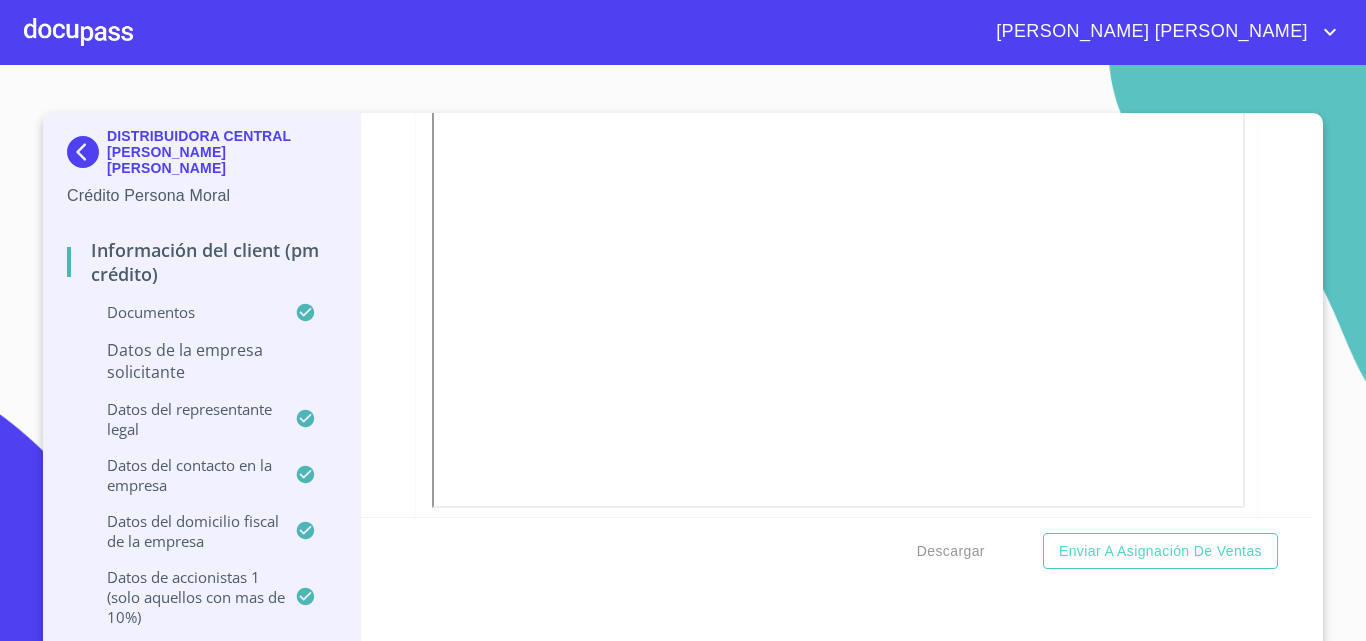 drag, startPoint x: 1277, startPoint y: 247, endPoint x: 1272, endPoint y: 273, distance: 26.476404 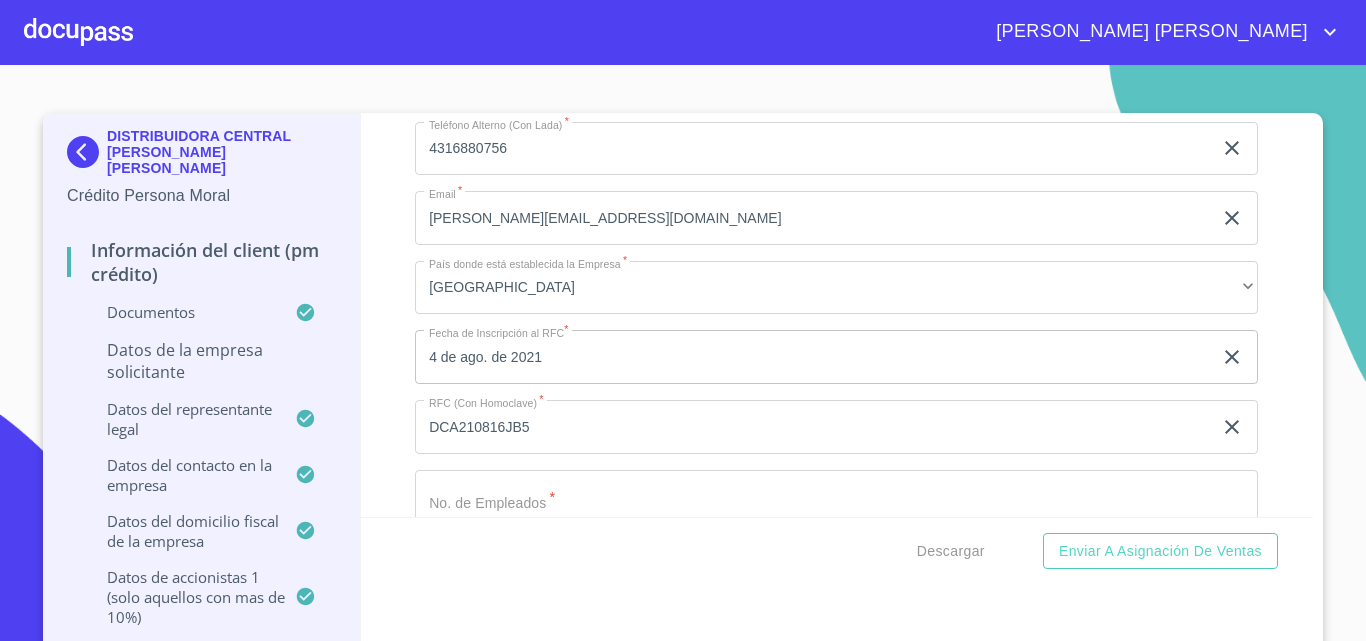 scroll, scrollTop: 12106, scrollLeft: 0, axis: vertical 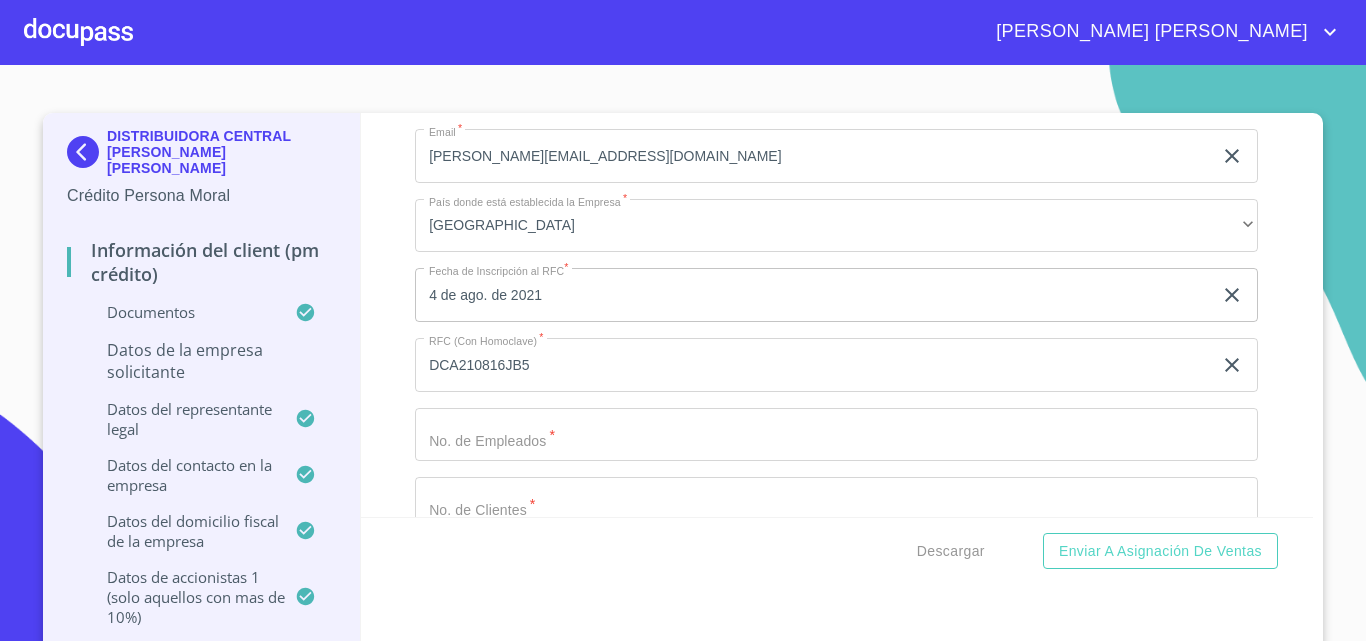 click on "Documento de identificación representante legal.   *" at bounding box center [813, -331] 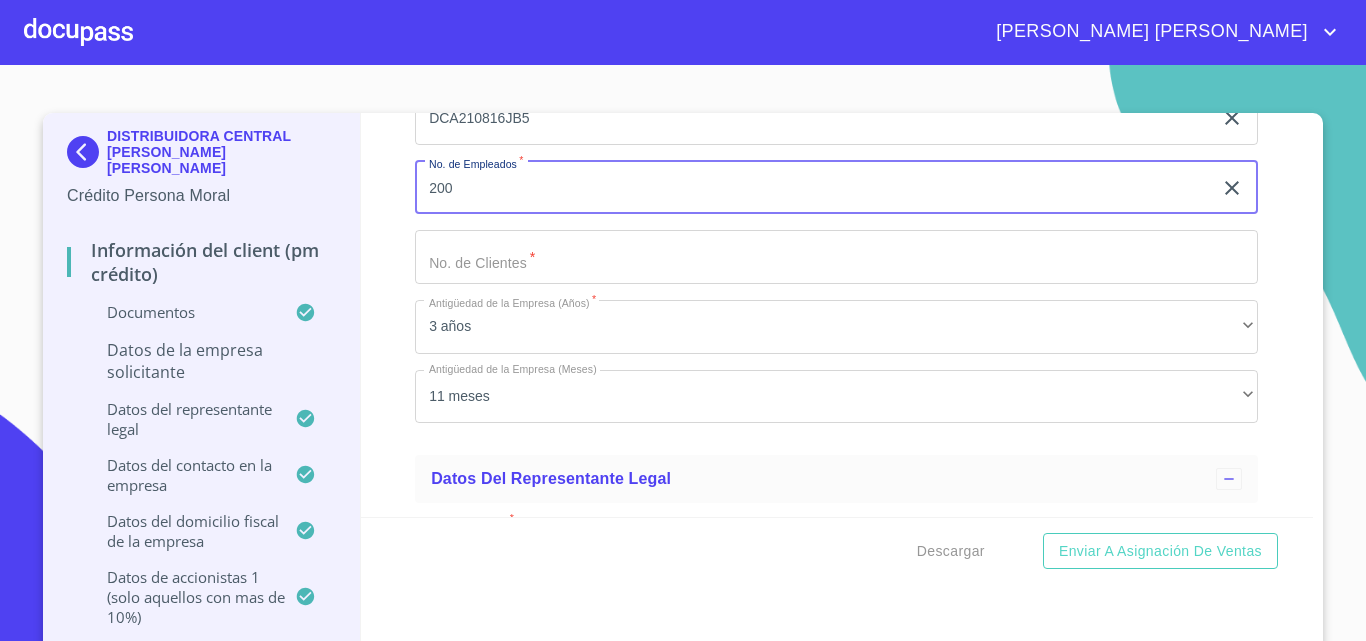 scroll, scrollTop: 12415, scrollLeft: 0, axis: vertical 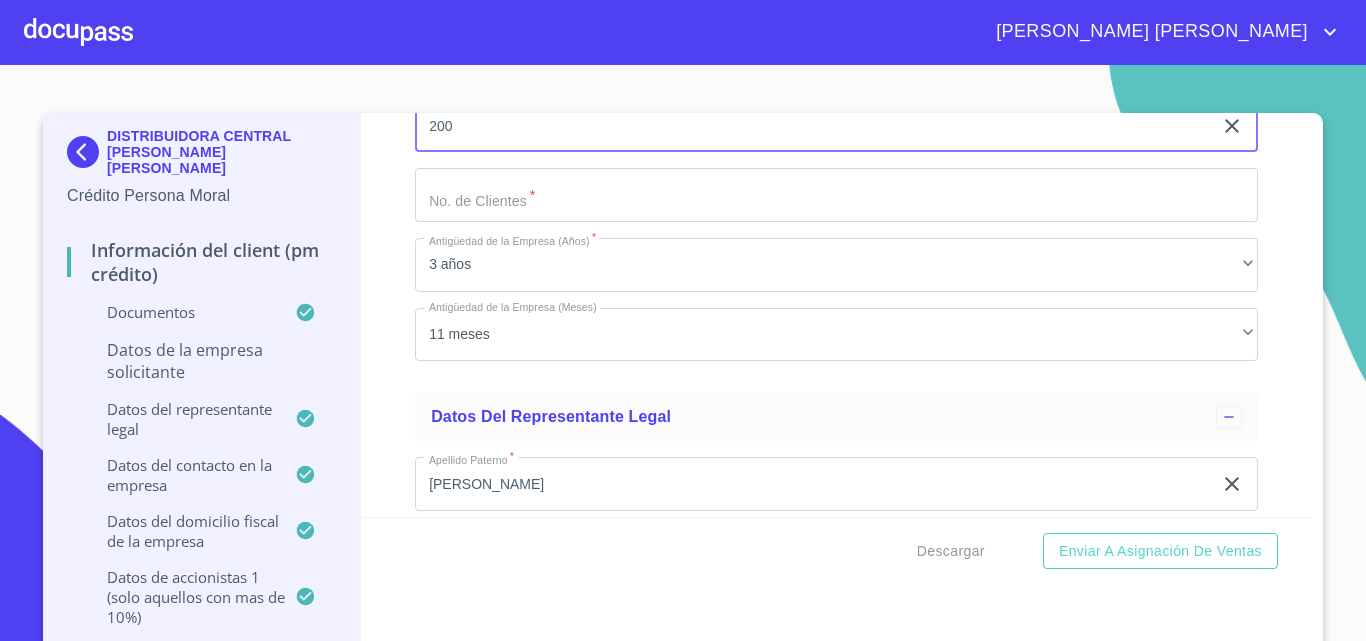 type on "200" 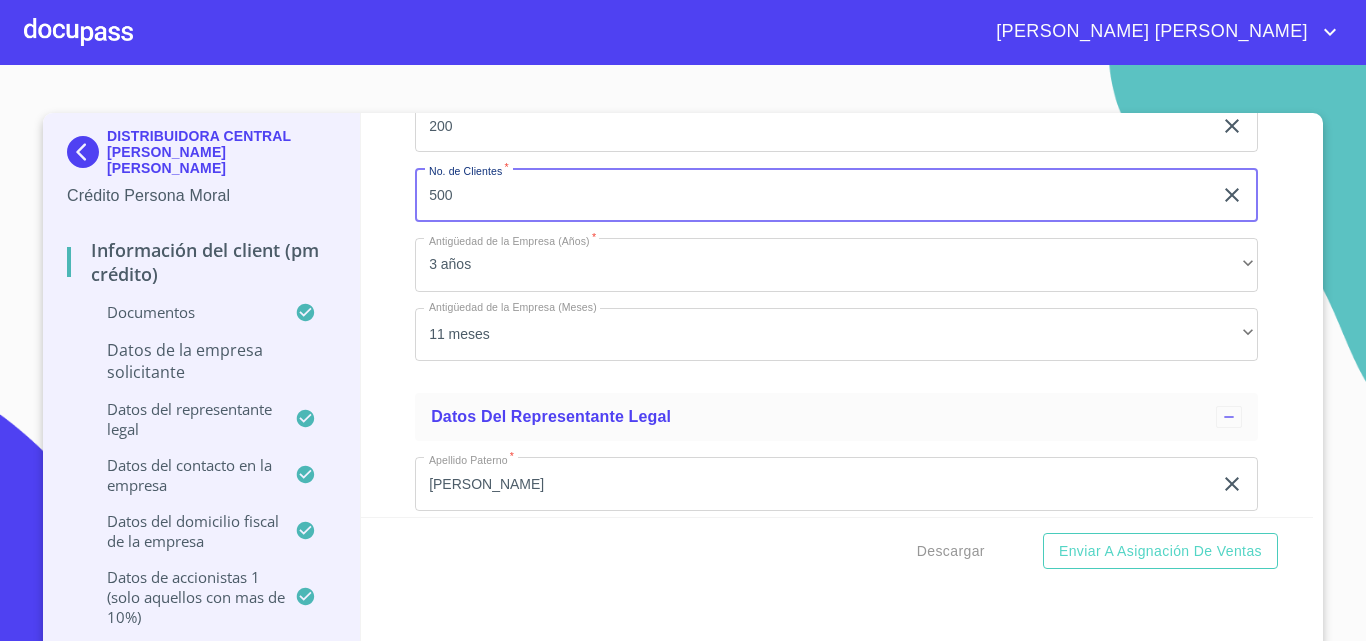 type on "500" 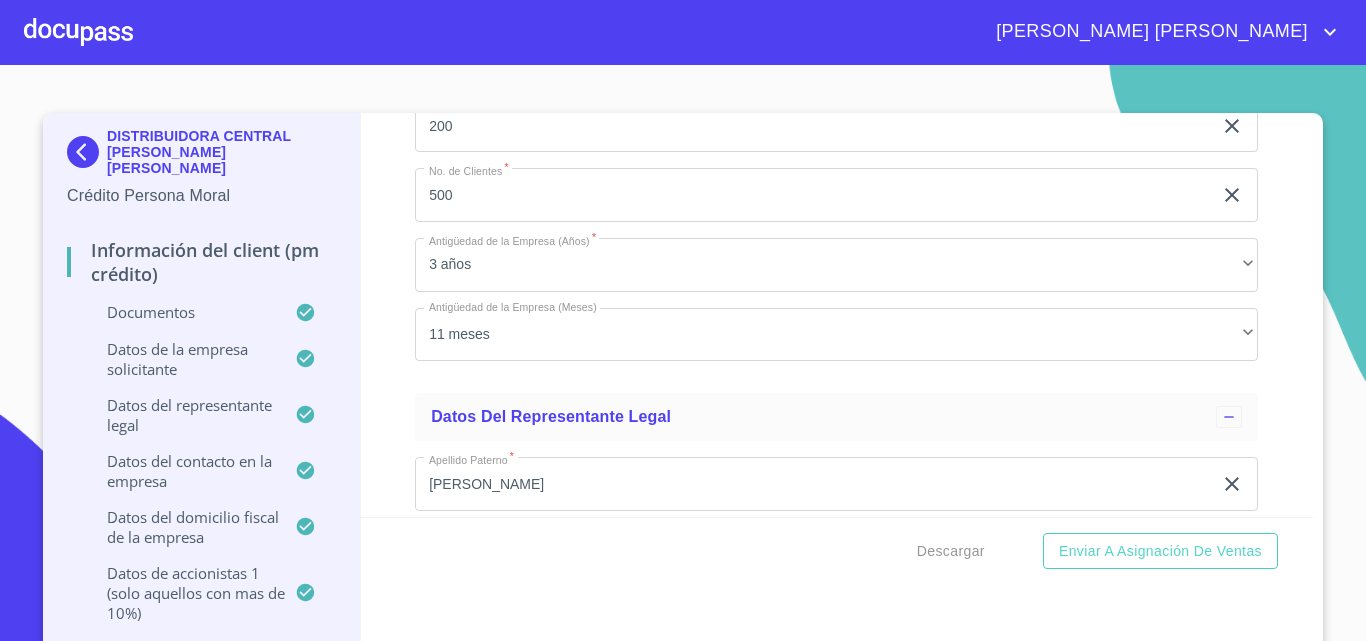 click on "Información del Client (PM crédito)   Documentos Documento de identificación representante legal.   * INE ​ Identificación Oficial Representante Legal * Identificación Oficial Representante Legal Identificación Oficial Representante Legal Comprobante de Domicilio Empresa * Comprobante de Domicilio Empresa Comprobante de Domicilio Empresa Fuente de ingresos   * Independiente/Dueño de negocio/Persona Moral ​ Comprobante de Ingresos mes 1 * Comprobante de Ingresos mes 1 Comprobante de Ingresos mes 1 Comprobante de Ingresos mes 2 * Comprobante de Ingresos mes 2 Comprobante de Ingresos mes 2 Comprobante de Ingresos mes 3 * Comprobante de Ingresos mes 3 Comprobante de Ingresos mes 3 Constancia de Situación Fiscal Empresa * Constancia de Situación Fiscal Empresa Constancia de Situación Fiscal Empresa Acta Constitutiva con poderes * Acta Constitutiva con poderes Acta Constitutiva con poderes Declaración Anual con Acuse * Declaración Anual con Acuse Declaración Anual con Acuse   * INE ​ * * *" at bounding box center (837, 315) 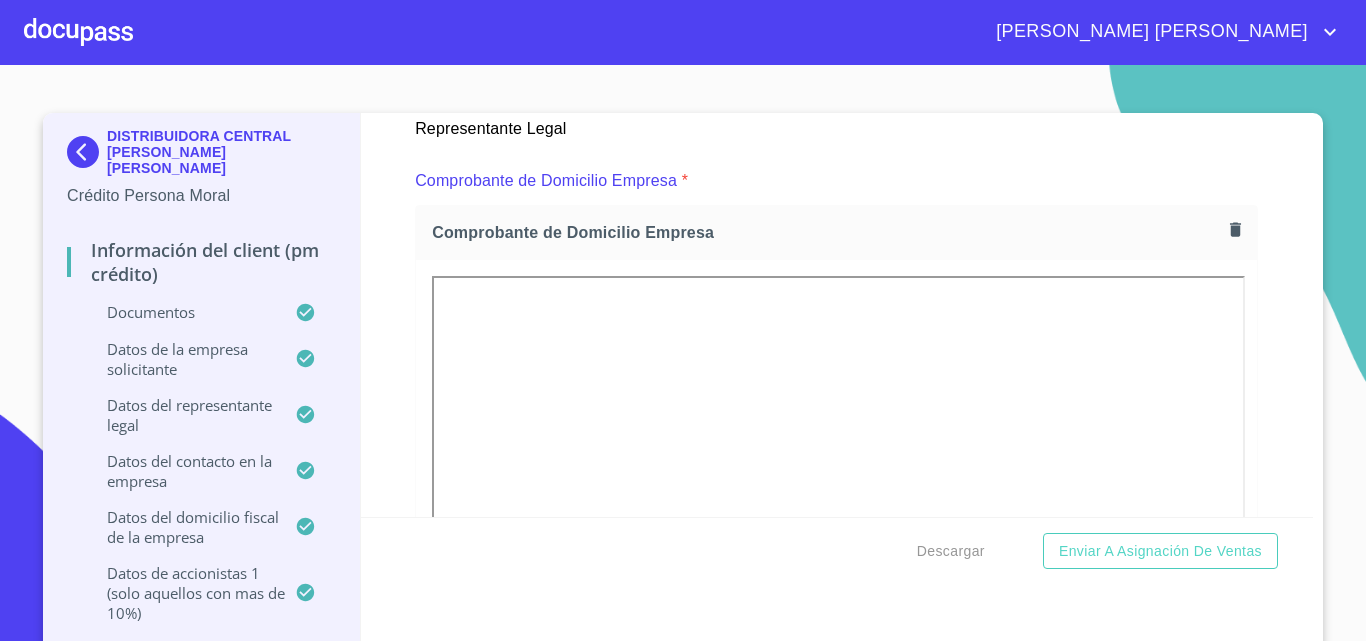 scroll, scrollTop: 0, scrollLeft: 0, axis: both 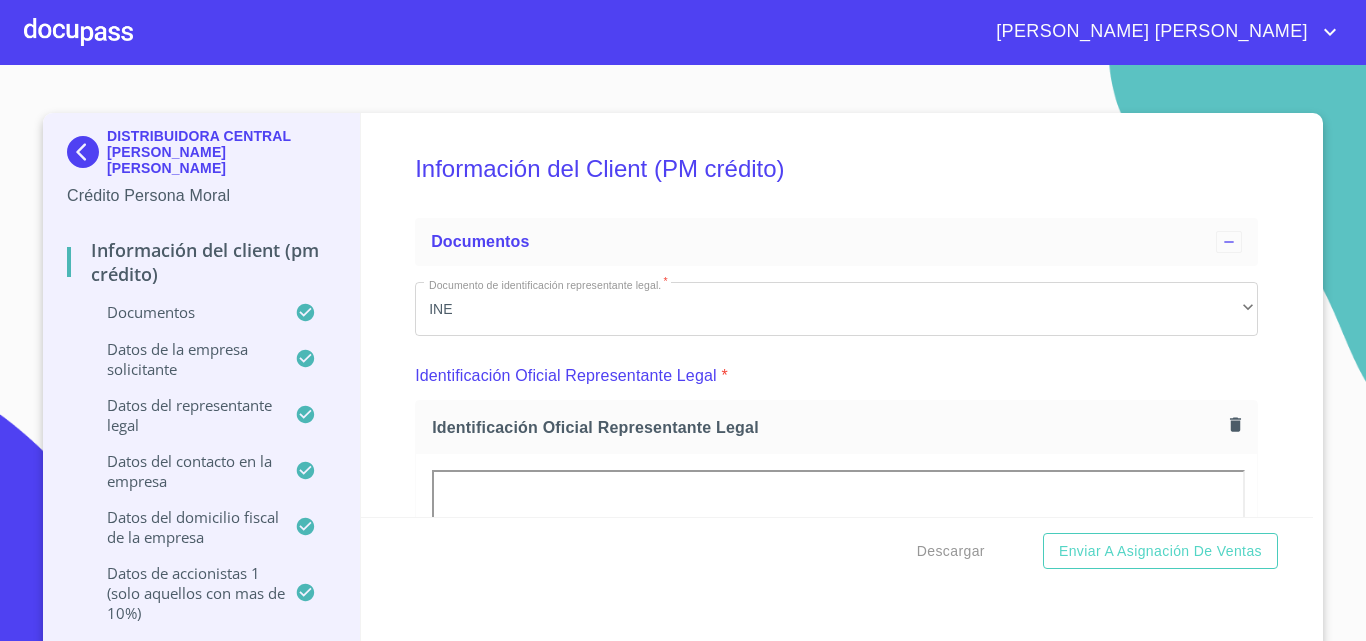 click 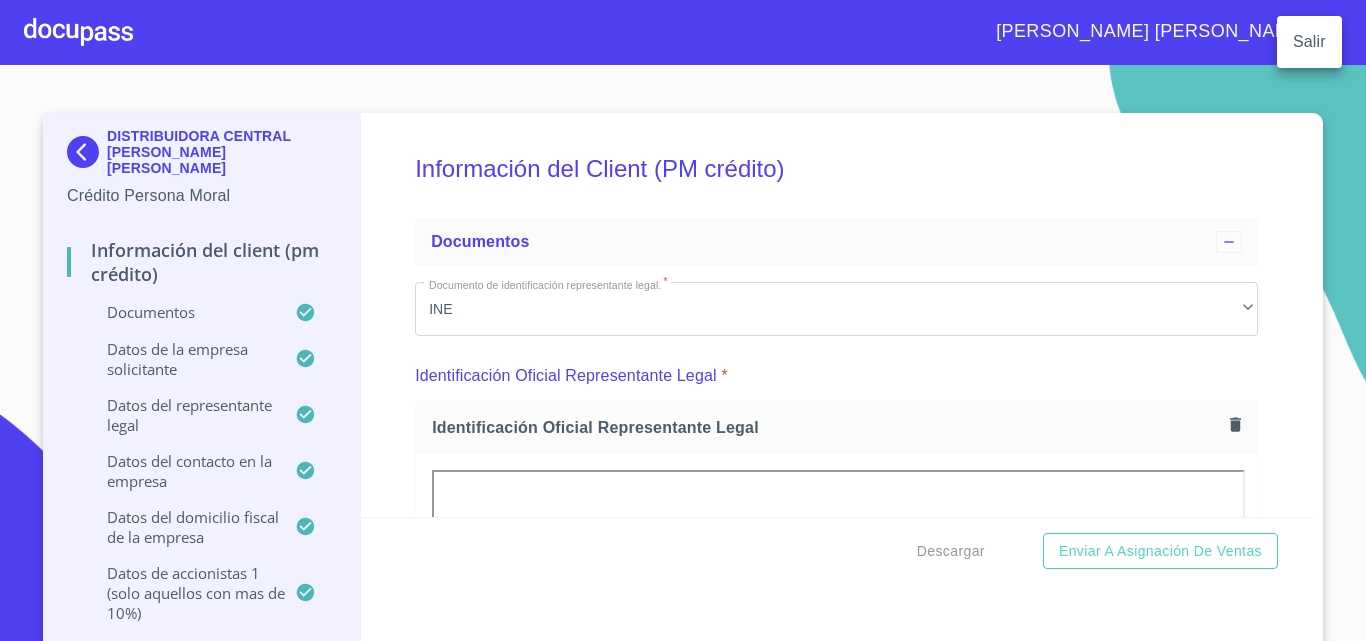 click on "Salir" at bounding box center [1309, 42] 